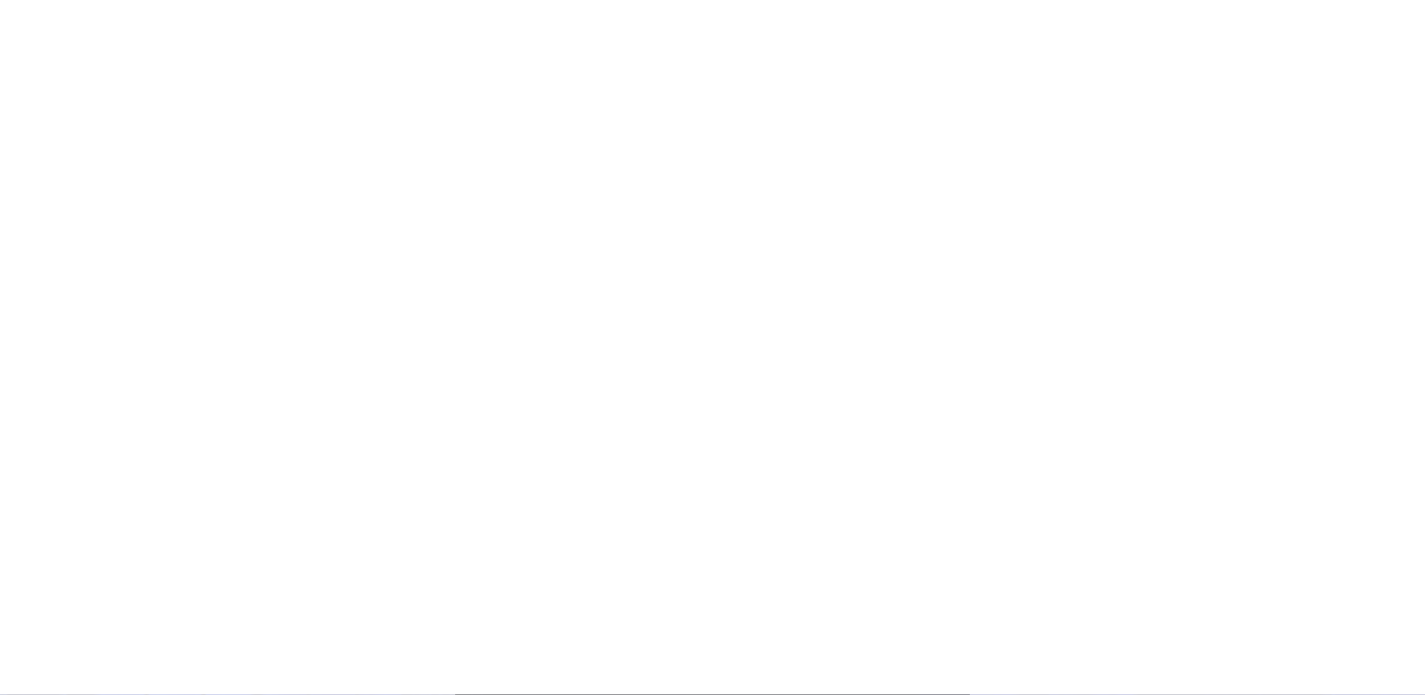 scroll, scrollTop: 0, scrollLeft: 0, axis: both 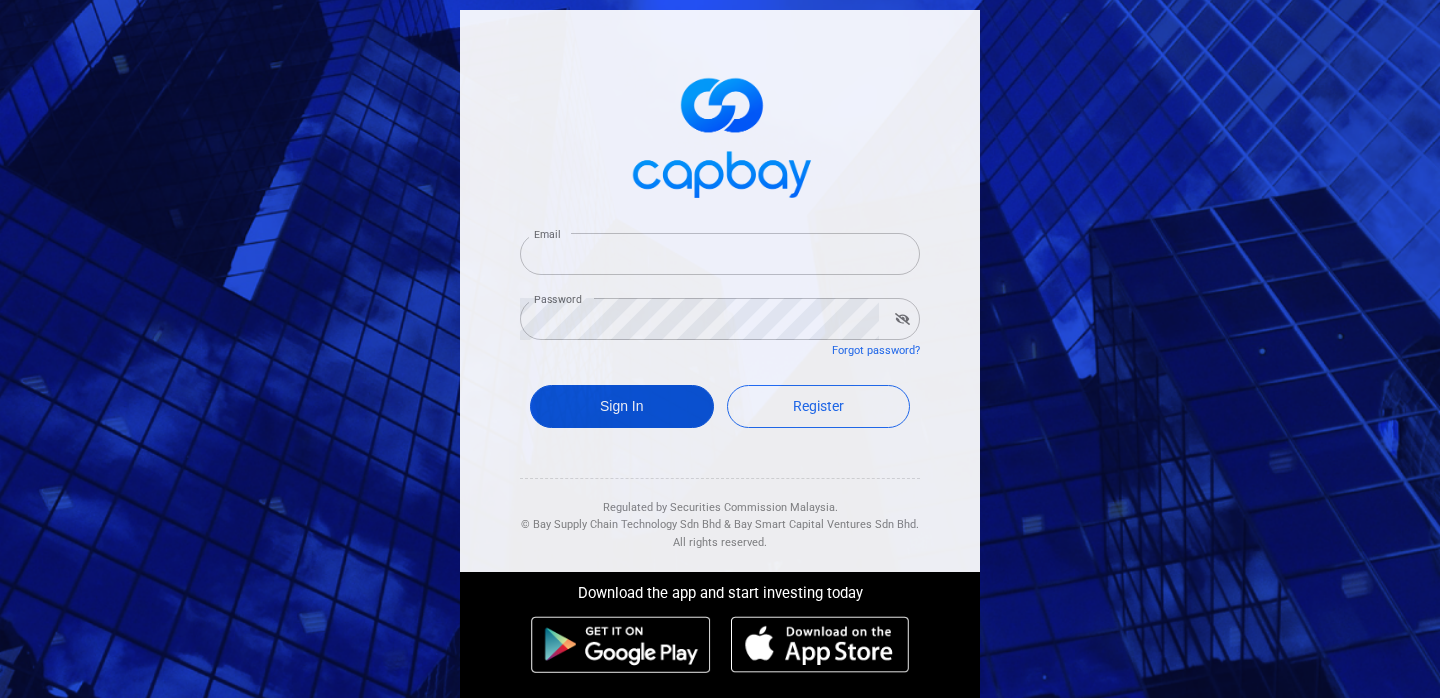 type on "[USERNAME]@[EXAMPLE.COM]" 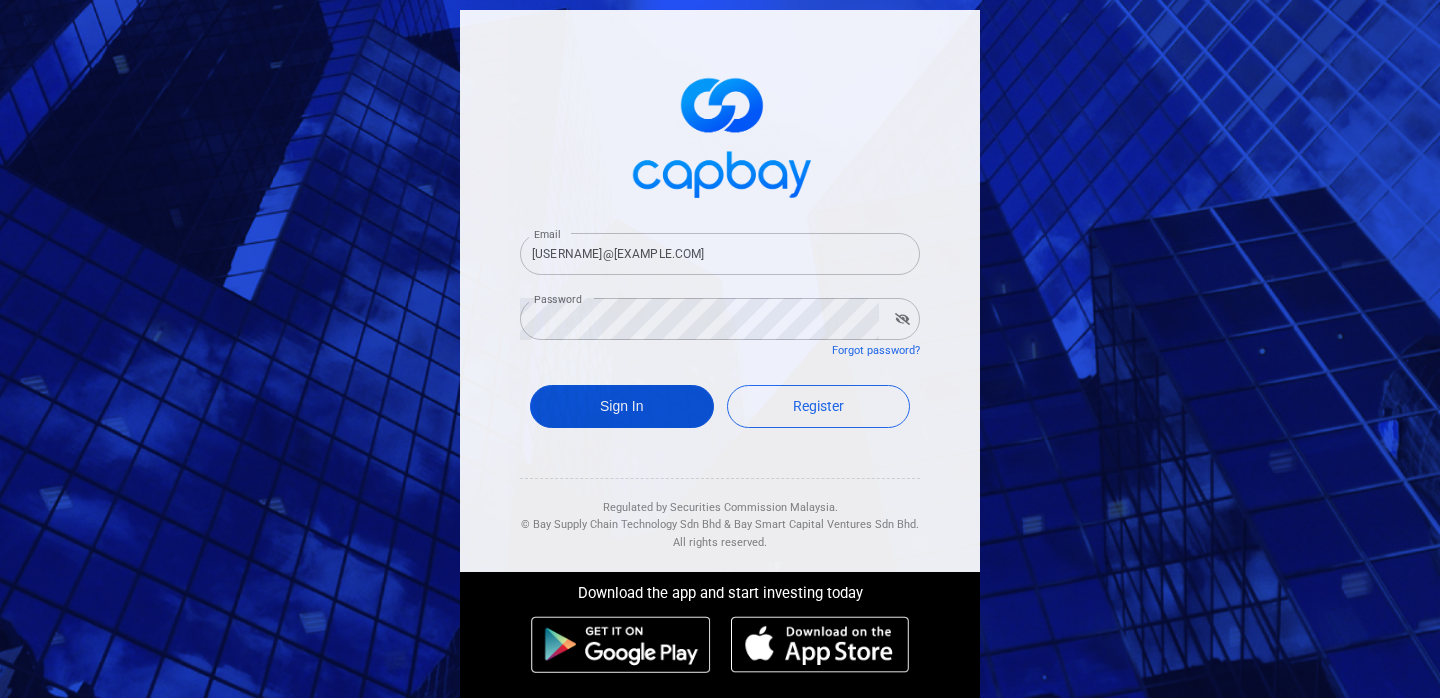 click on "Sign In" at bounding box center [622, 406] 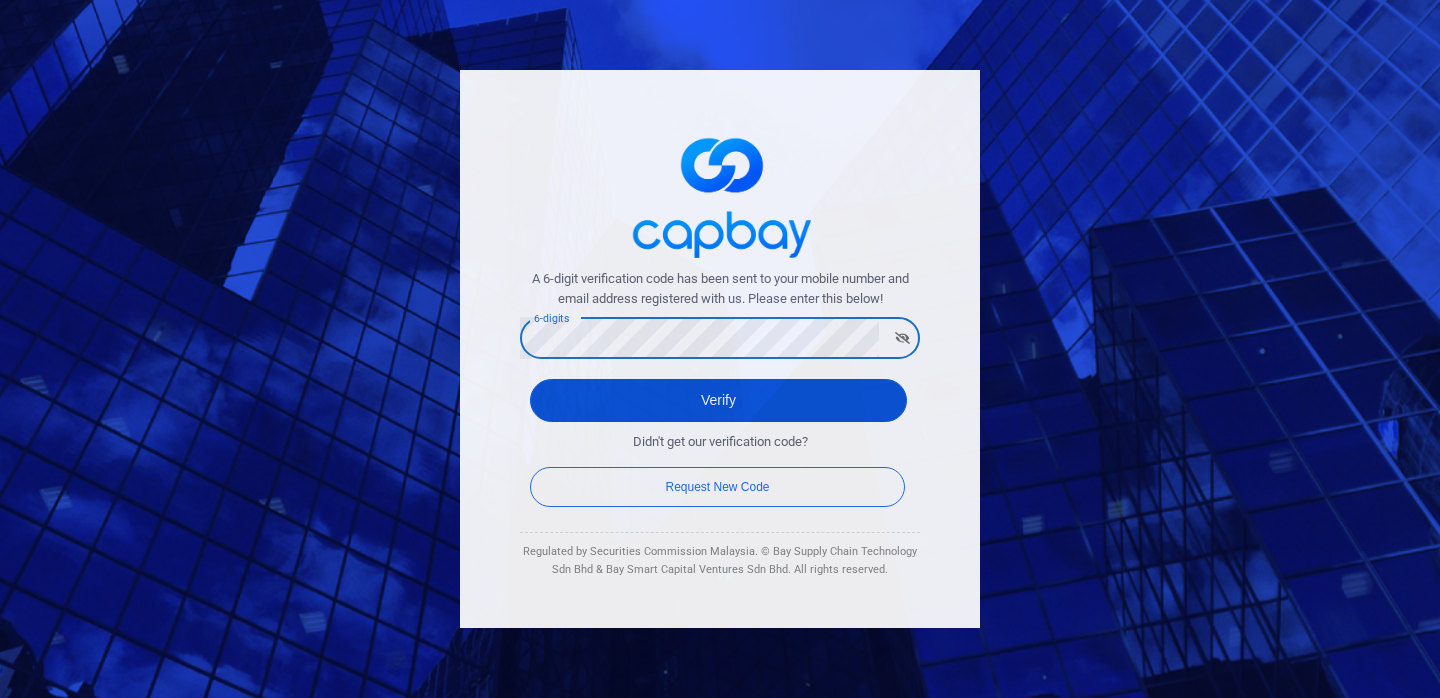 click on "Verify" at bounding box center [718, 400] 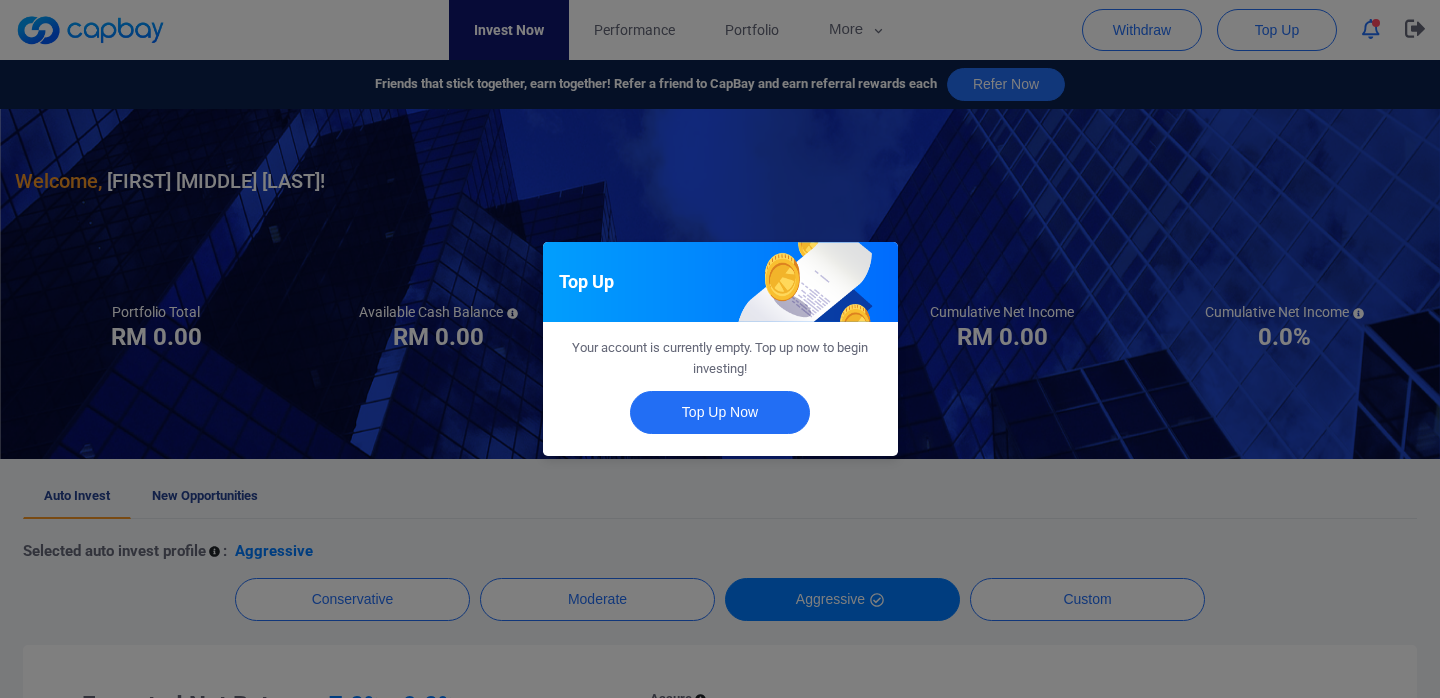 click on "Top Up Your account is currently empty. Top up now to begin investing! Top Up Now" at bounding box center [720, 349] 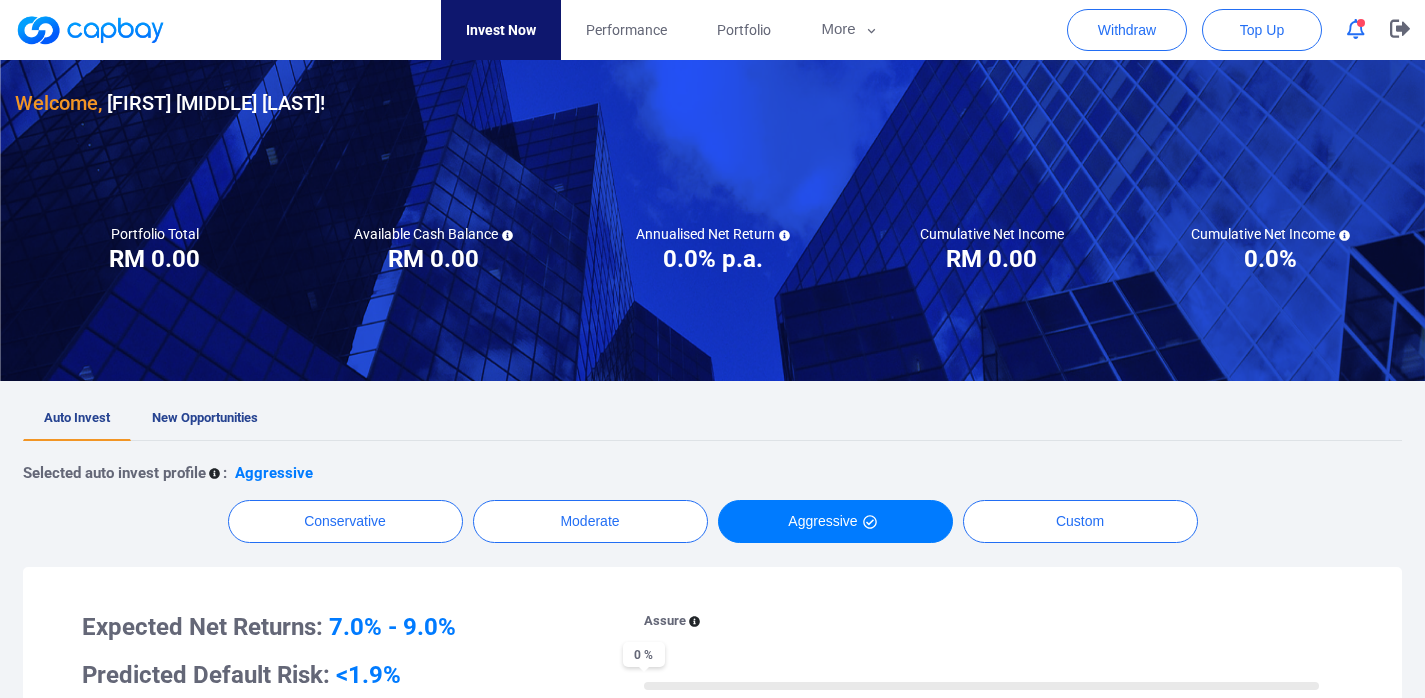 scroll, scrollTop: 84, scrollLeft: 0, axis: vertical 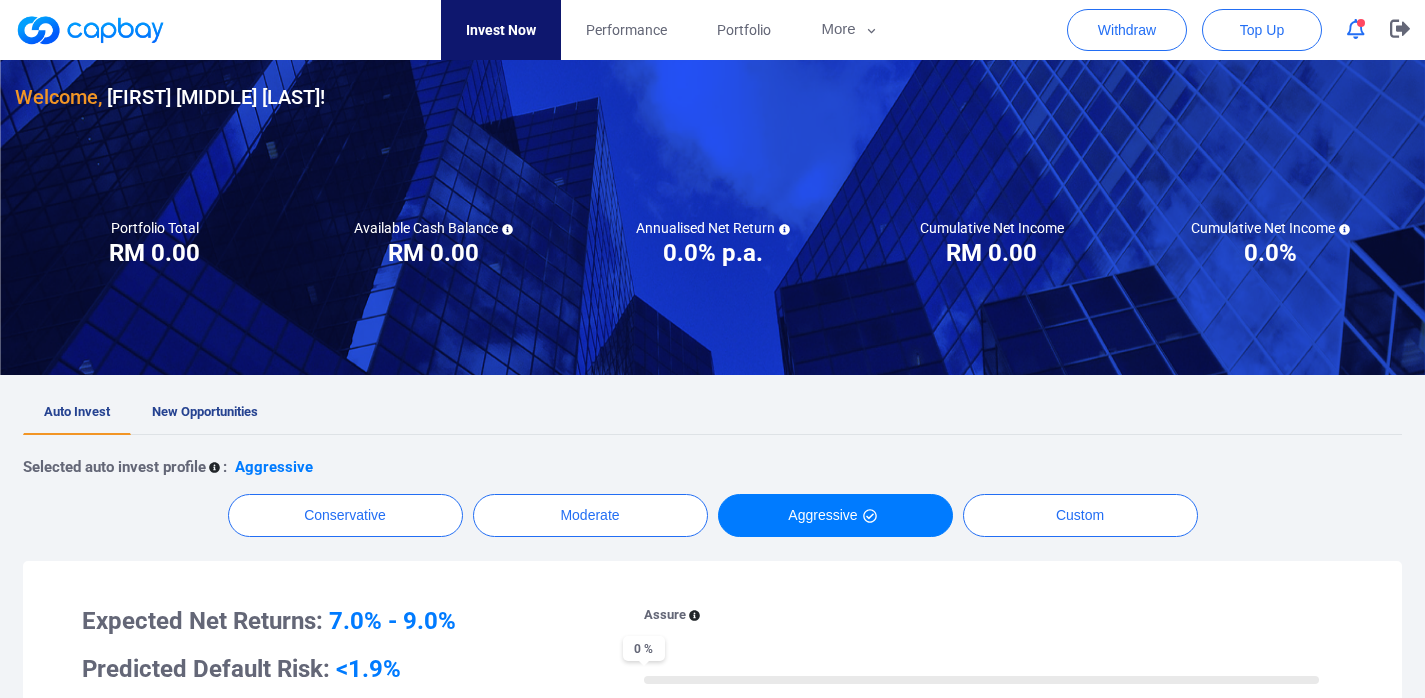 click at bounding box center [90, 30] 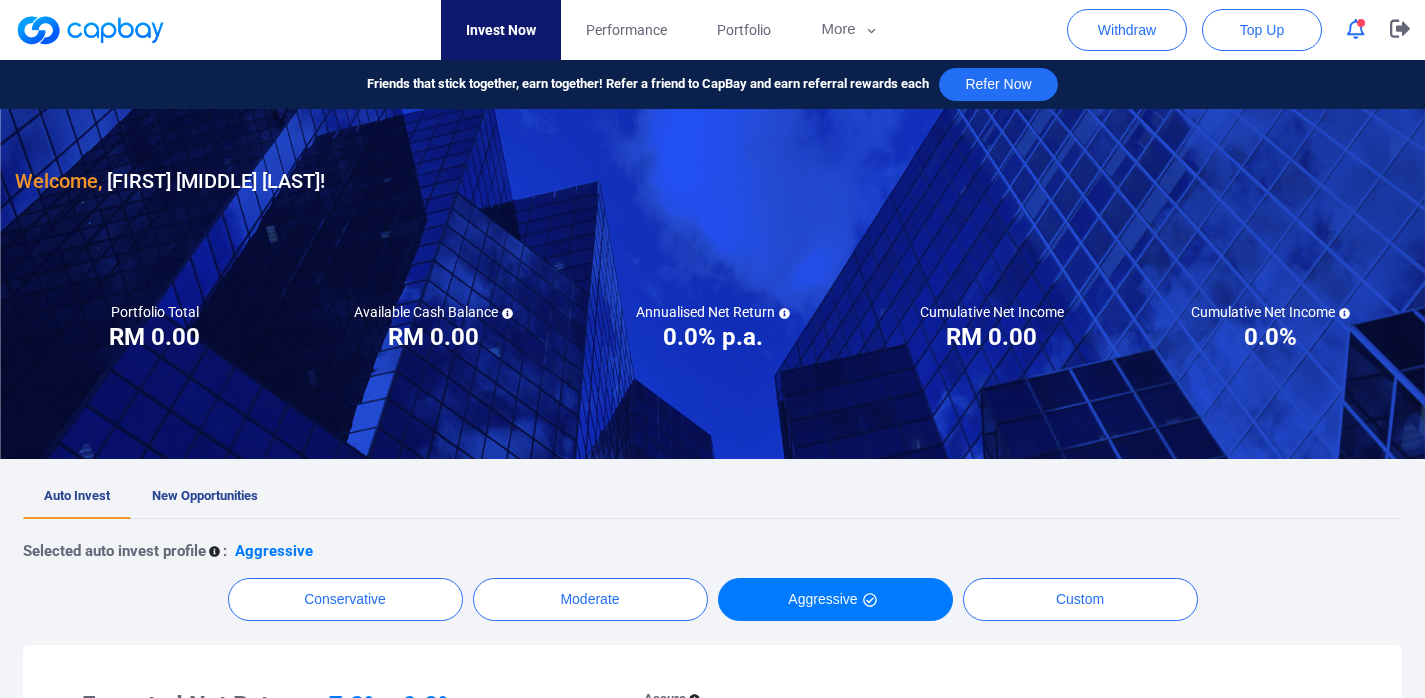 scroll, scrollTop: 587, scrollLeft: 0, axis: vertical 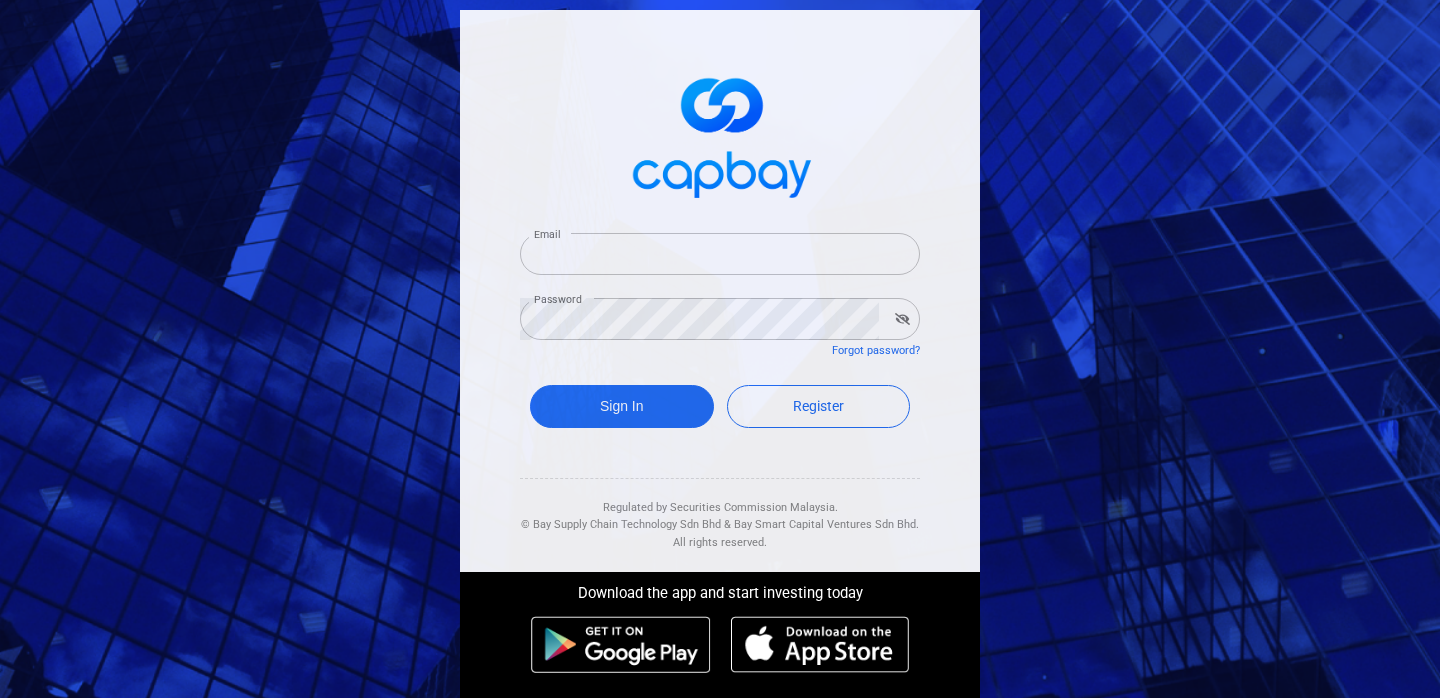 type on "gabrielchan978@gmail.com" 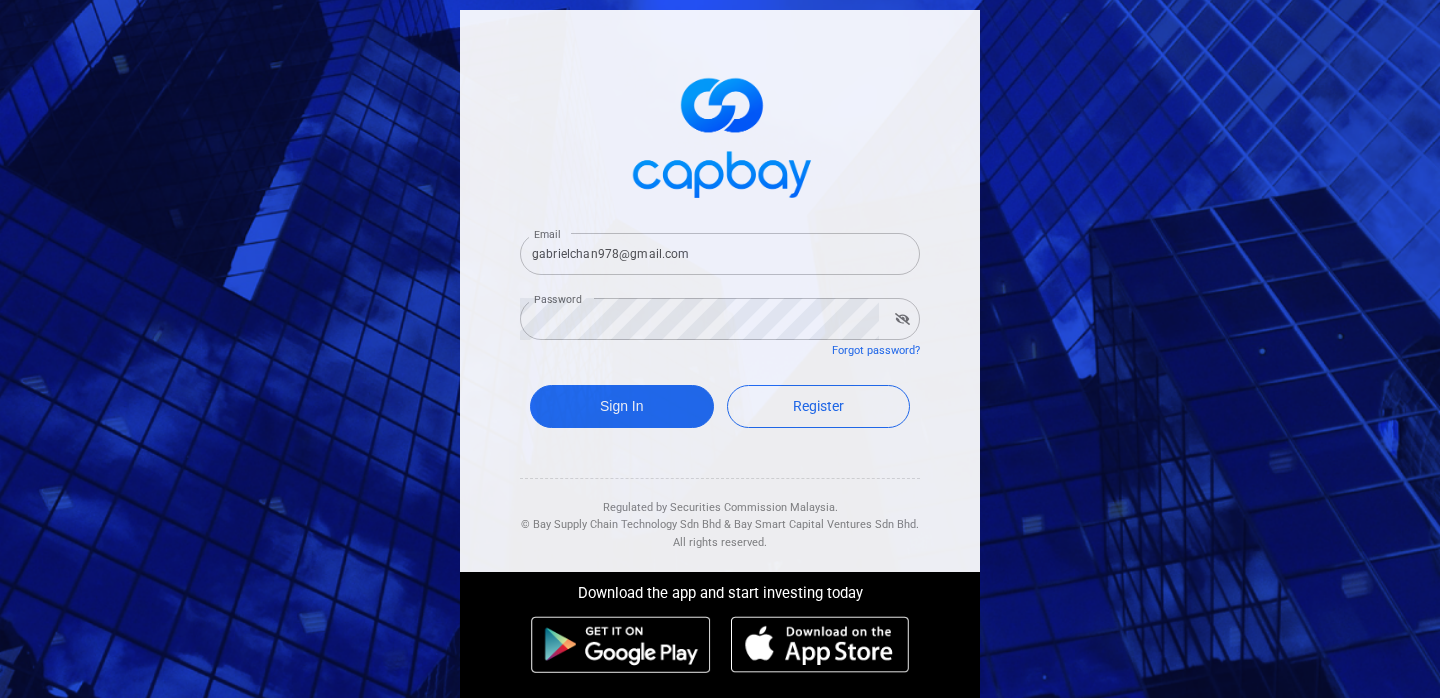 click on "Sign In     Register" at bounding box center [720, 411] 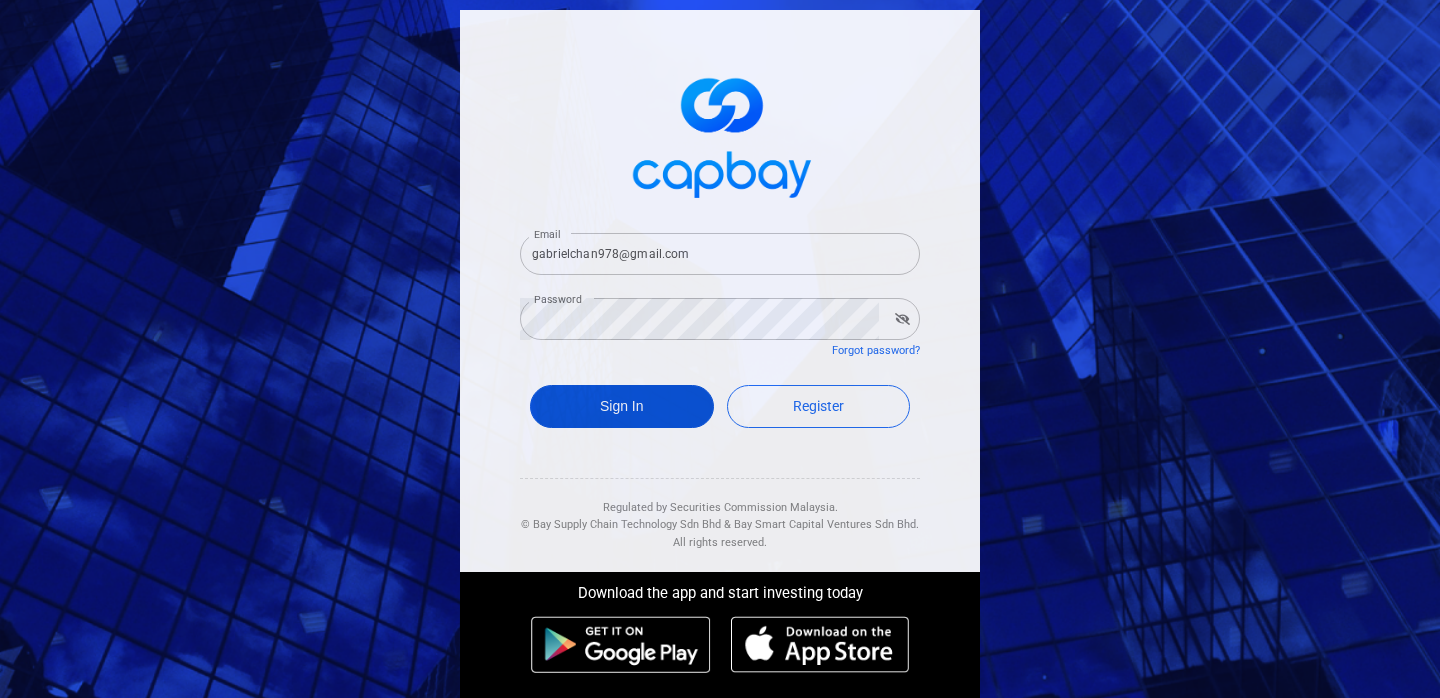 click on "Sign In" at bounding box center [622, 406] 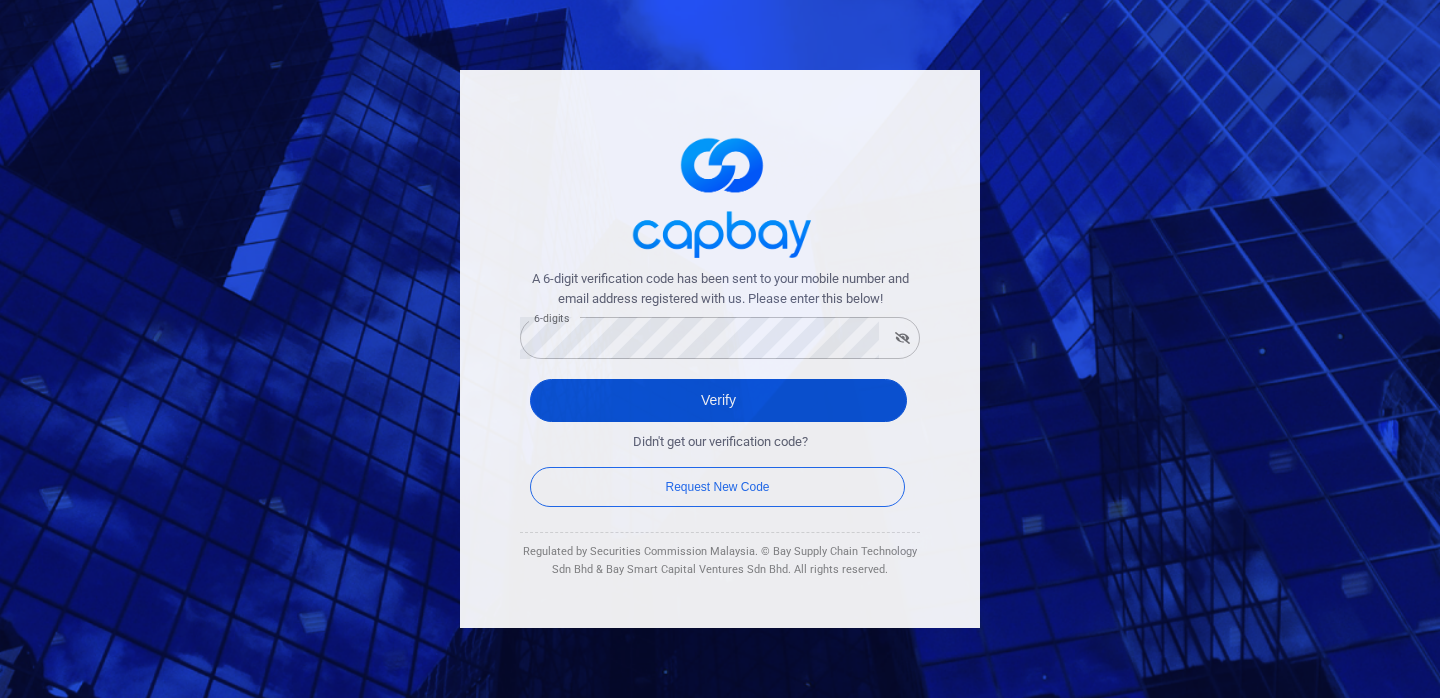 click on "Verify" at bounding box center [718, 400] 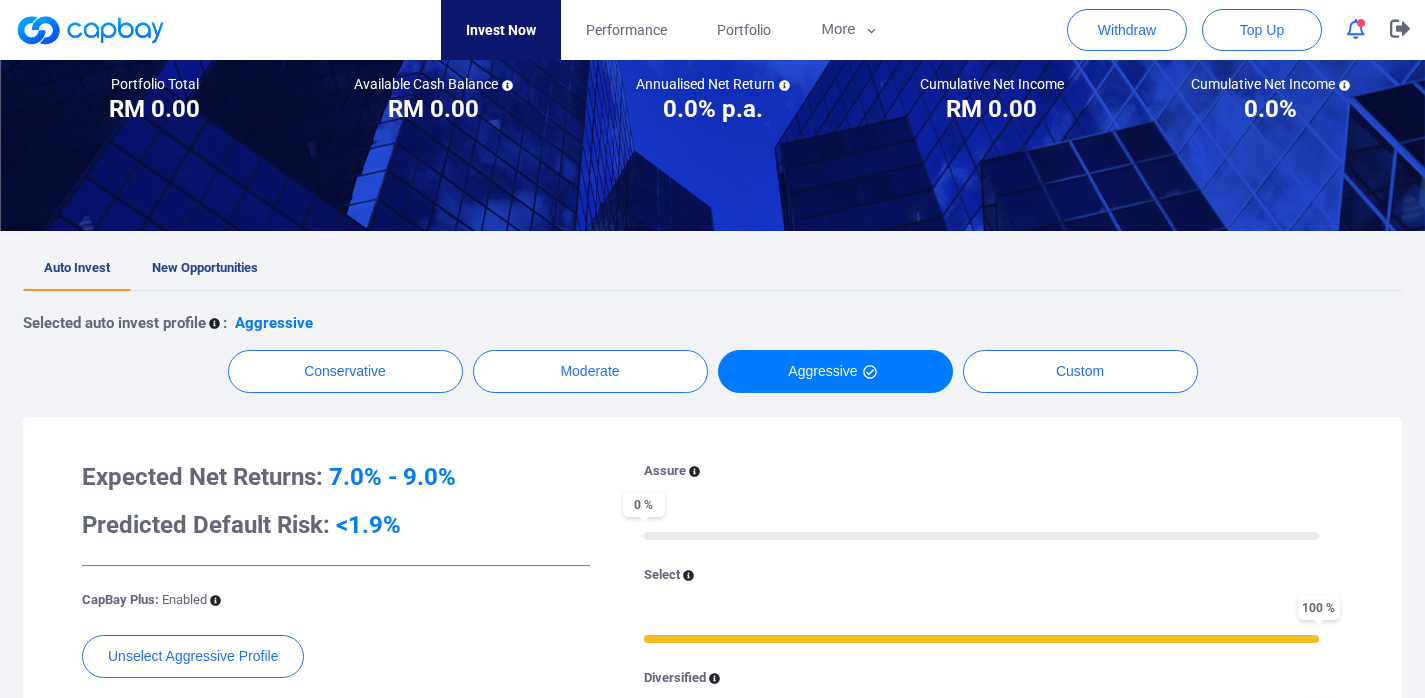 scroll, scrollTop: 0, scrollLeft: 0, axis: both 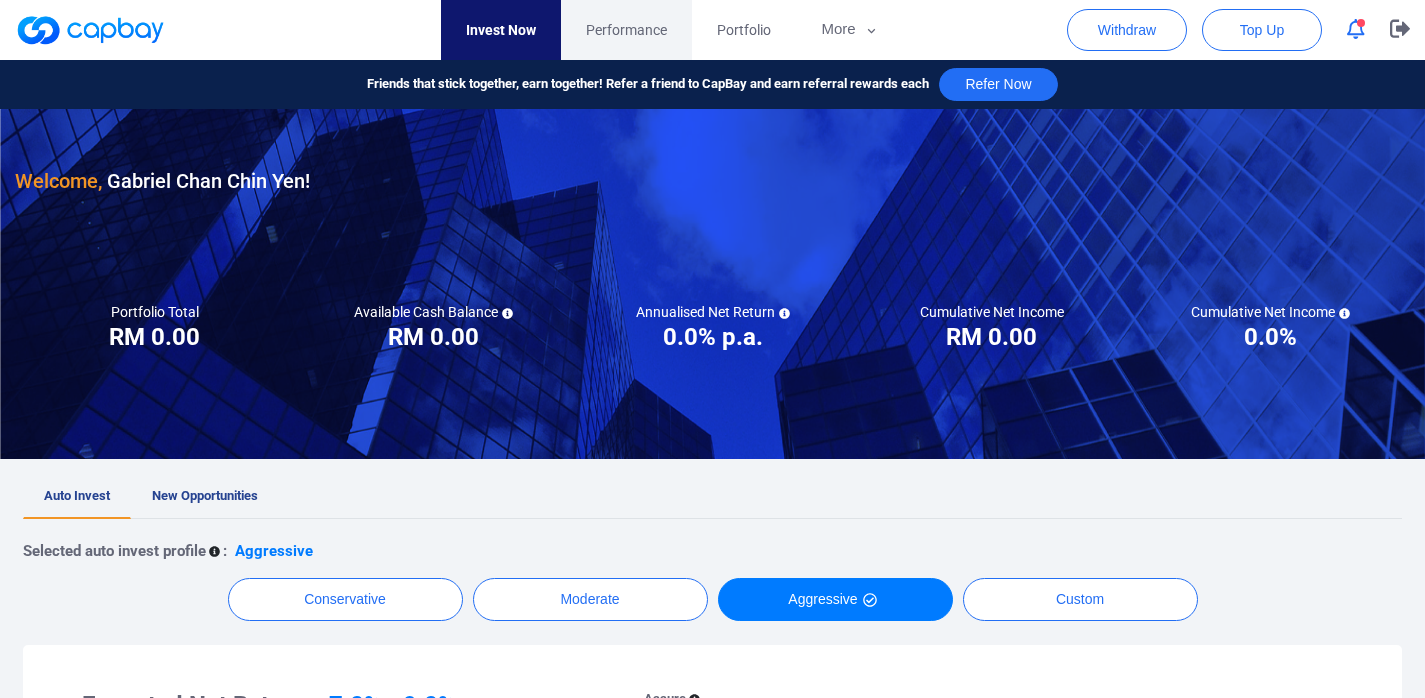 click on "Performance" at bounding box center (626, 30) 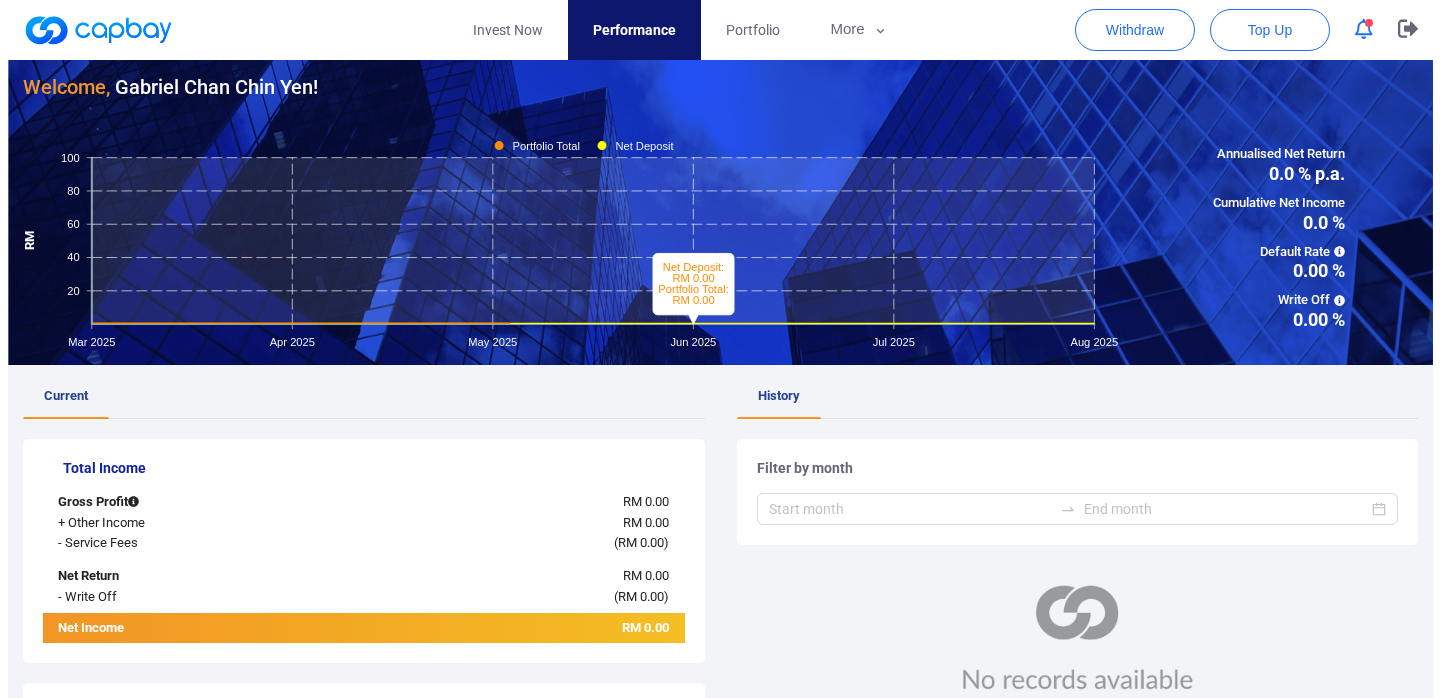 scroll, scrollTop: 0, scrollLeft: 0, axis: both 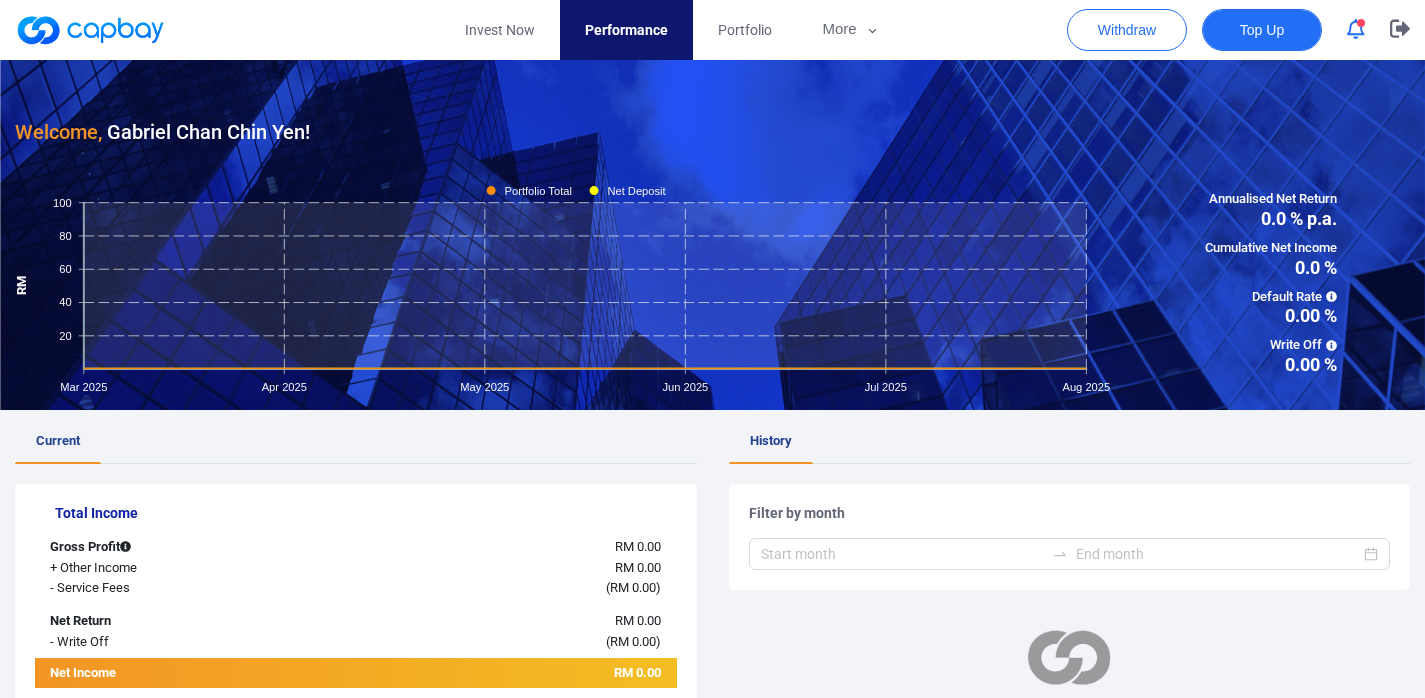 click on "Top Up" at bounding box center [1262, 30] 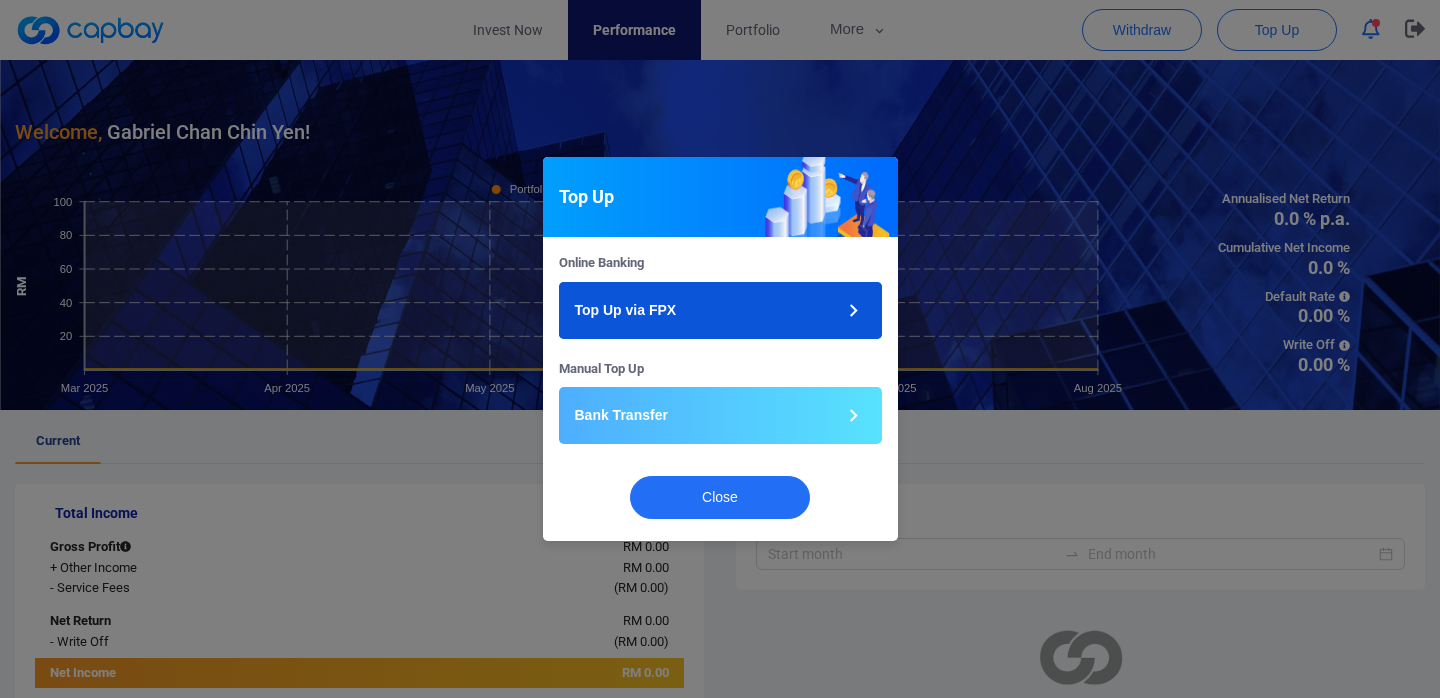 click on "Top Up via FPX" at bounding box center (720, 310) 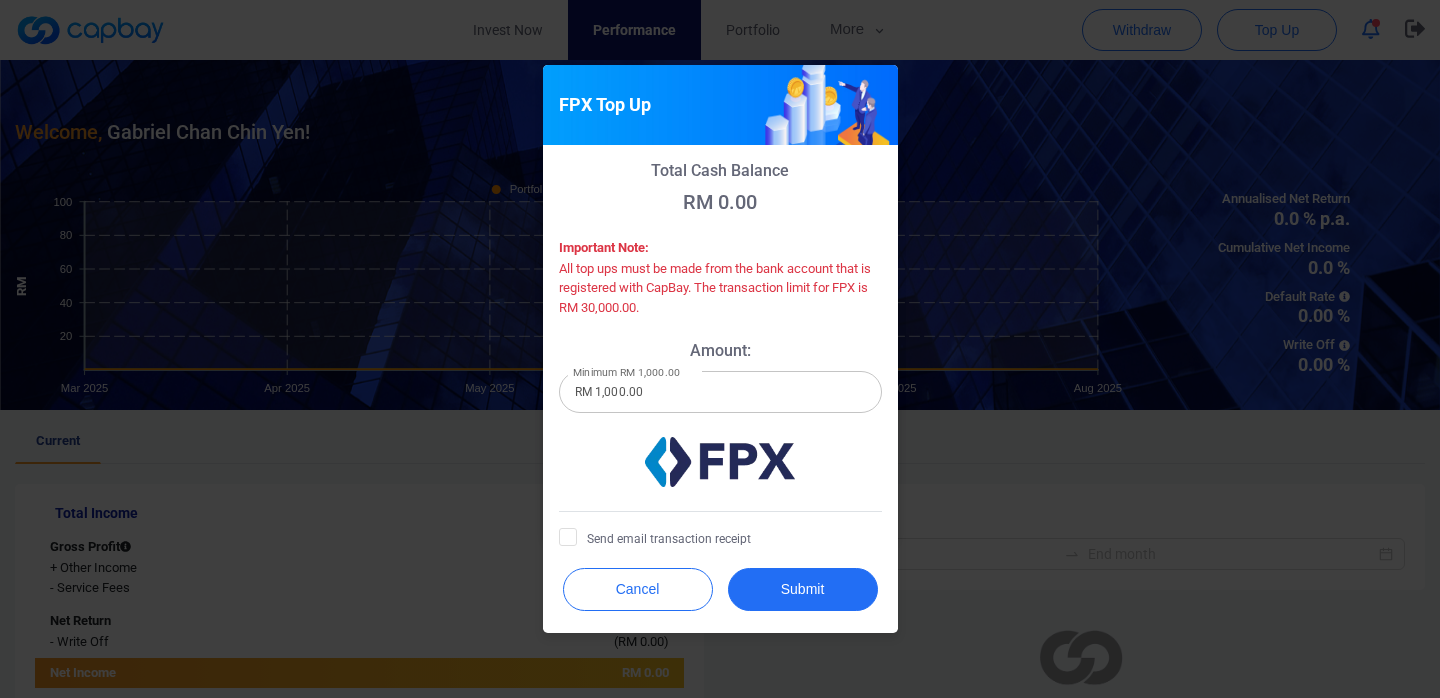 click on "Amount: Minimum RM 1,000.00 RM 1,000.00 Minimum RM 1,000.00 Send email transaction receipt" at bounding box center [720, 444] 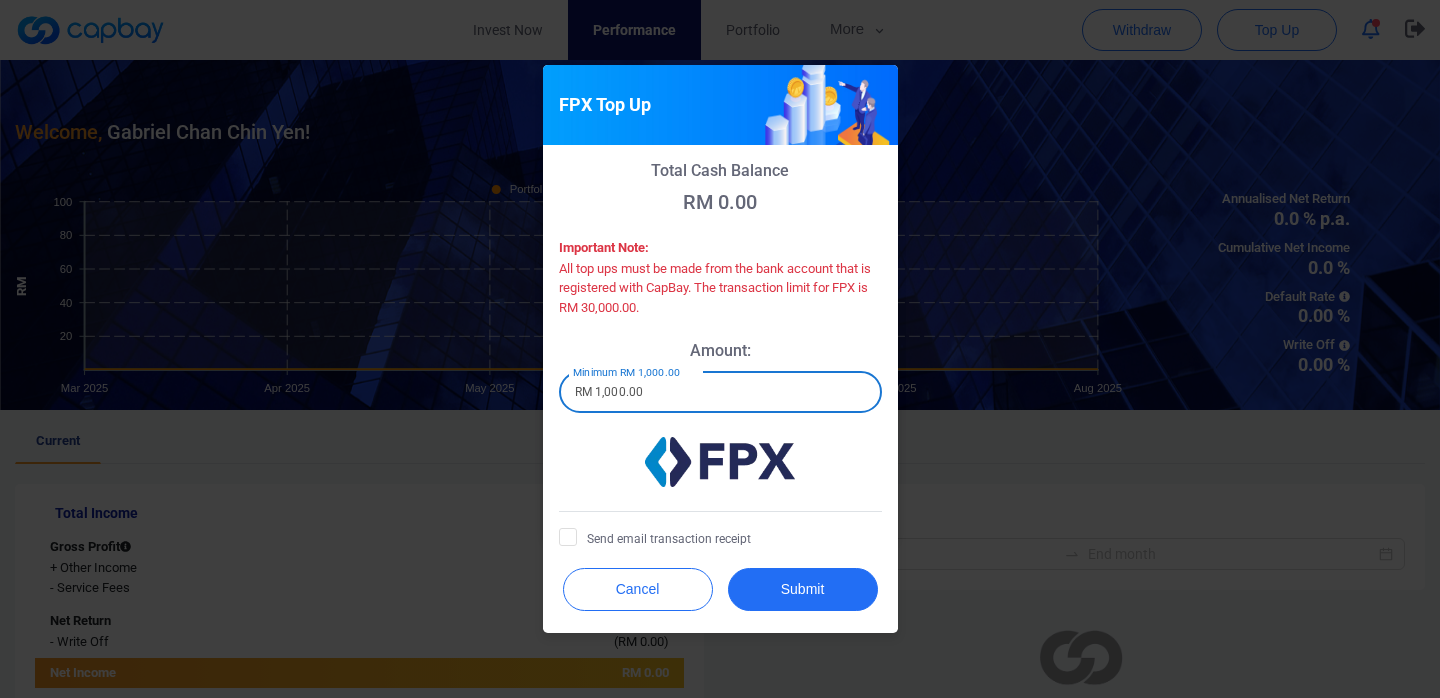 click on "RM 1,000.00" at bounding box center (720, 392) 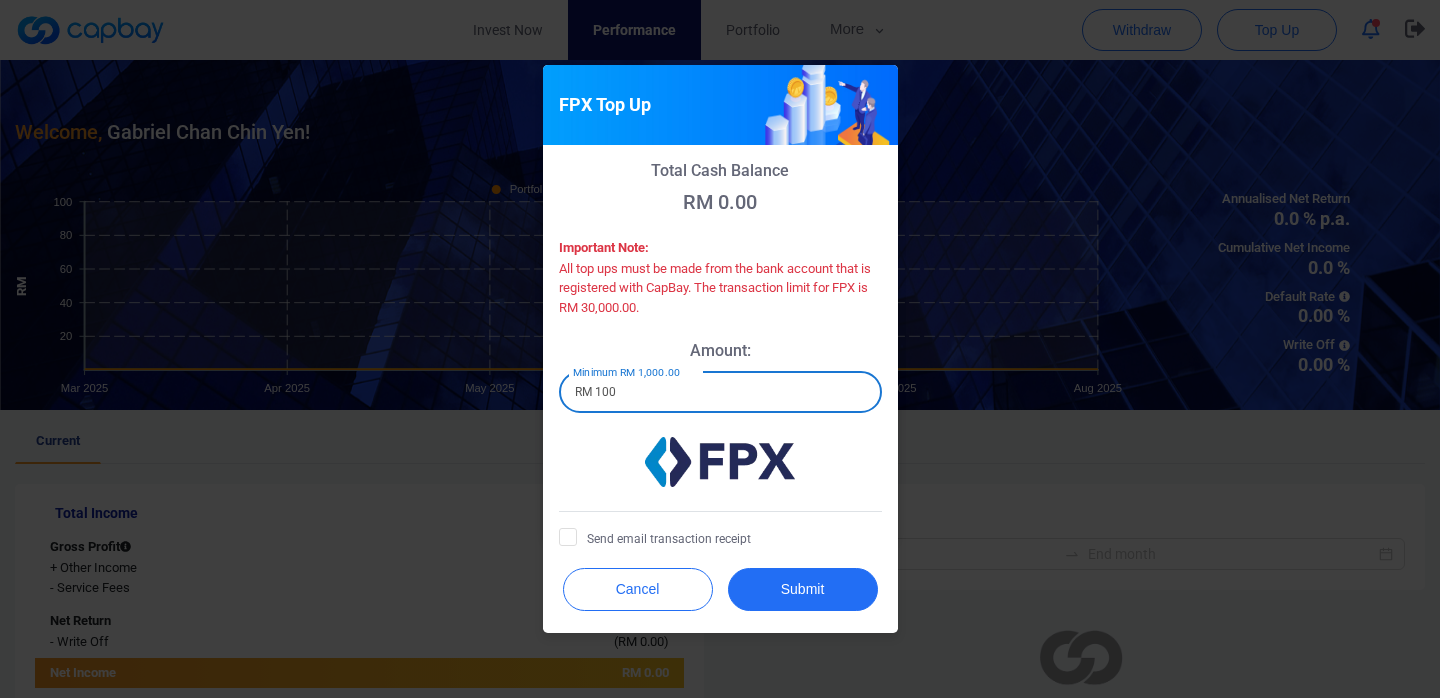 type on "RM 100" 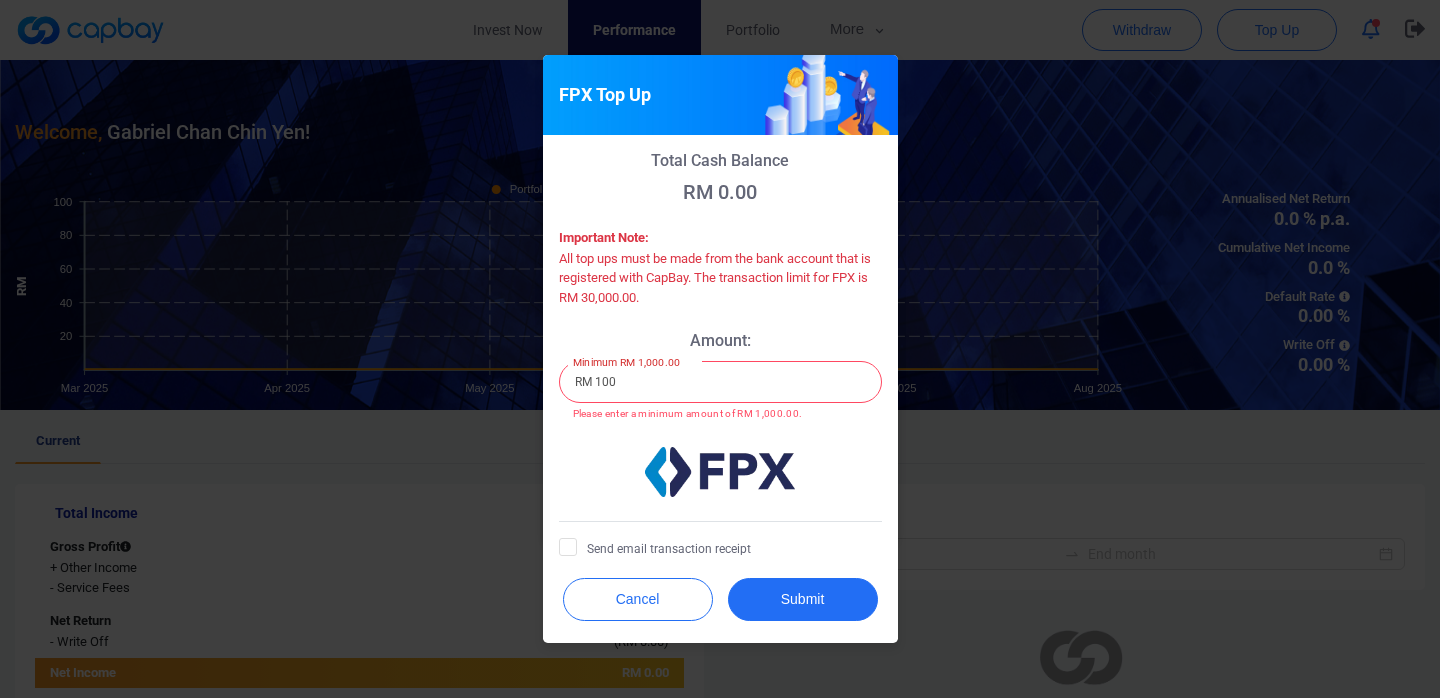 click at bounding box center (720, 472) 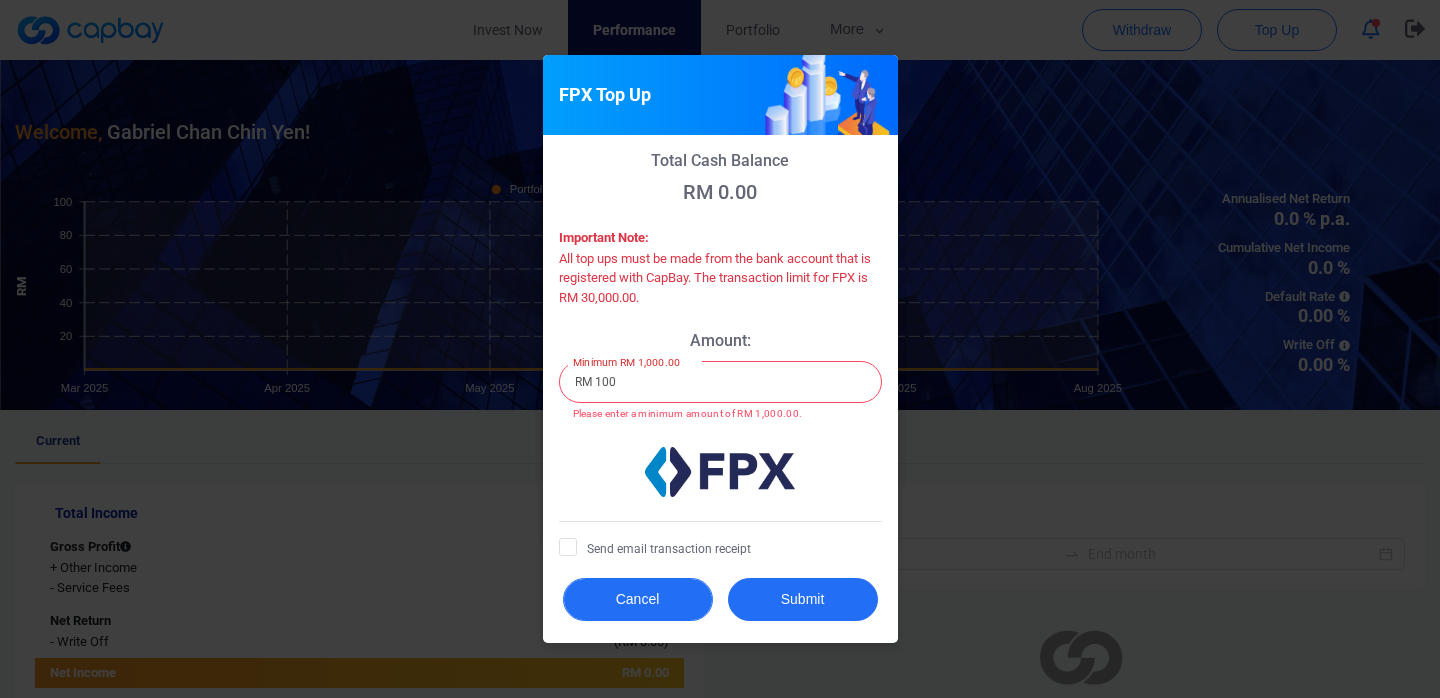 click on "Cancel" at bounding box center [638, 599] 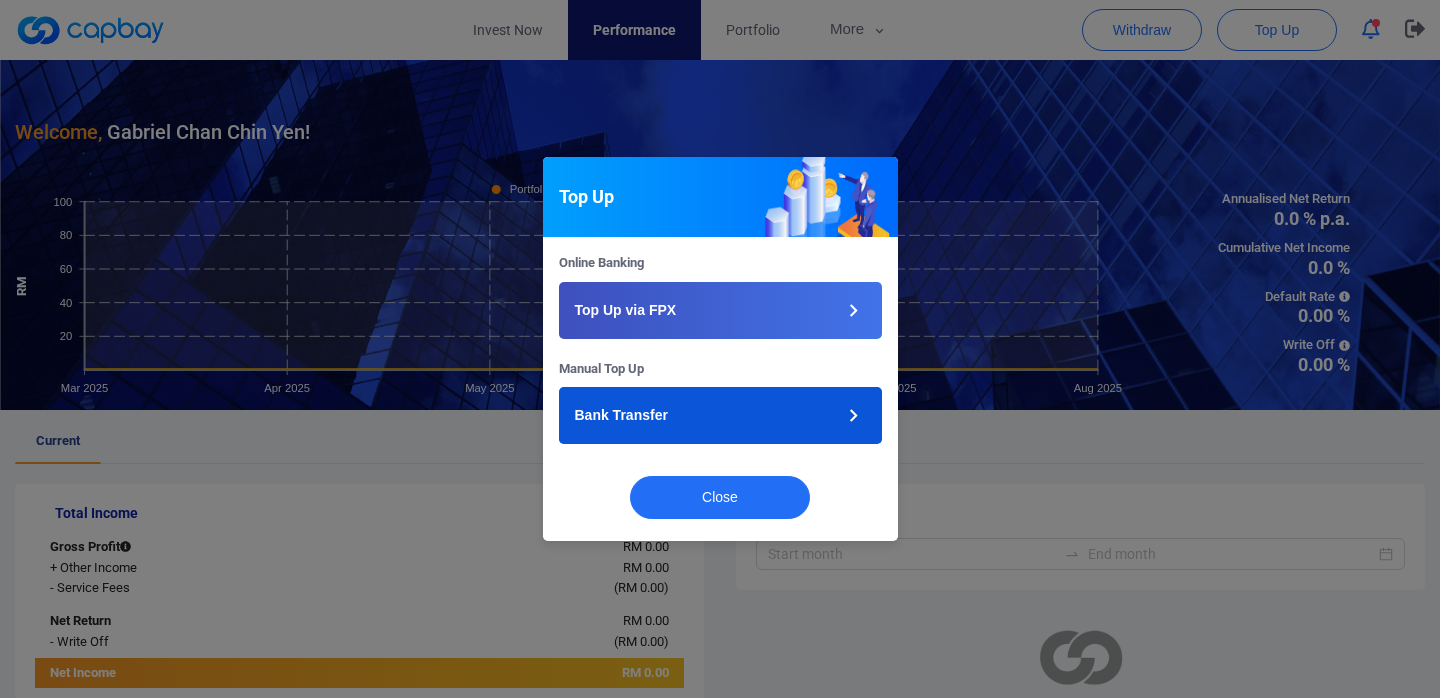 click on "Bank Transfer" at bounding box center [621, 415] 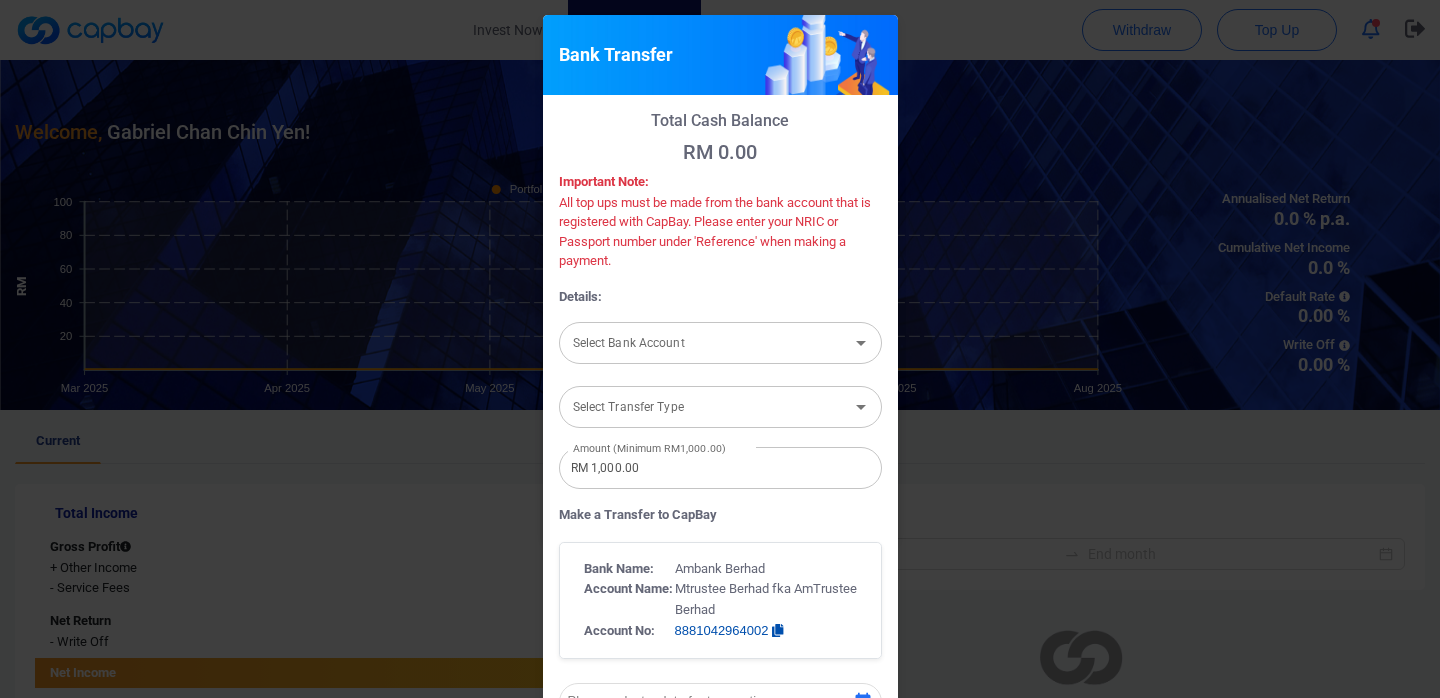 click on "RM 1,000.00" at bounding box center (720, 468) 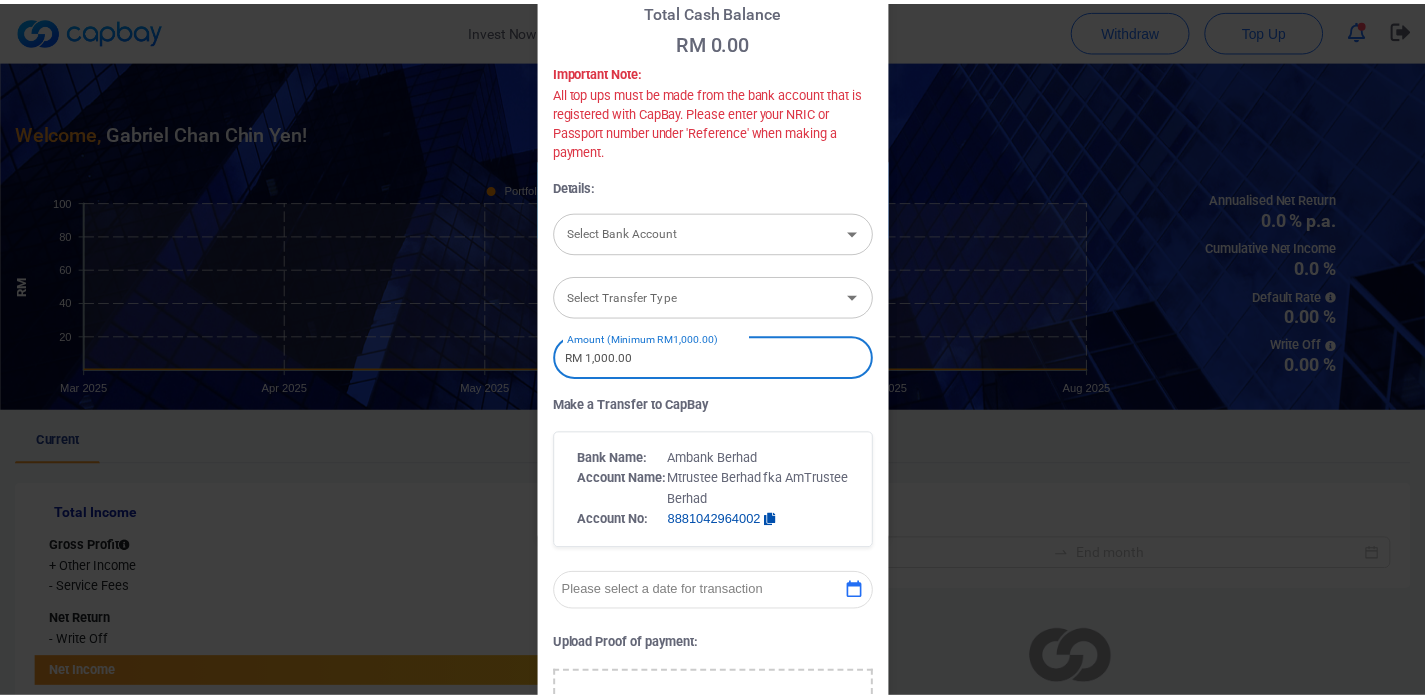 scroll, scrollTop: 0, scrollLeft: 0, axis: both 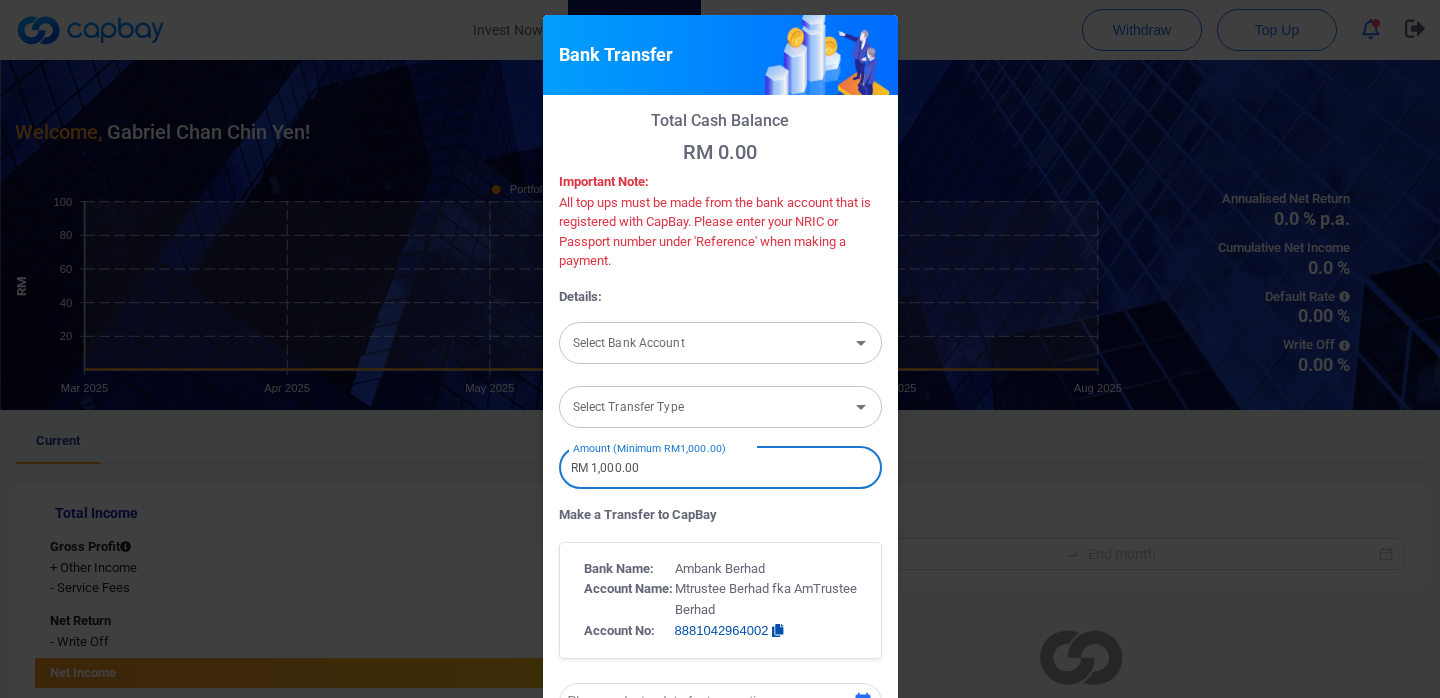 click on "Bank Transfer Total Cash Balance RM 0.00 Important Note: All top ups must be made from the bank account that is registered with CapBay. Please enter your [NRIC/PASSPORT] or Passport number under 'Reference' when making a payment. Details: Select Bank Account Select Bank Account Select Transfer Type Select Transfer Type Amount (Minimum RM1,000.00) RM 1,000.00 Amount (Minimum RM1,000.00) Make a Transfer to CapBay Bank Name: Ambank Berhad Account Name: Mtrustee Berhad fka AmTrustee Berhad Account No: [ACCOUNT NUMBER] Please select a date for transaction Upload Proof of payment: Click to upload In the attachment, the following must be visible: Remitting Account Name Remitting Account Number Amount Transferred Send email transaction receipt Cancel Submit" at bounding box center [720, 349] 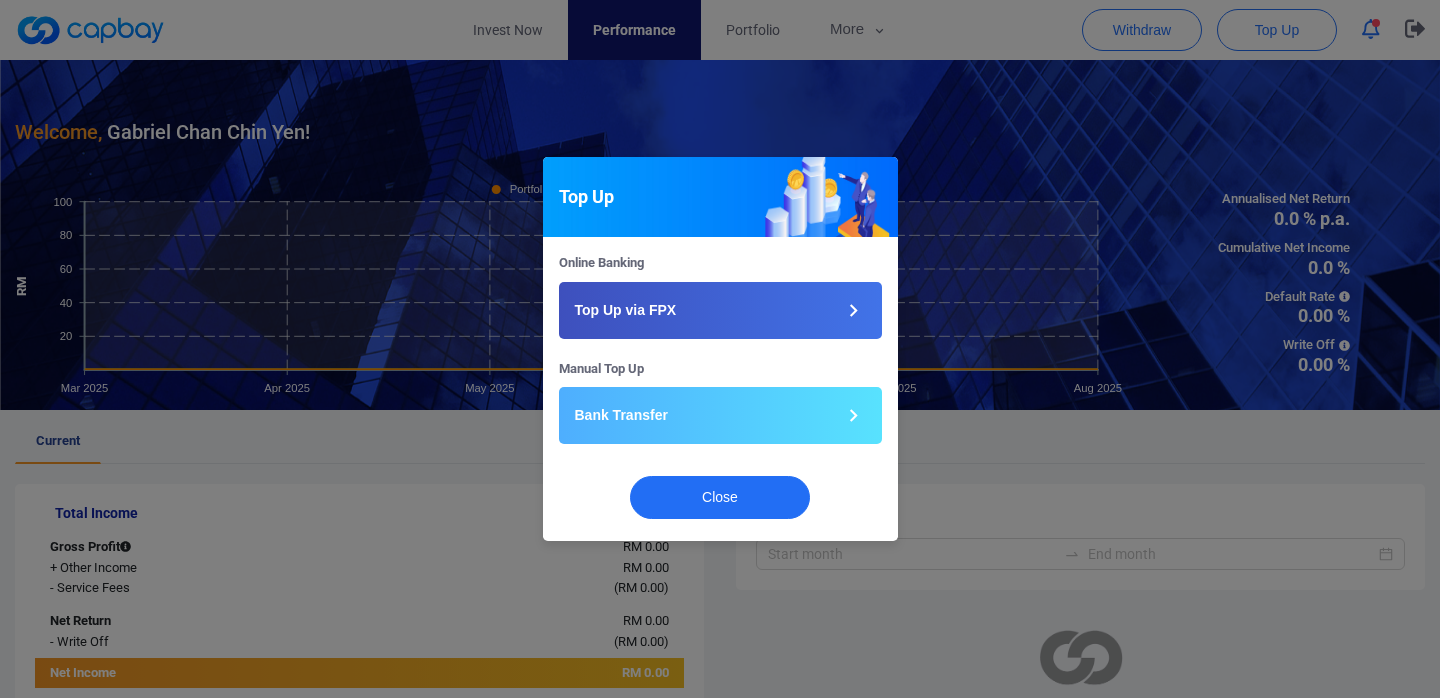 click on "Top Up Online Banking Top Up via FPX Manual Top Up Bank Transfer Close" at bounding box center [720, 349] 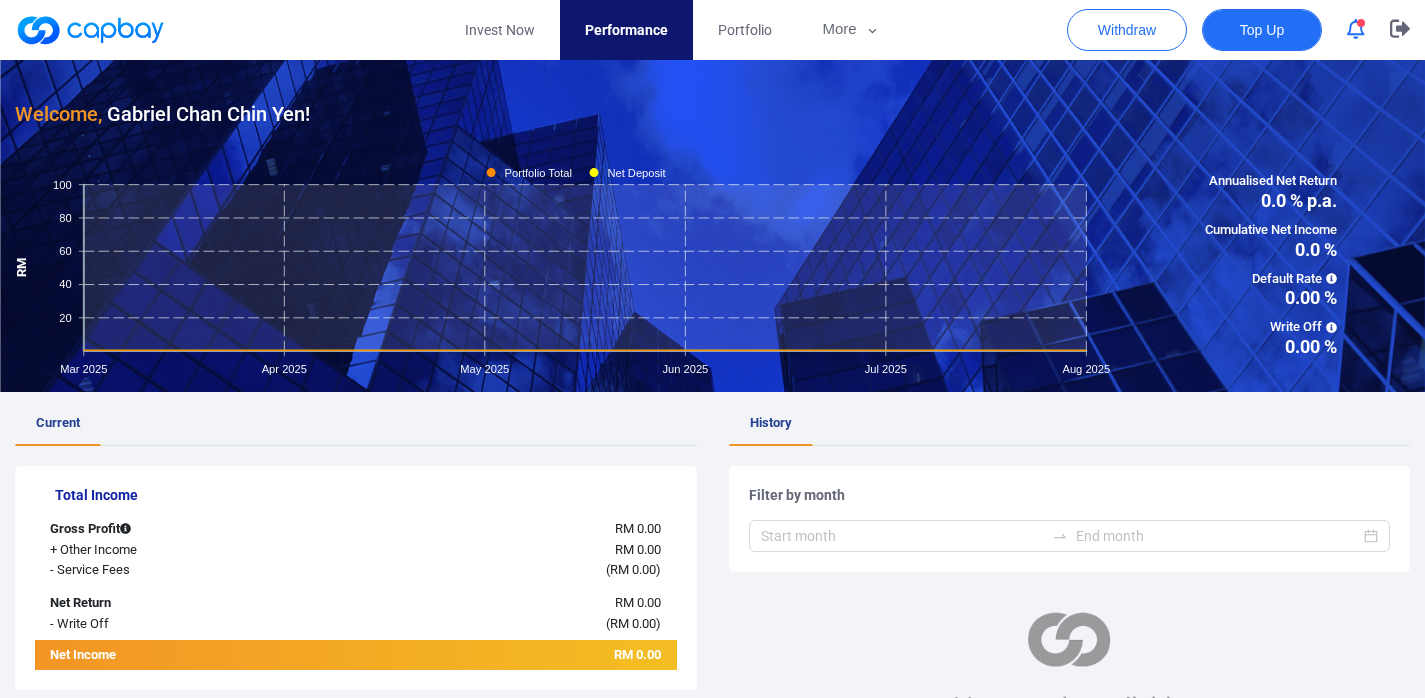 scroll, scrollTop: 0, scrollLeft: 0, axis: both 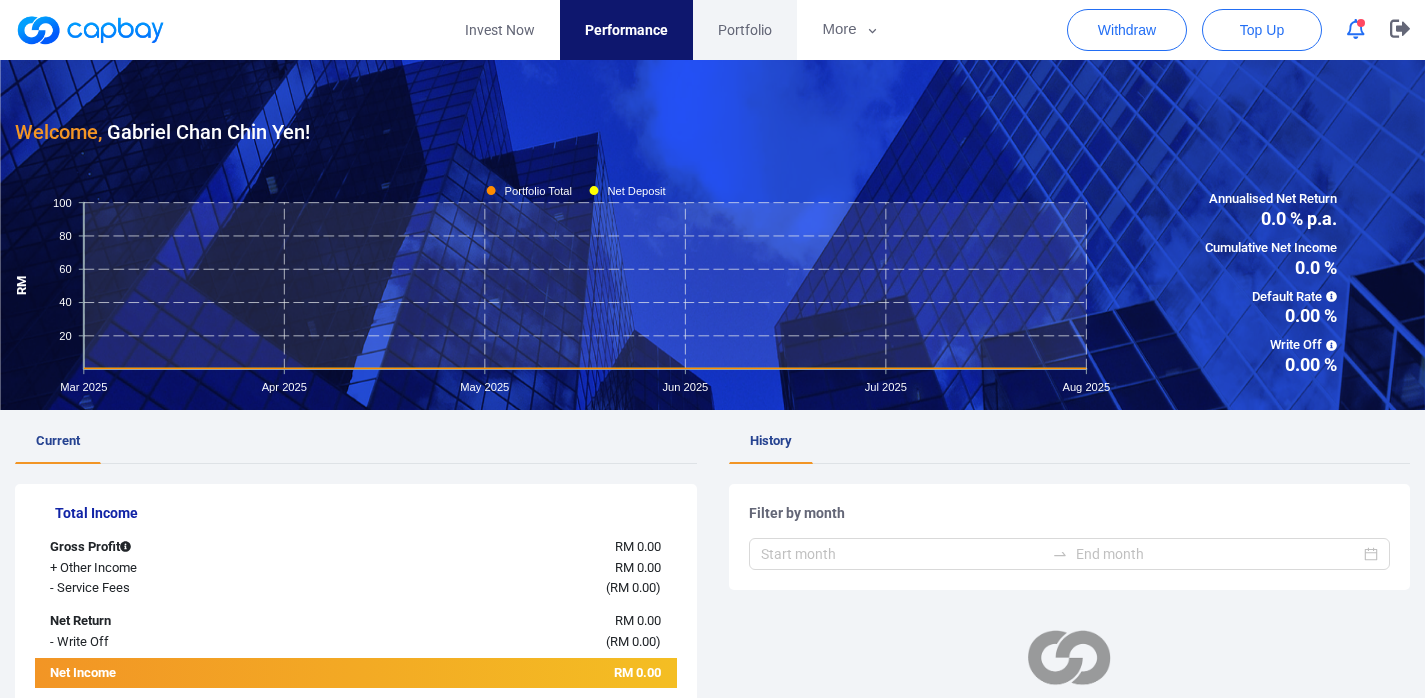 click on "Portfolio" at bounding box center [745, 30] 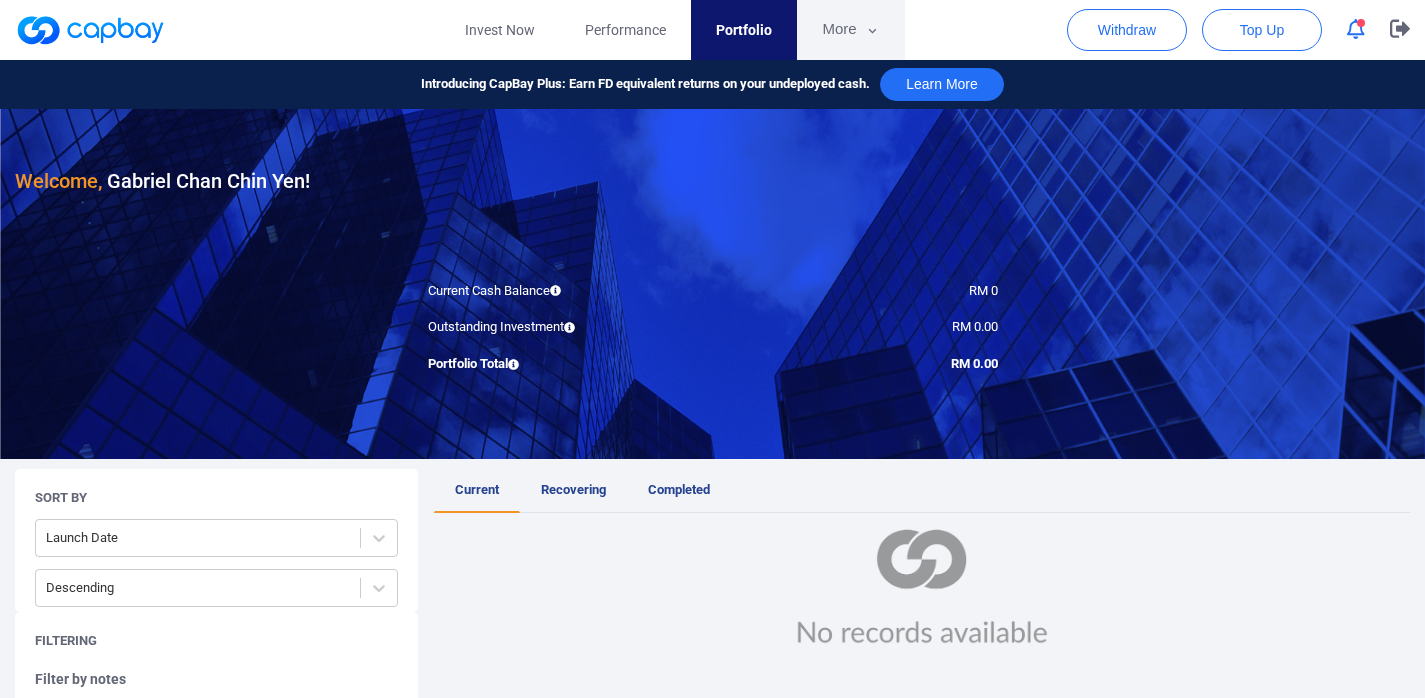 click on "More" at bounding box center (850, 30) 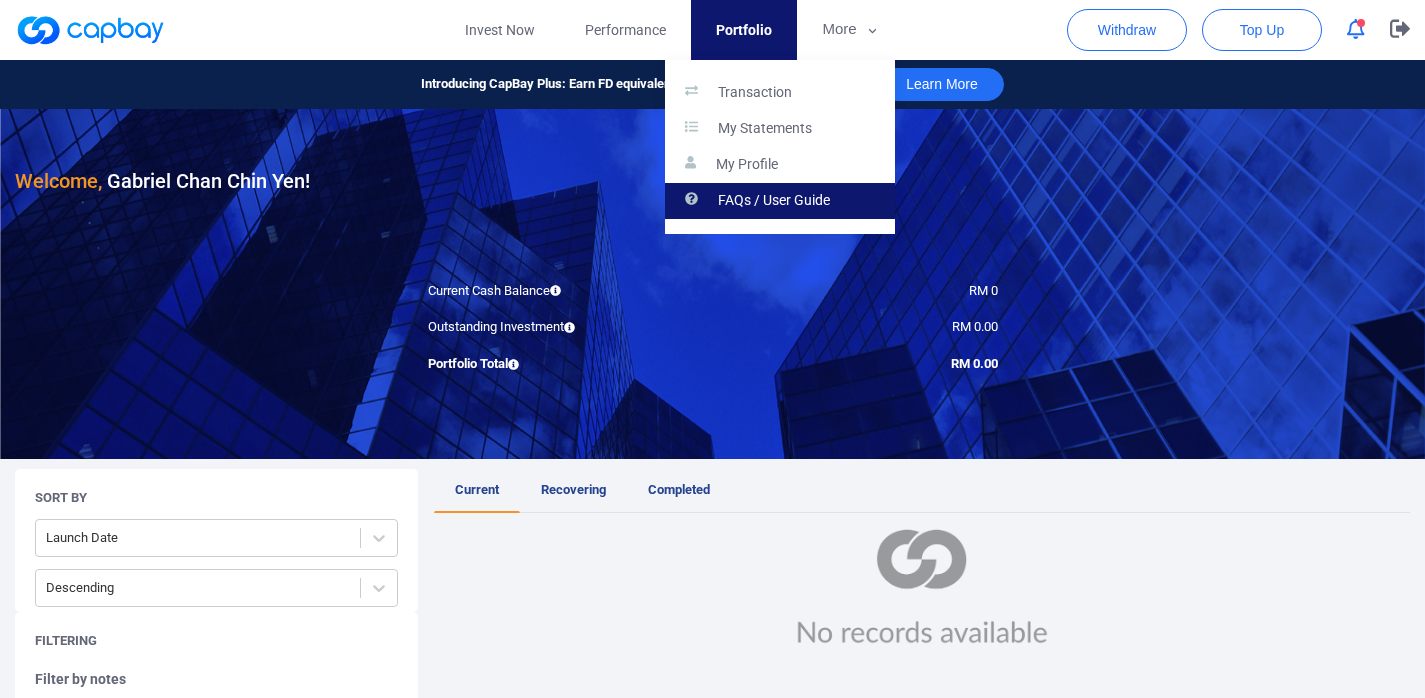 click on "FAQs / User Guide" at bounding box center (780, 201) 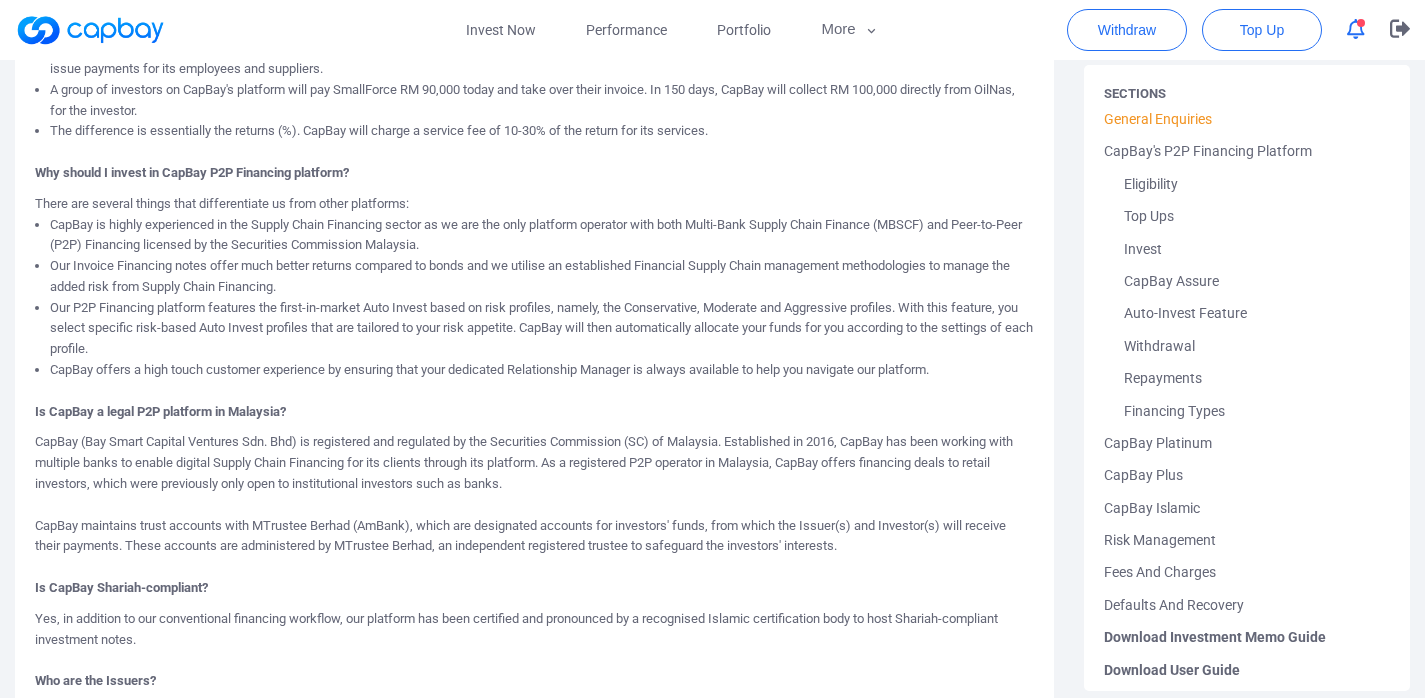 scroll, scrollTop: 415, scrollLeft: 0, axis: vertical 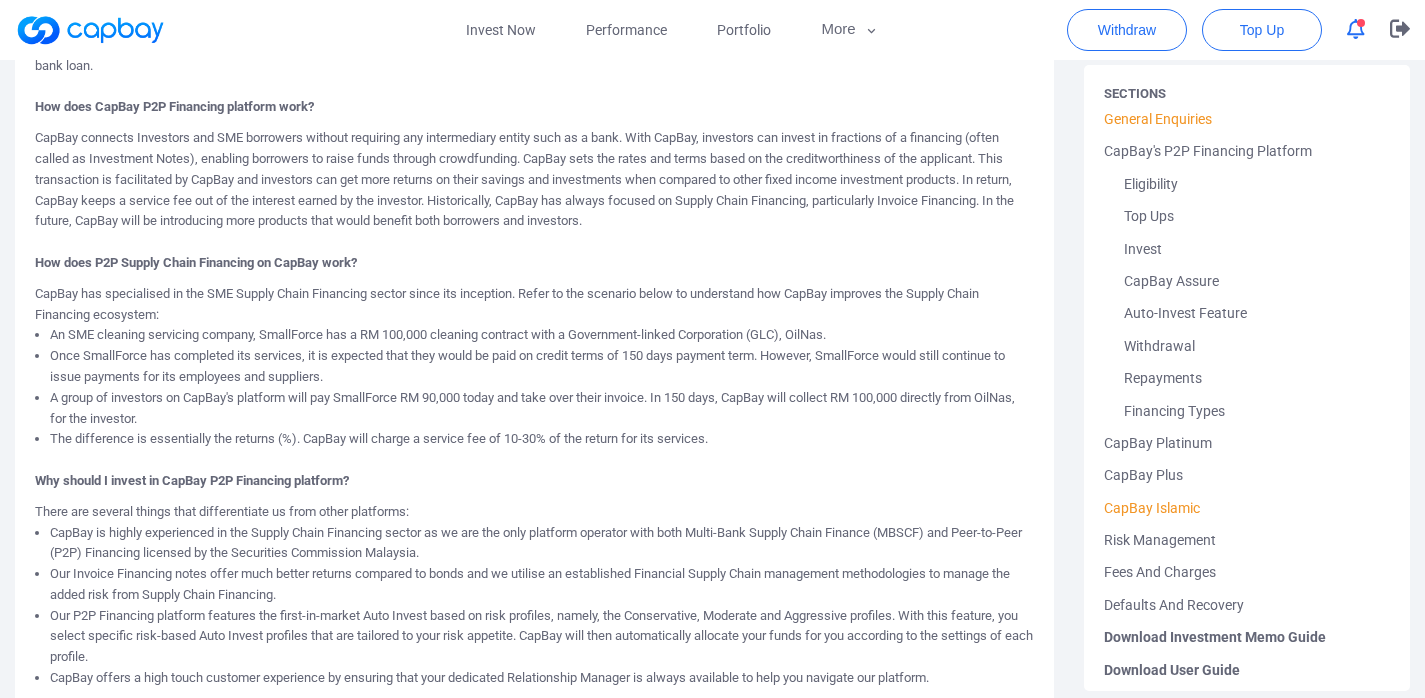 click on "CapBay Islamic" at bounding box center (1247, 508) 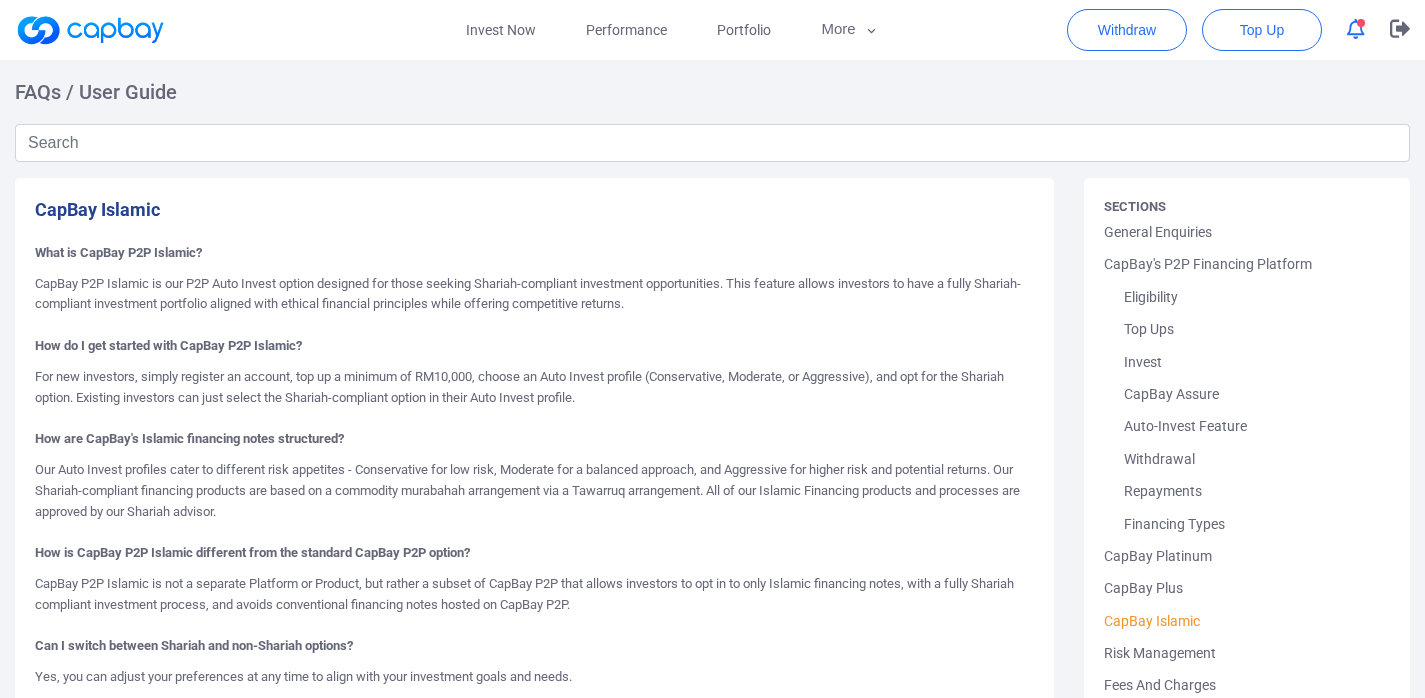 scroll, scrollTop: 12, scrollLeft: 0, axis: vertical 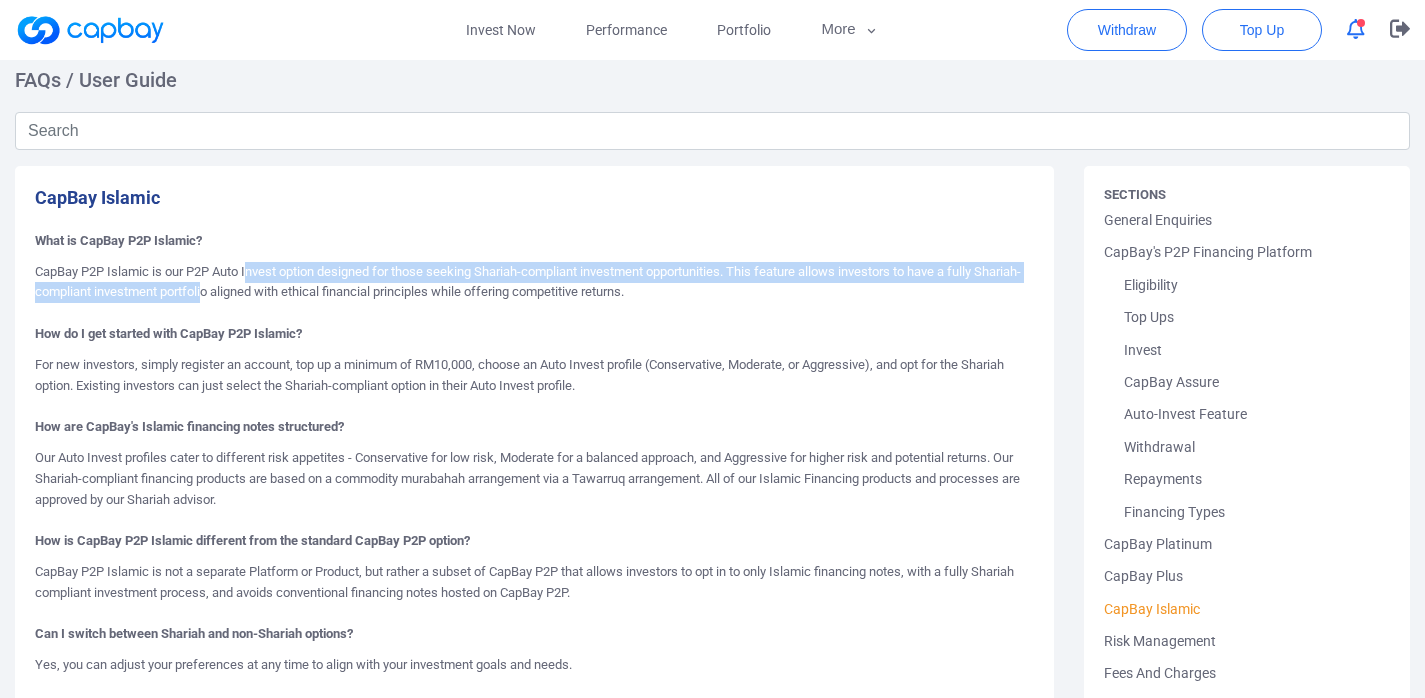 click on "CapBay P2P Islamic is our P2P Auto Invest option designed for those seeking Shariah-compliant investment opportunities. This feature allows investors to have a fully Shariah-compliant investment portfolio aligned with ethical financial principles while offering competitive returns." at bounding box center (534, 293) 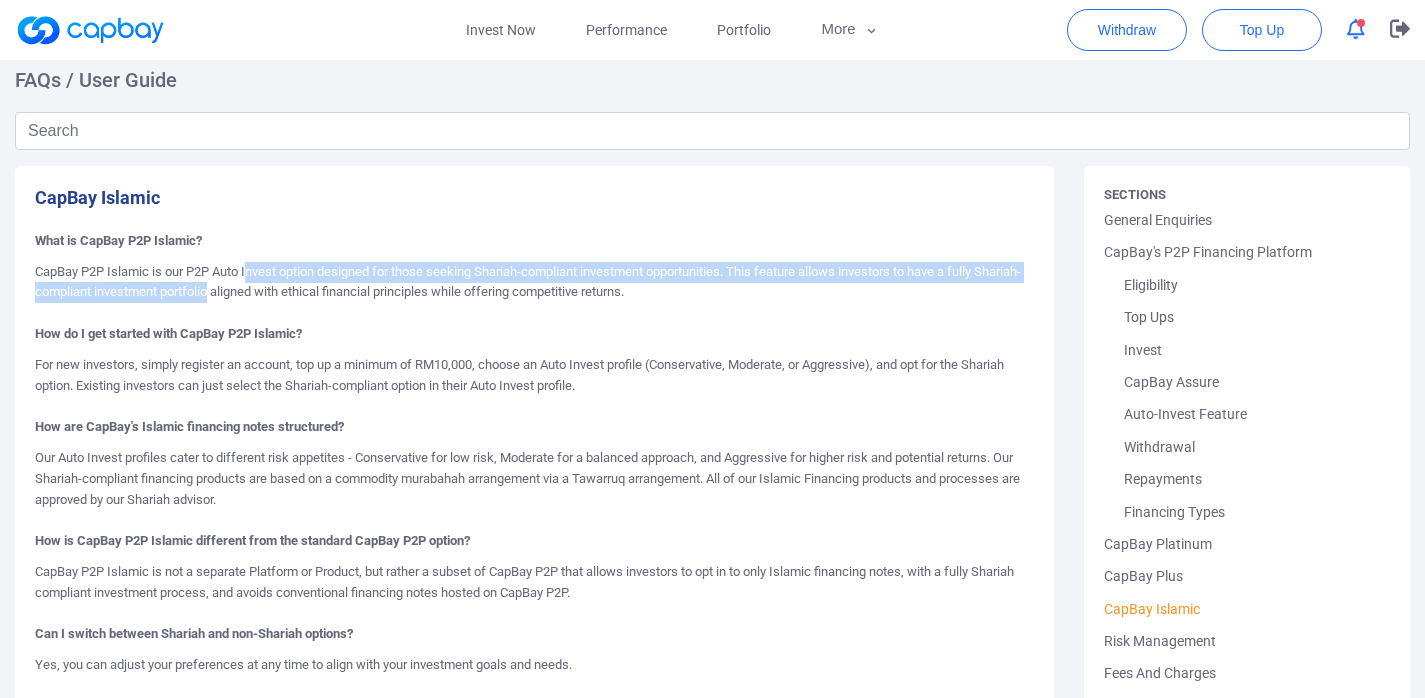 click on "CapBay P2P Islamic is our P2P Auto Invest option designed for those seeking Shariah-compliant investment opportunities. This feature allows investors to have a fully Shariah-compliant investment portfolio aligned with ethical financial principles while offering competitive returns." at bounding box center [534, 293] 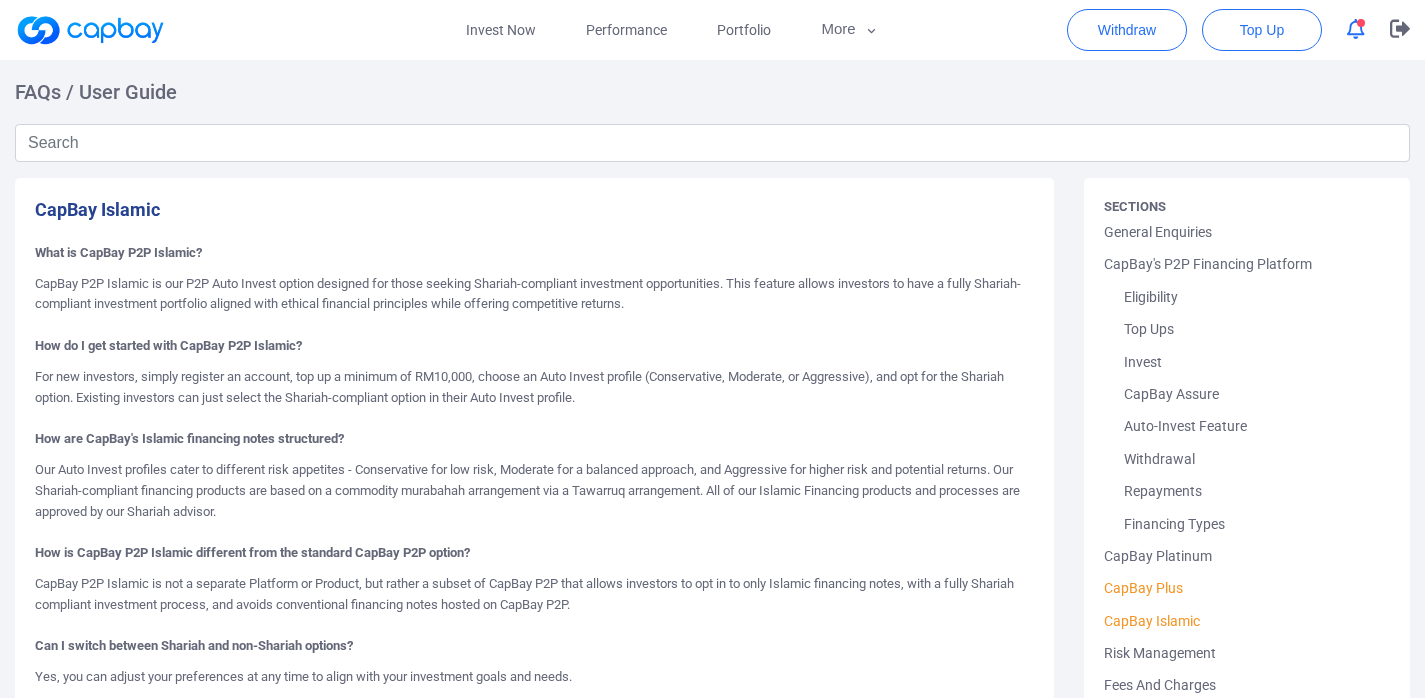 scroll, scrollTop: 25, scrollLeft: 0, axis: vertical 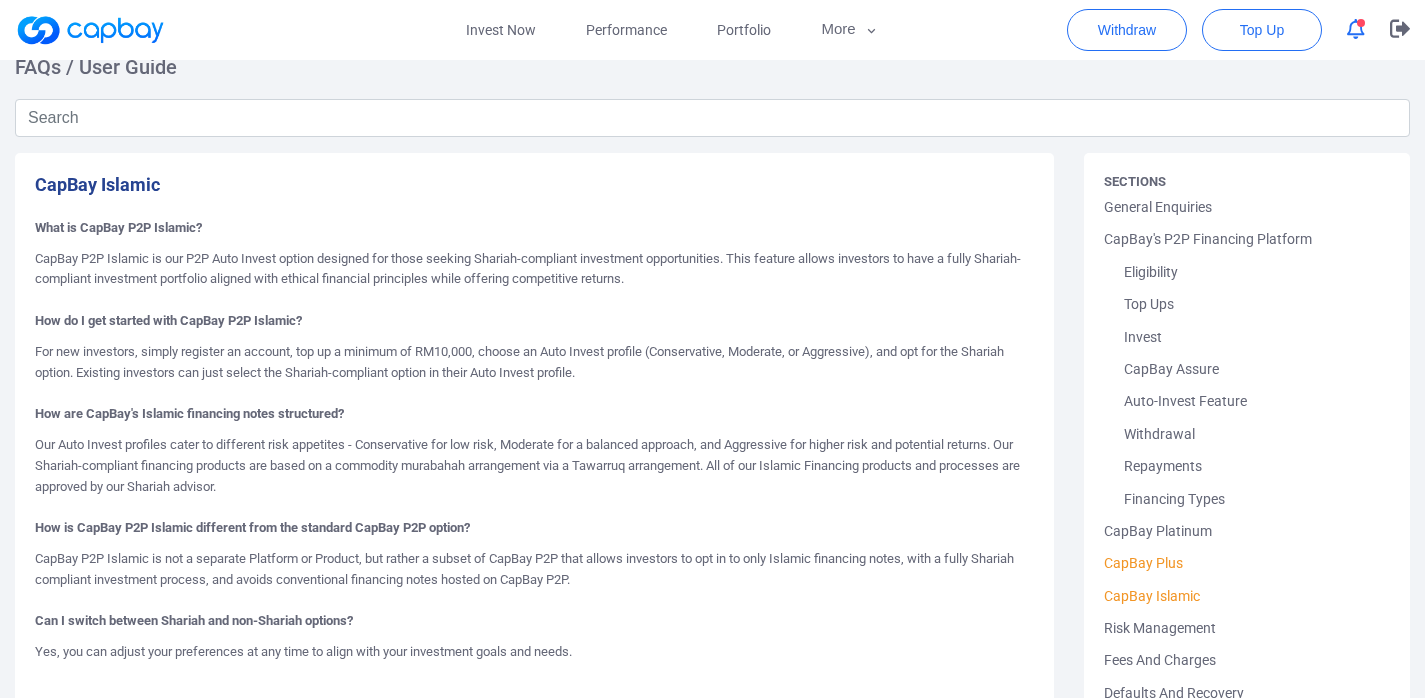 click on "CapBay Plus" at bounding box center (1247, 563) 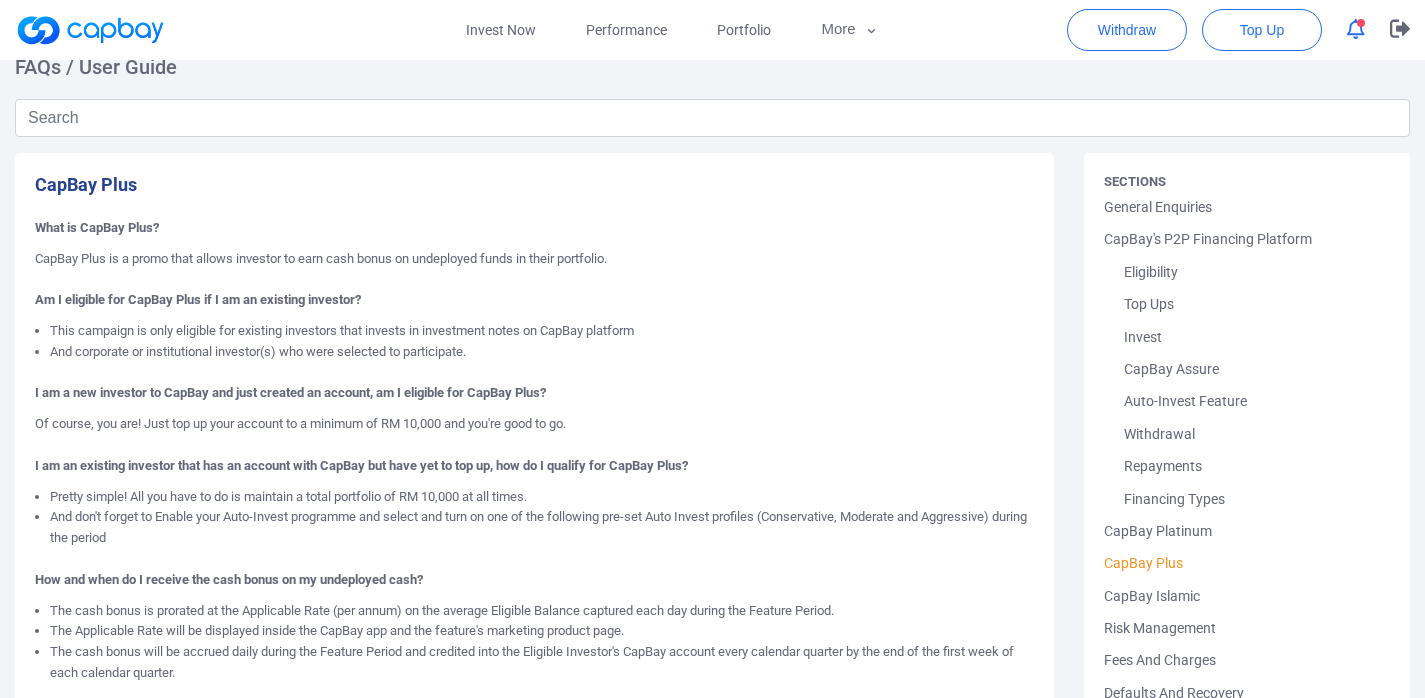 scroll, scrollTop: 0, scrollLeft: 0, axis: both 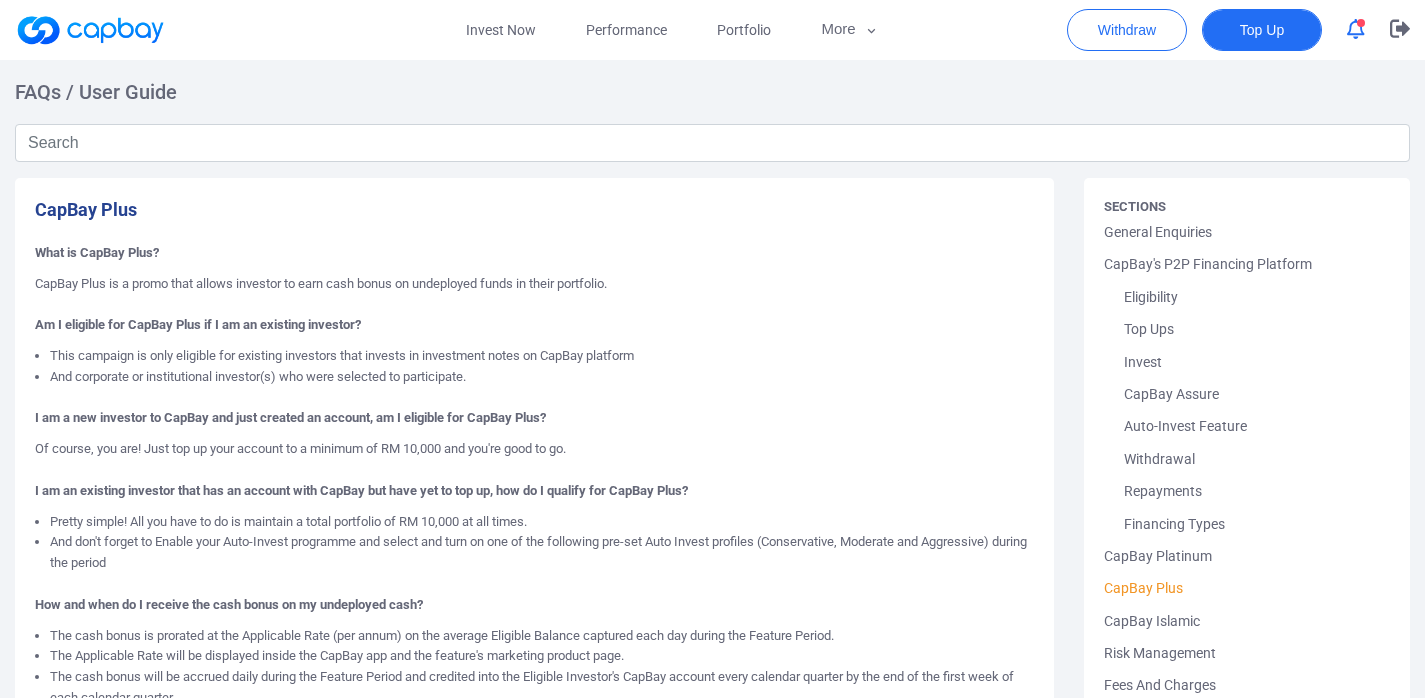 click on "Top Up" at bounding box center (1262, 30) 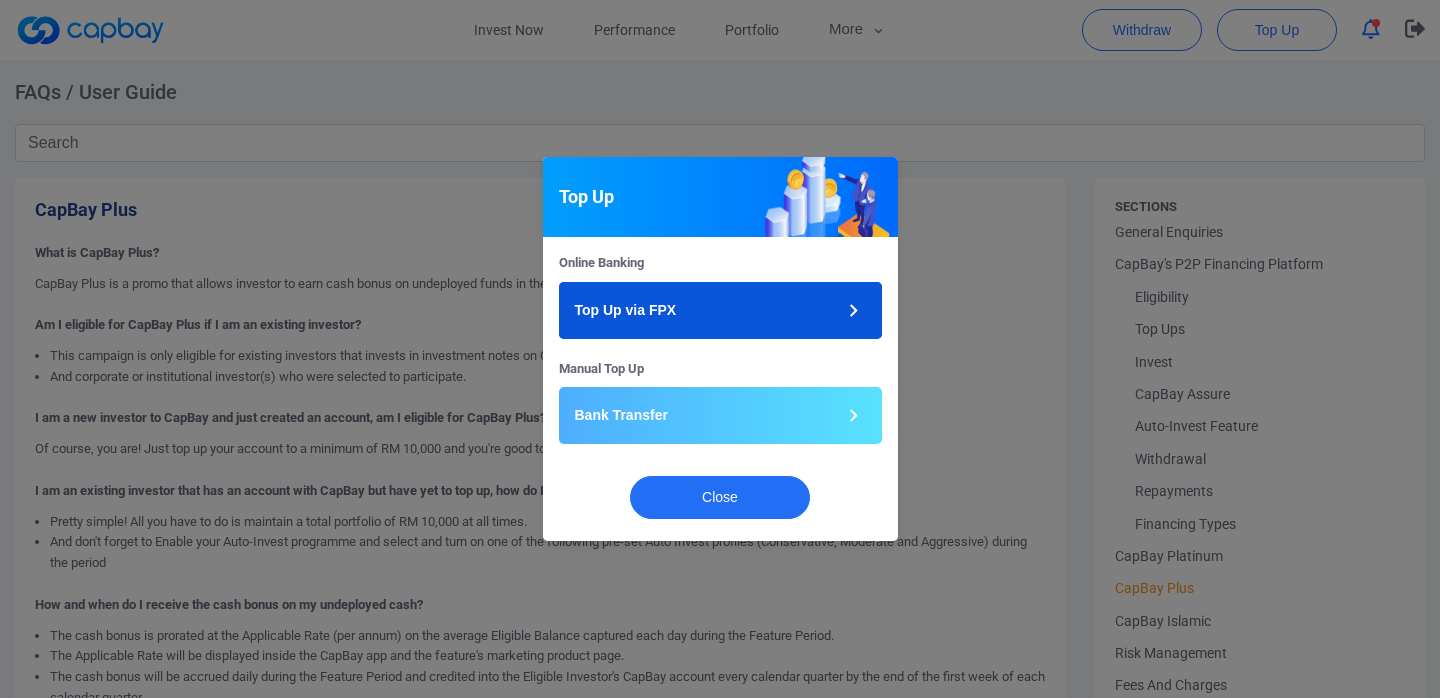 click on "Top Up via FPX" at bounding box center (720, 310) 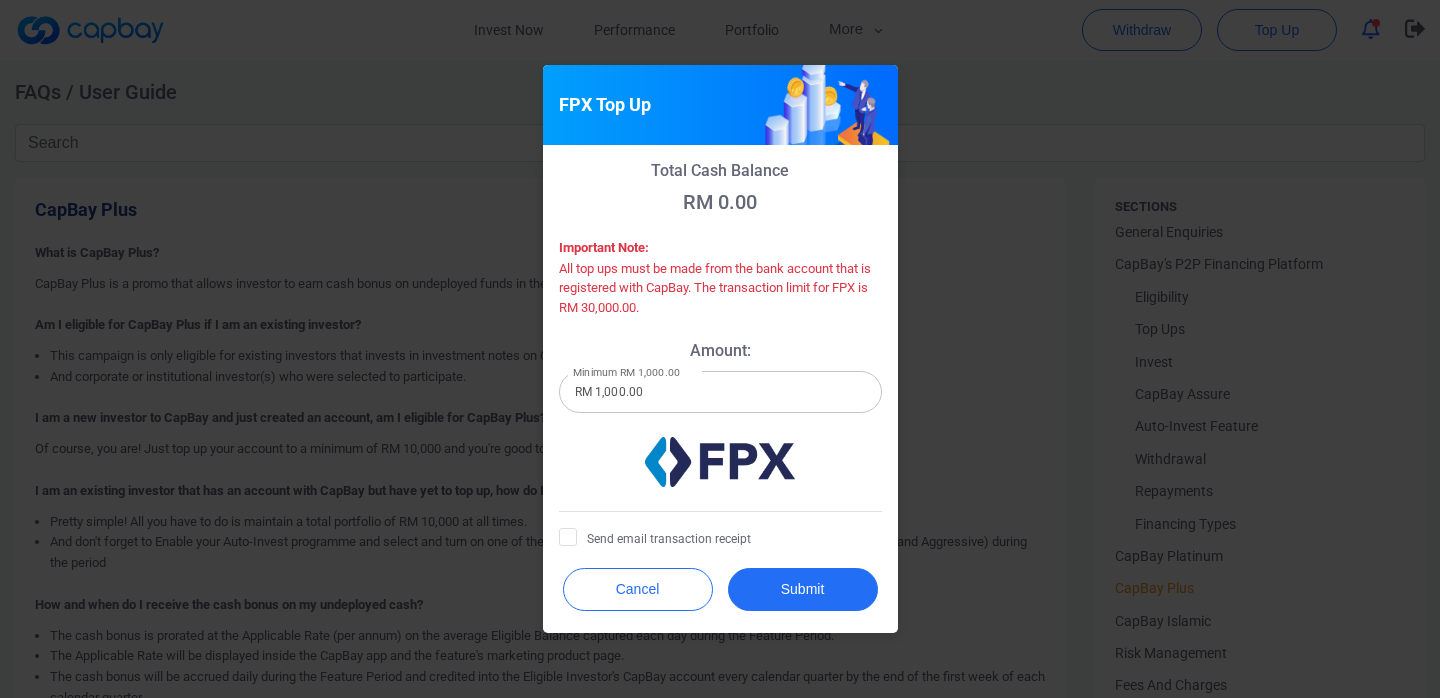 click on "FPX Top Up Total Cash Balance RM 0.00 Important Note: All top ups must be made from the bank account that is registered with CapBay. The transaction limit for FPX is   RM 30,000.00 . Amount: Minimum RM 1,000.00 RM 1,000.00 Minimum RM 1,000.00 Send email transaction receipt Cancel Submit" at bounding box center [720, 349] 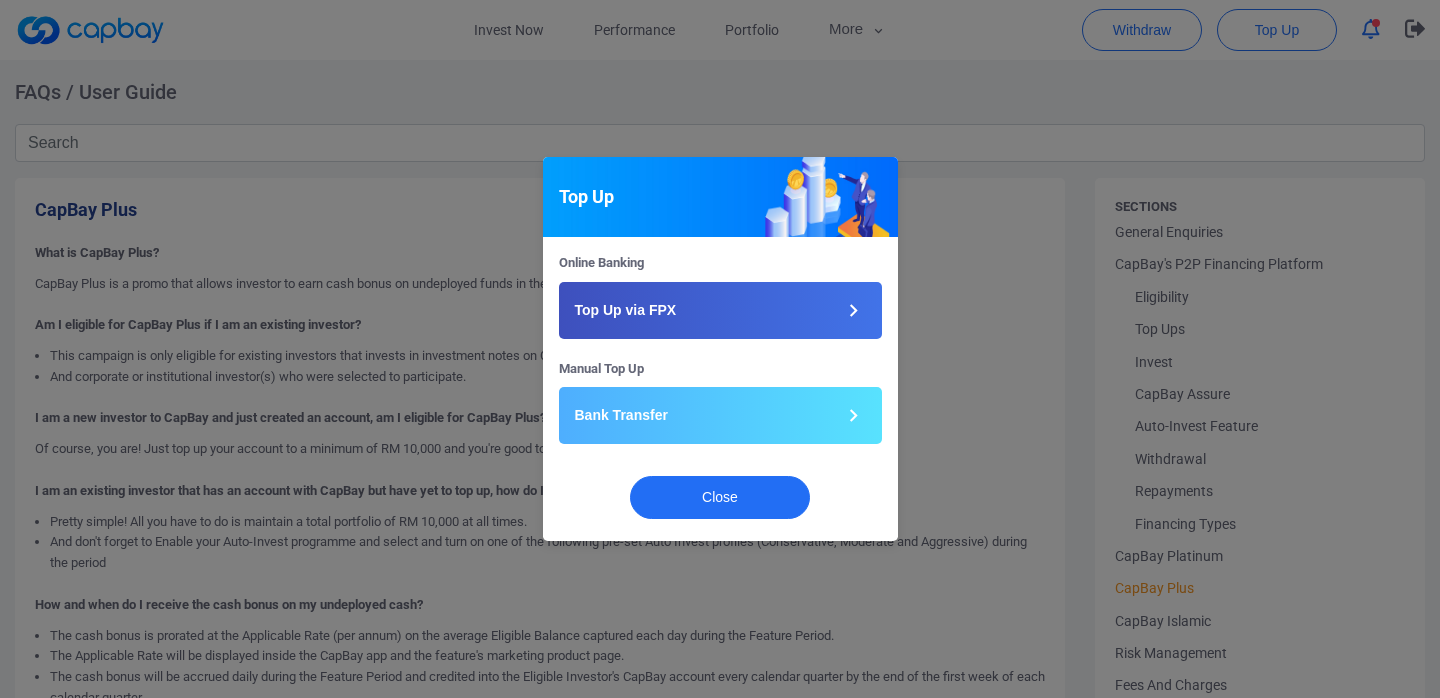 click on "Top Up" at bounding box center (720, 197) 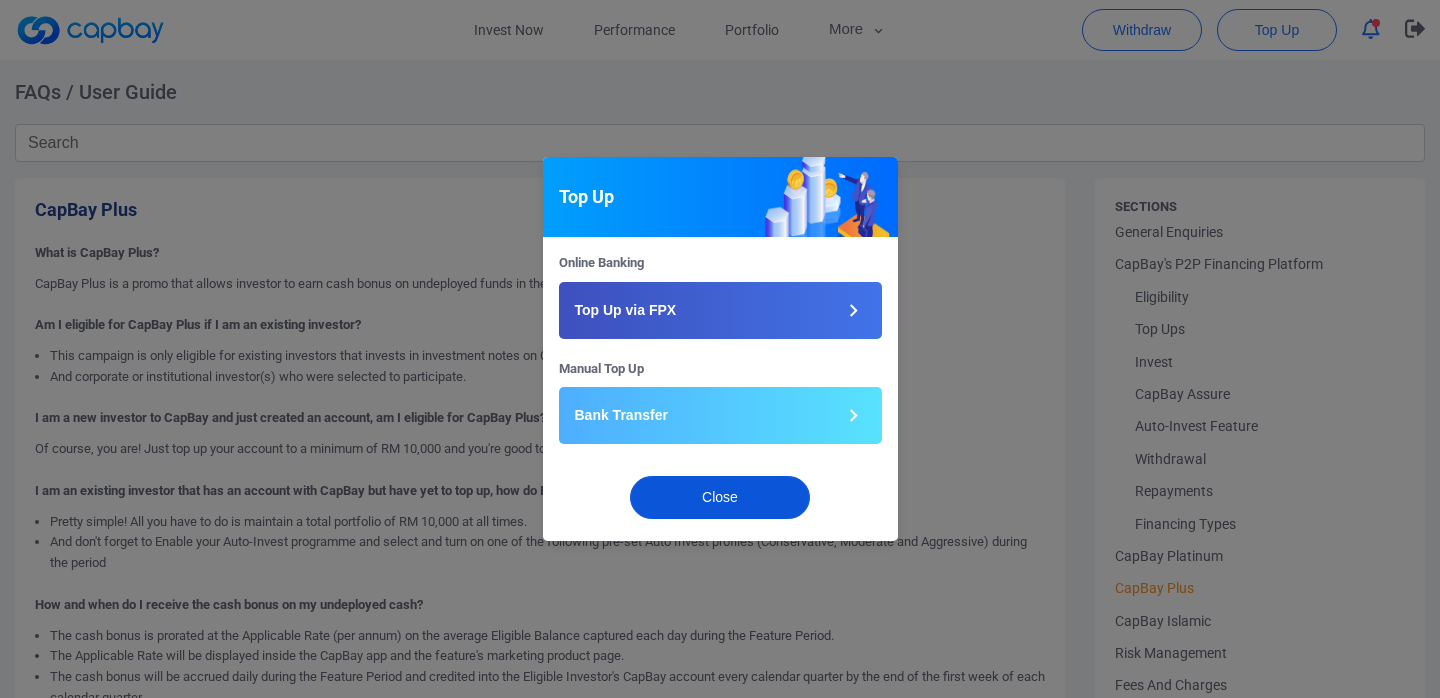click on "Close" at bounding box center [720, 497] 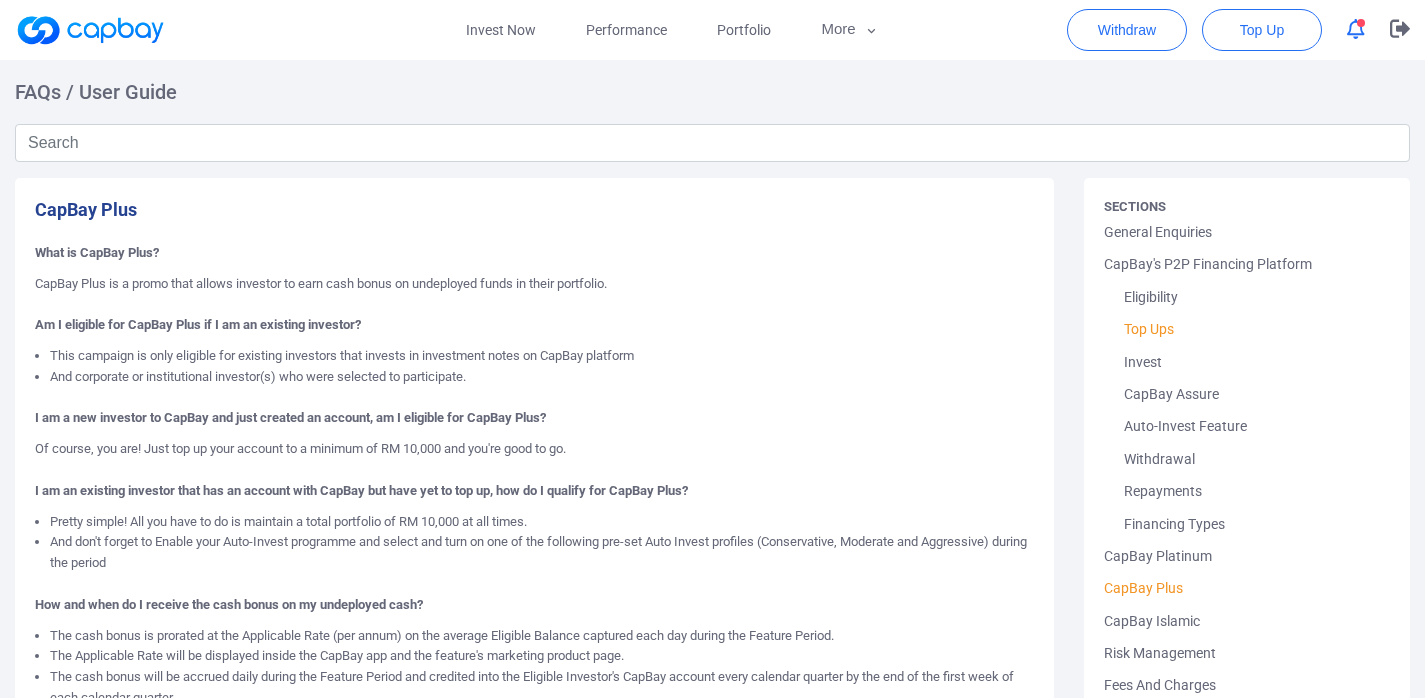 click on "Top Ups" at bounding box center (1247, 329) 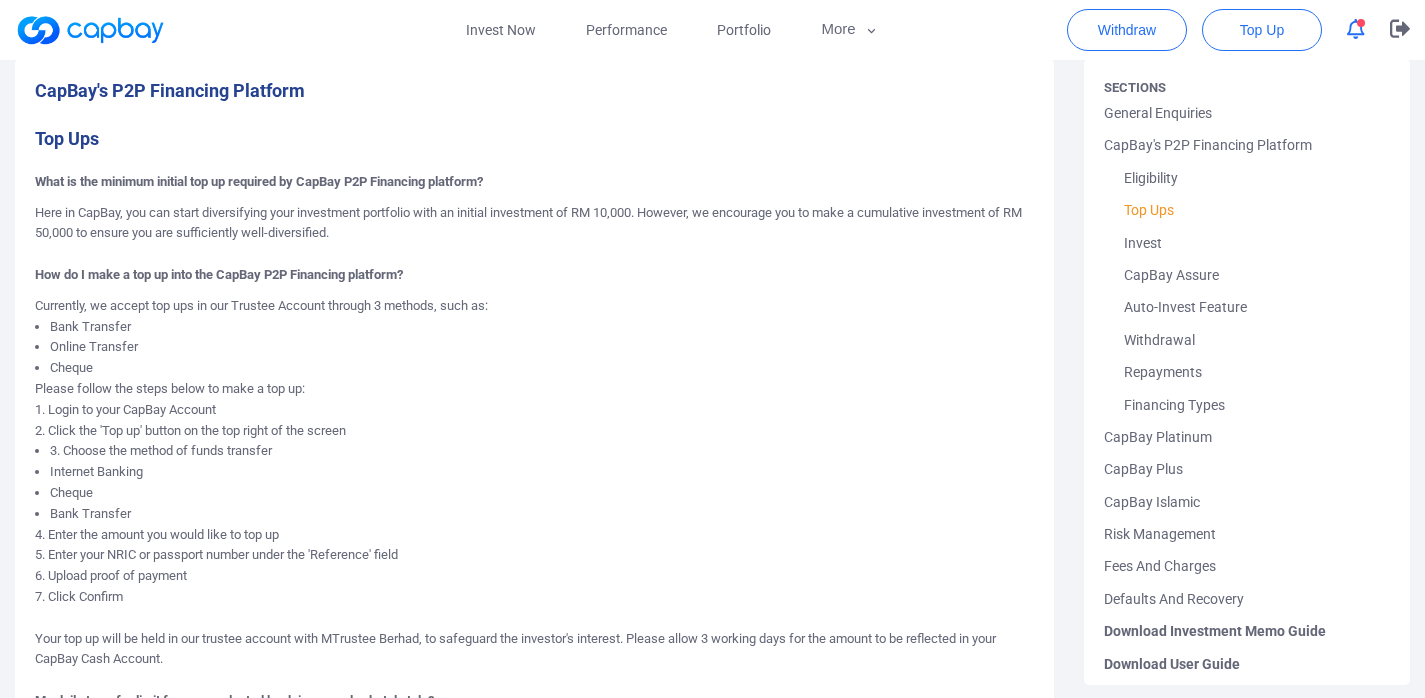 scroll, scrollTop: 0, scrollLeft: 0, axis: both 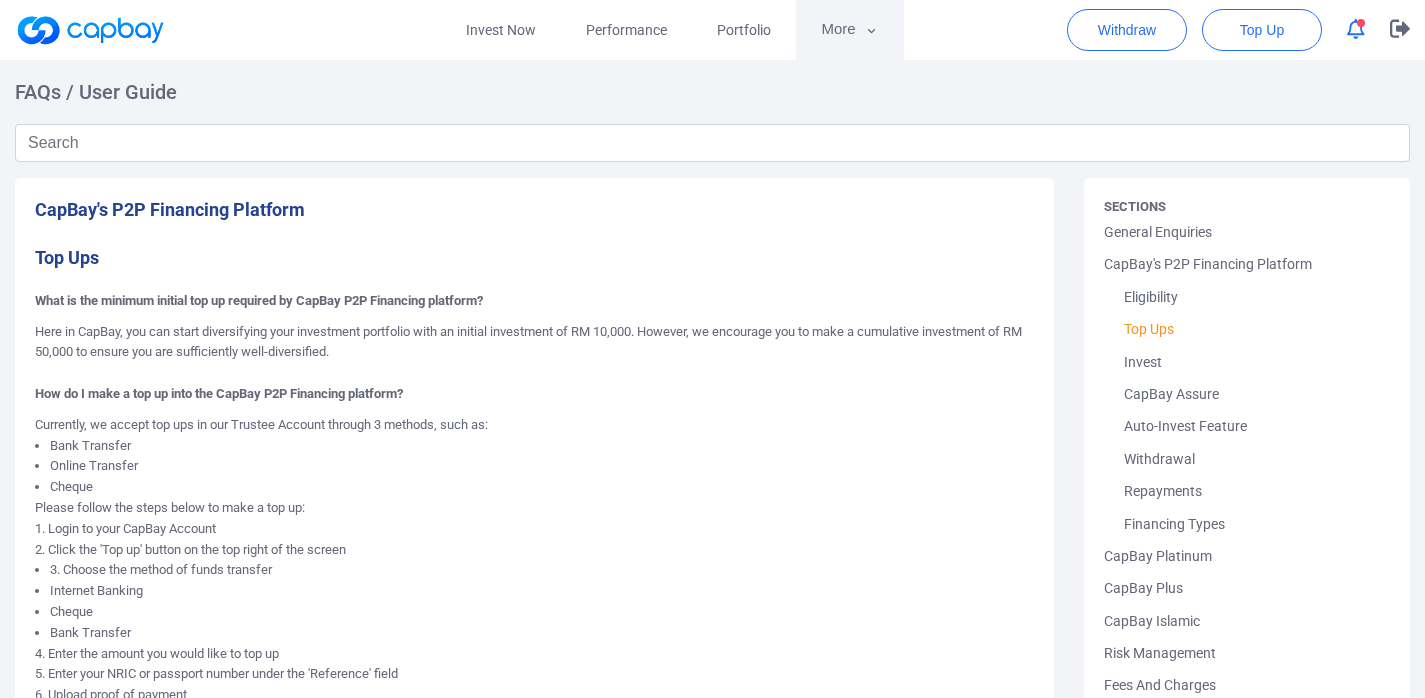 click on "More" at bounding box center (849, 30) 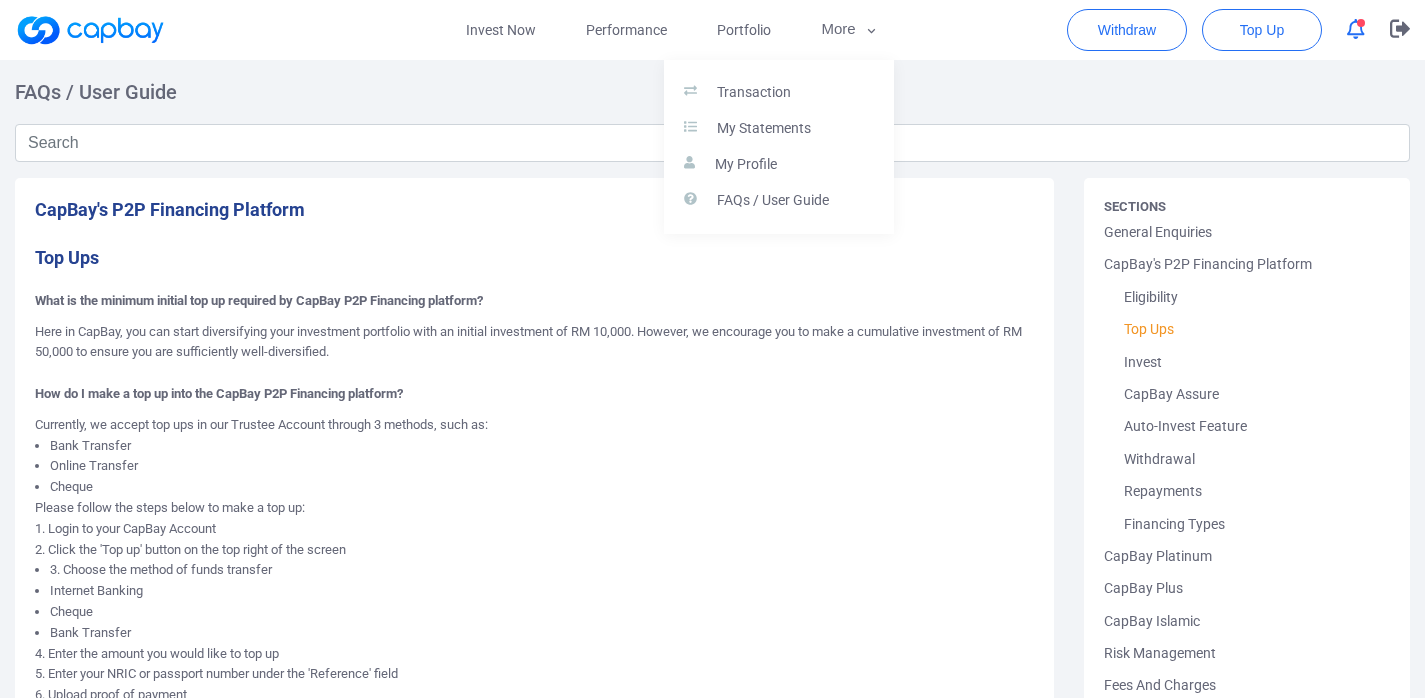 click at bounding box center [712, 349] 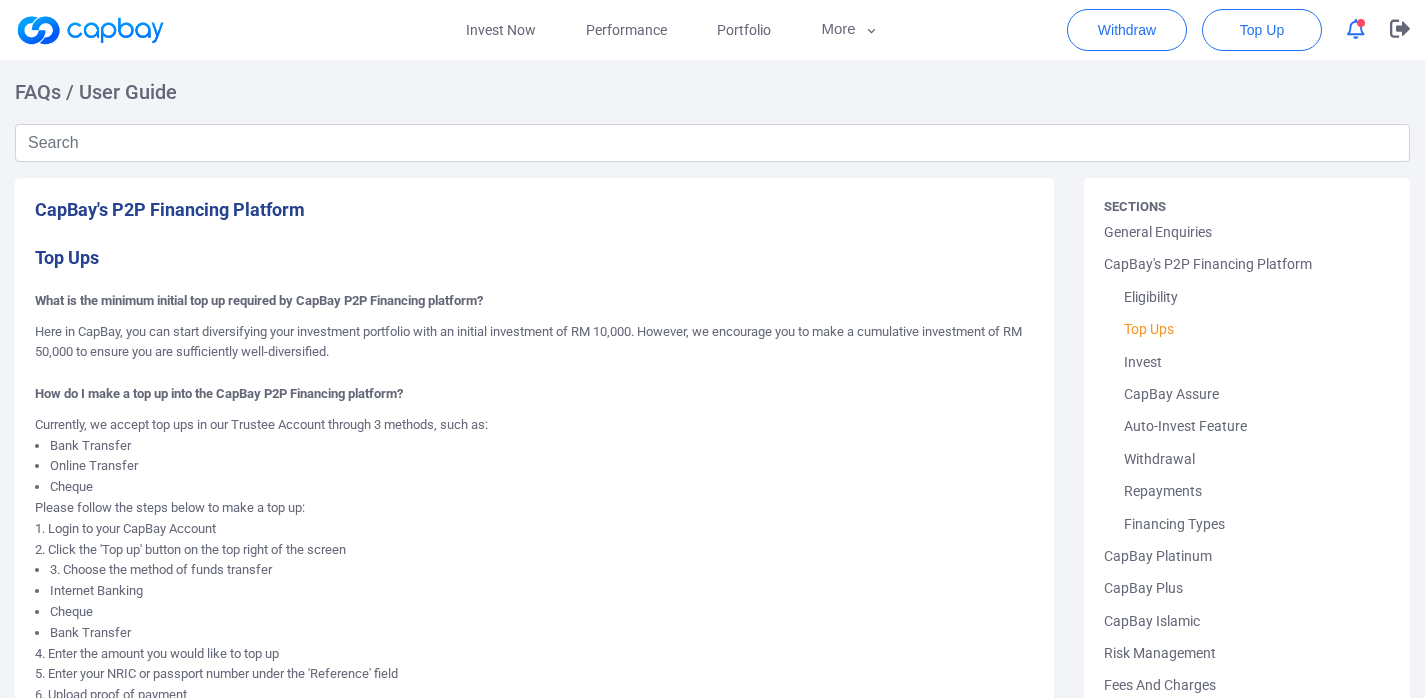 click on "General Enquiries" at bounding box center [1247, 232] 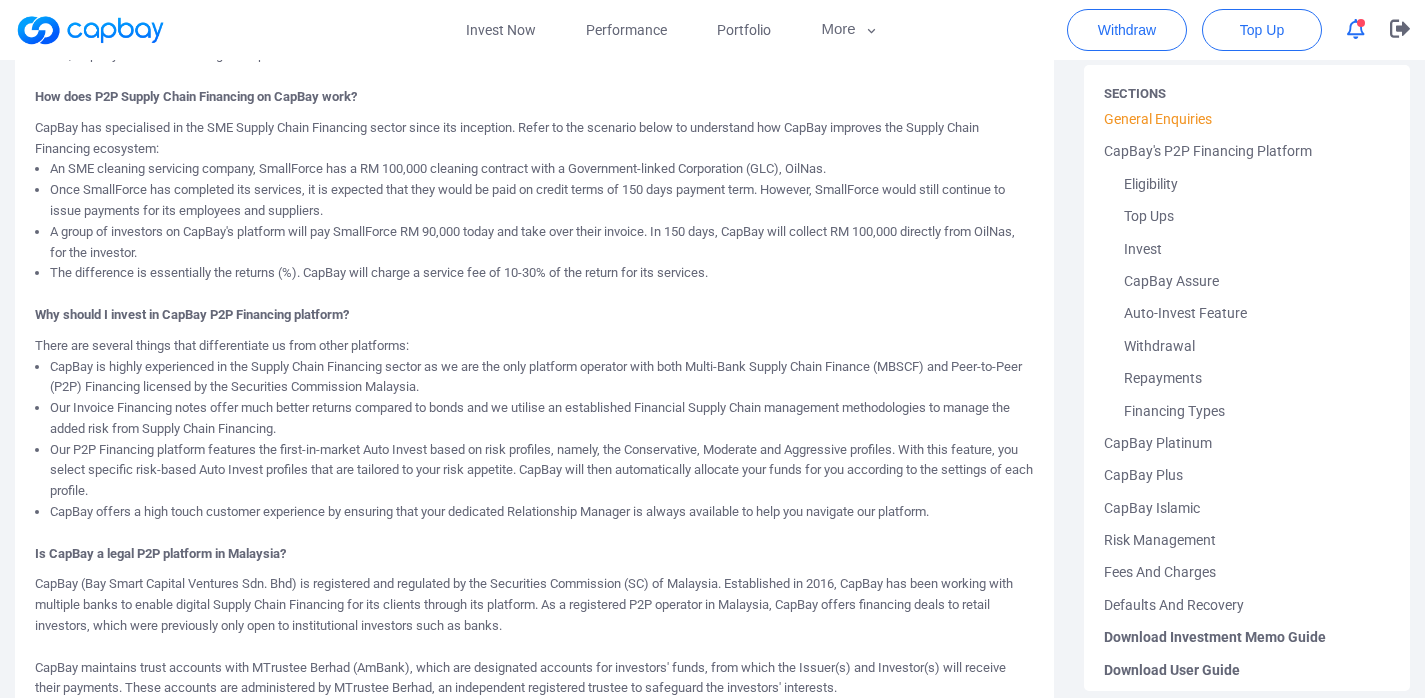 scroll, scrollTop: 0, scrollLeft: 0, axis: both 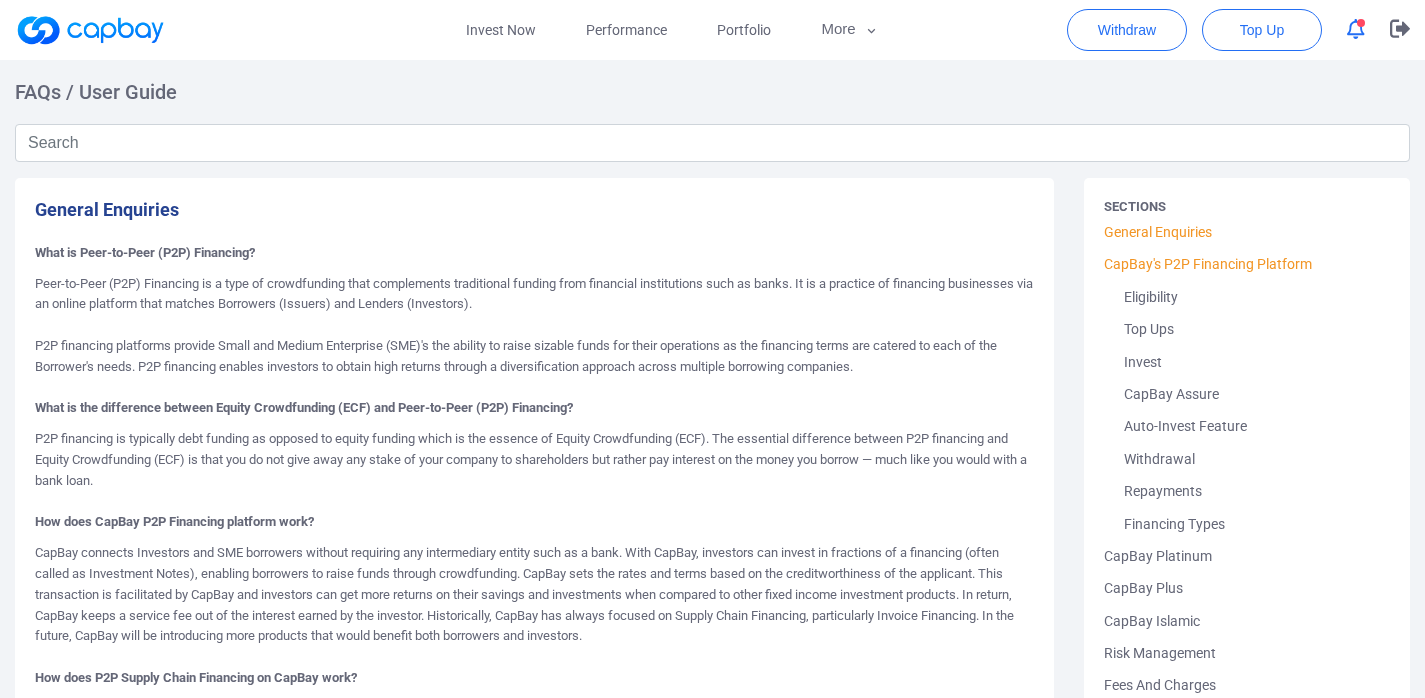 click on "CapBay's P2P Financing Platform" at bounding box center [1247, 264] 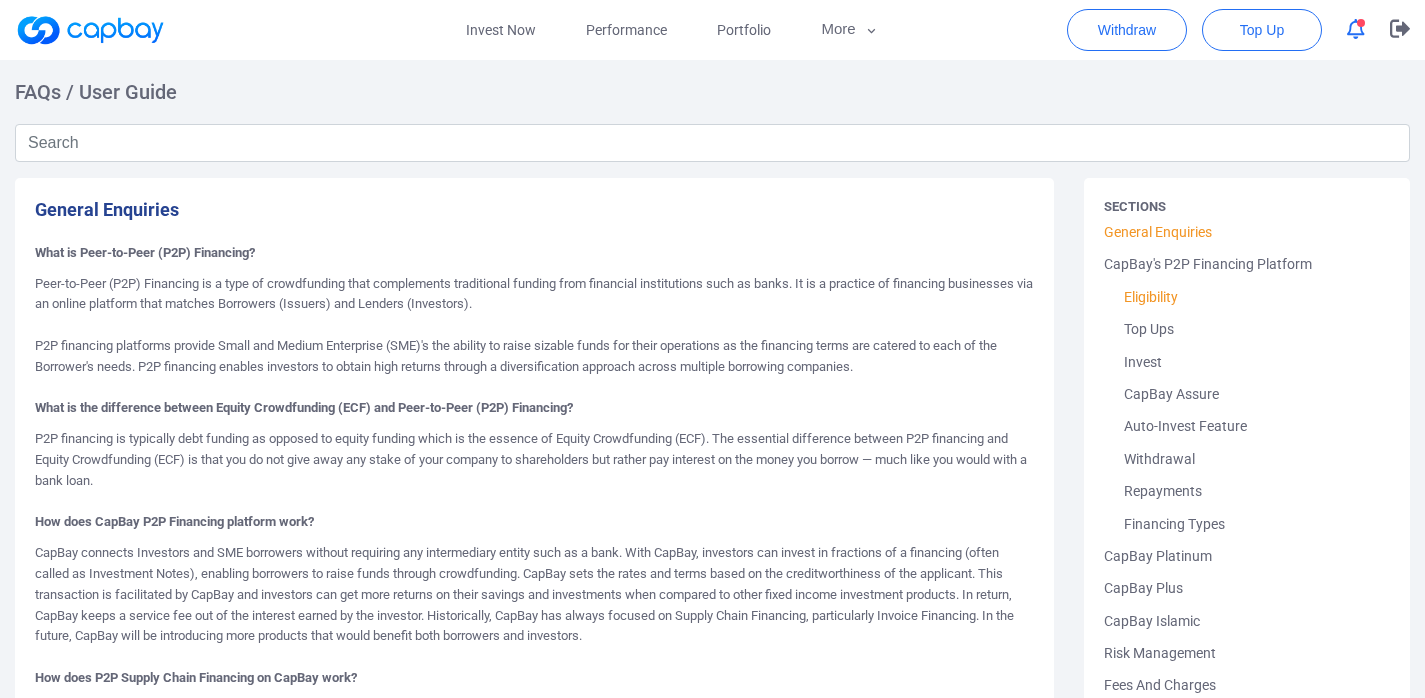 click on "Eligibility" at bounding box center [1247, 297] 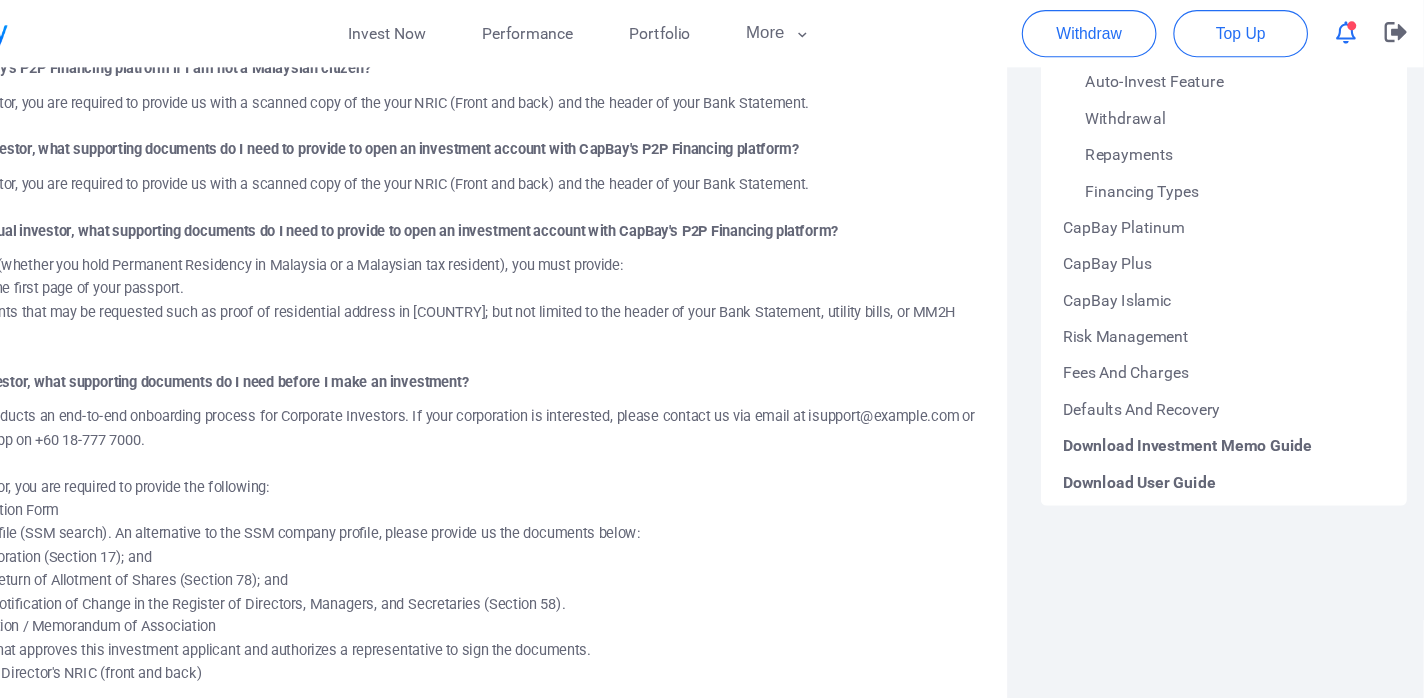 scroll, scrollTop: 0, scrollLeft: 0, axis: both 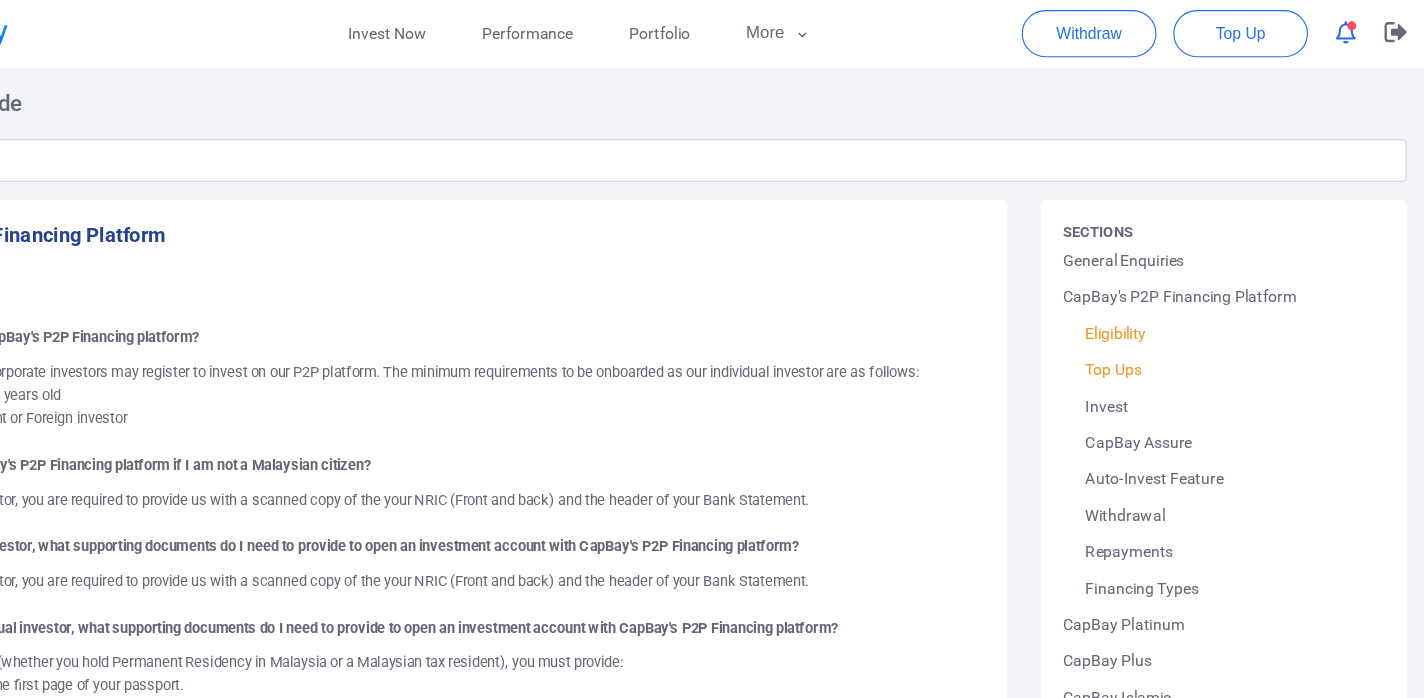 click on "Top Ups" at bounding box center [1247, 329] 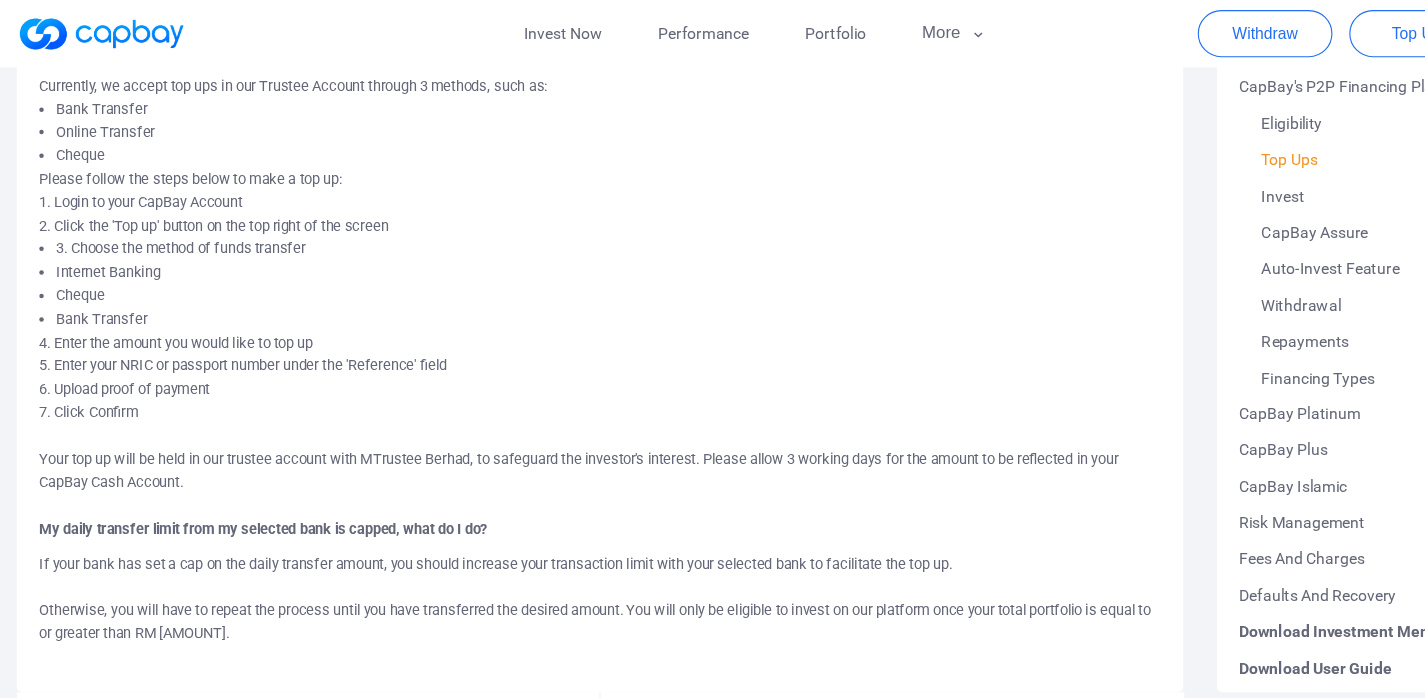 scroll, scrollTop: 348, scrollLeft: 0, axis: vertical 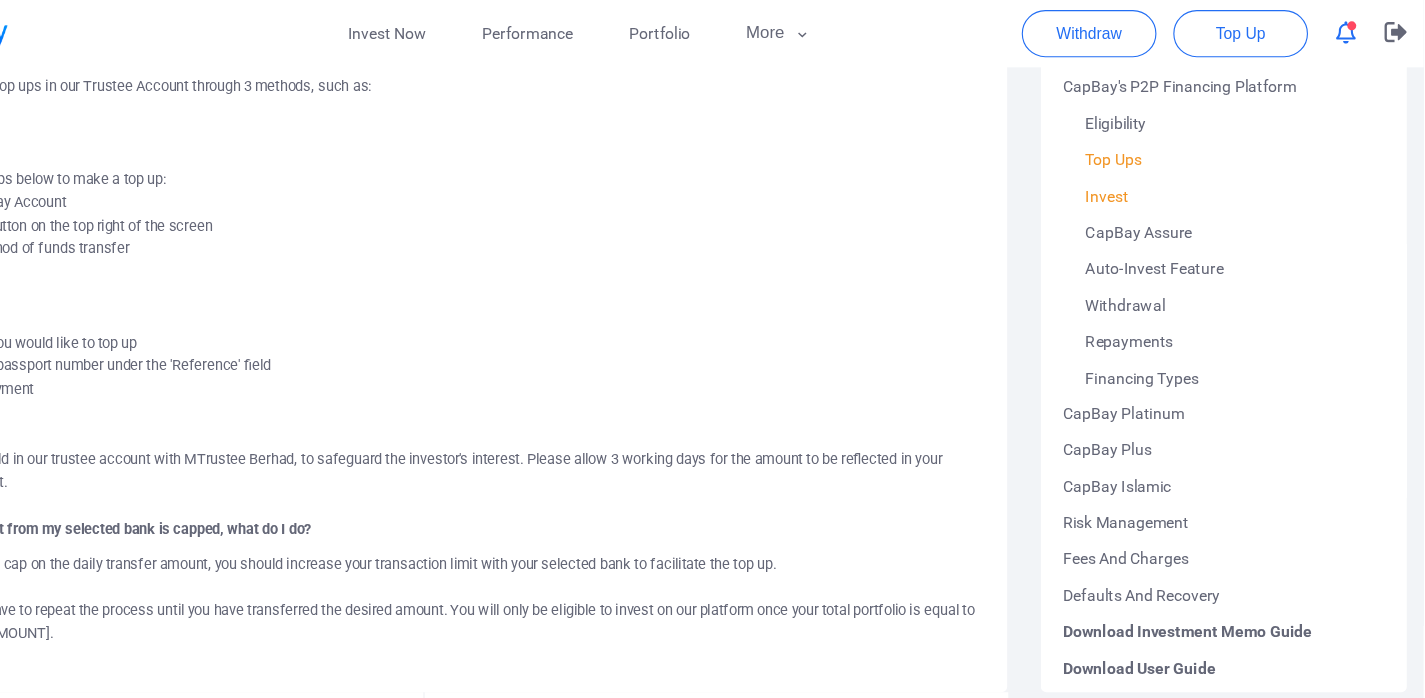 click on "Invest" at bounding box center [1247, 175] 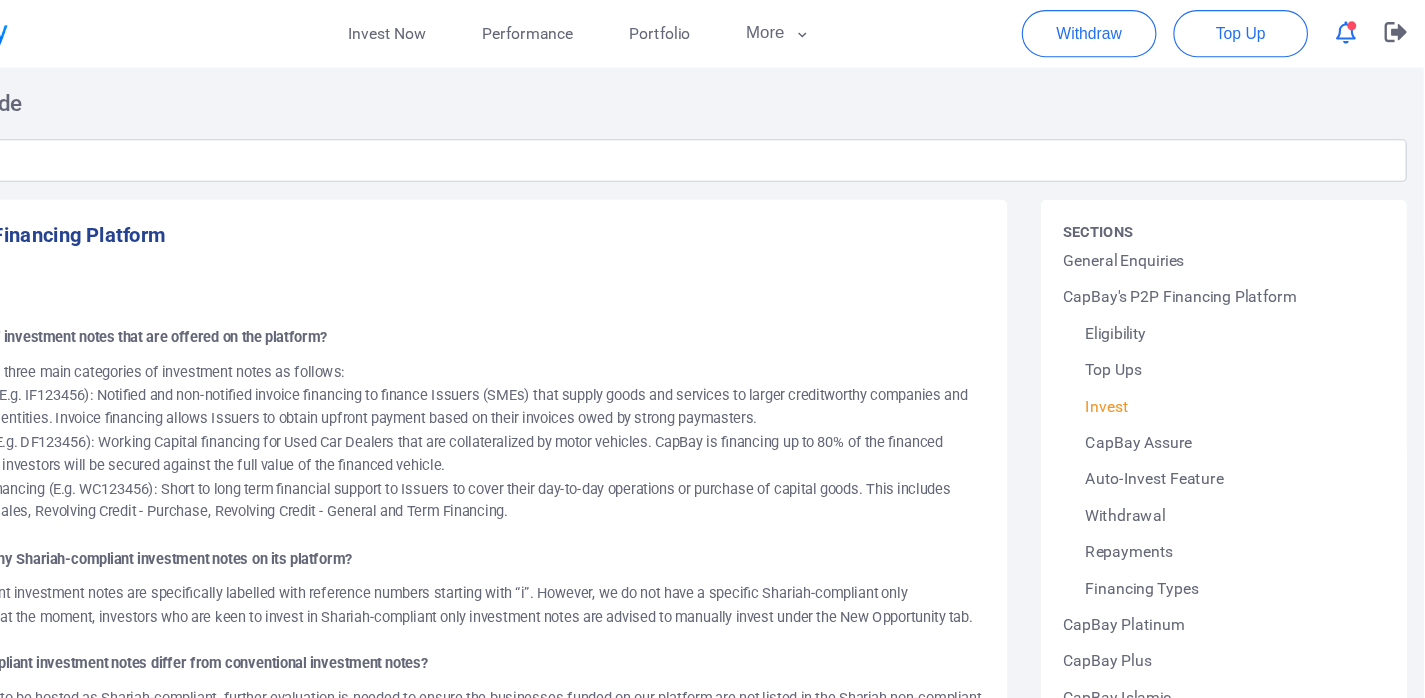 scroll, scrollTop: 145, scrollLeft: 0, axis: vertical 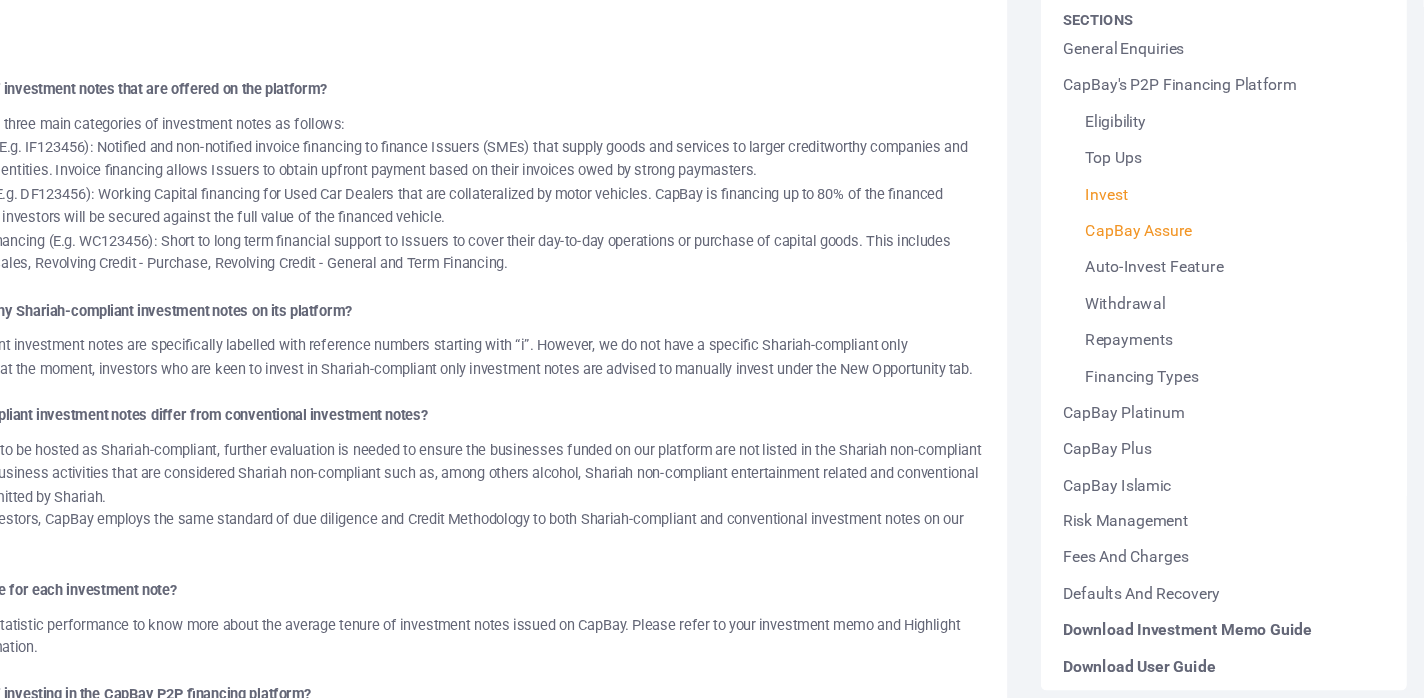 click on "CapBay Assure" at bounding box center (1247, 281) 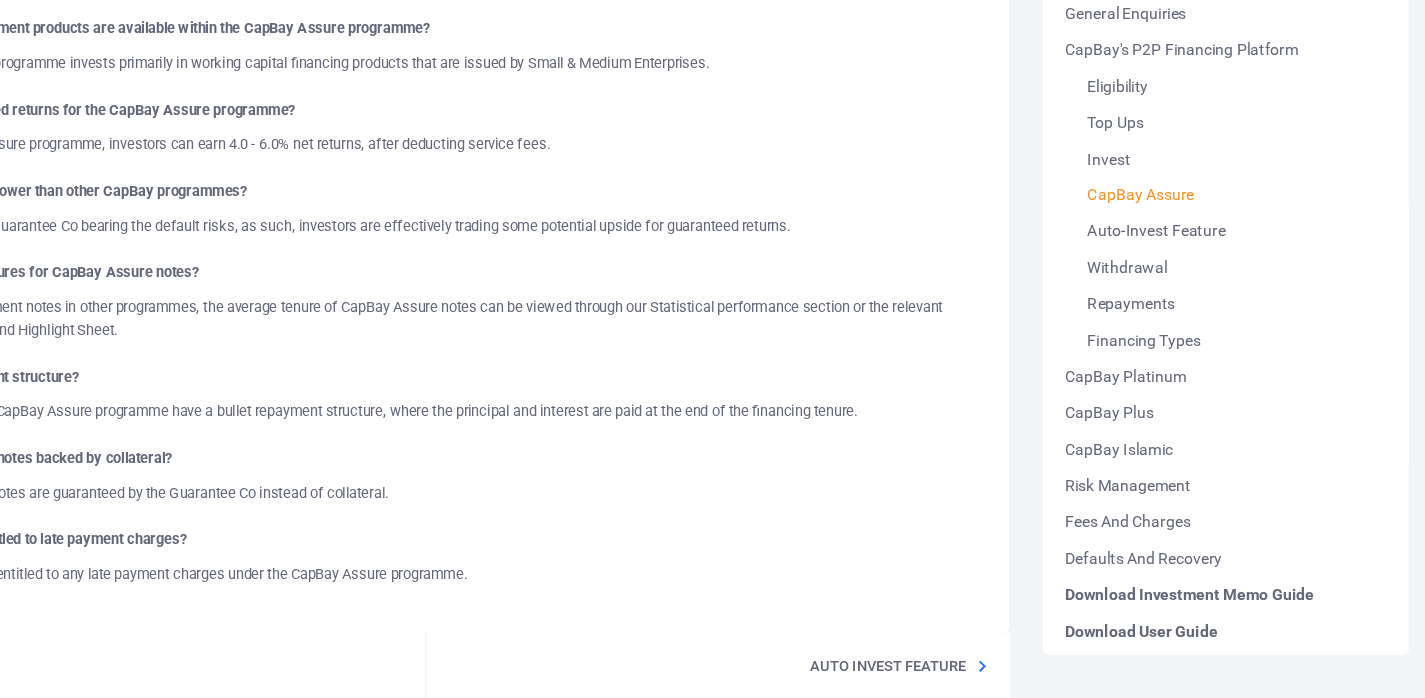 scroll, scrollTop: 924, scrollLeft: 0, axis: vertical 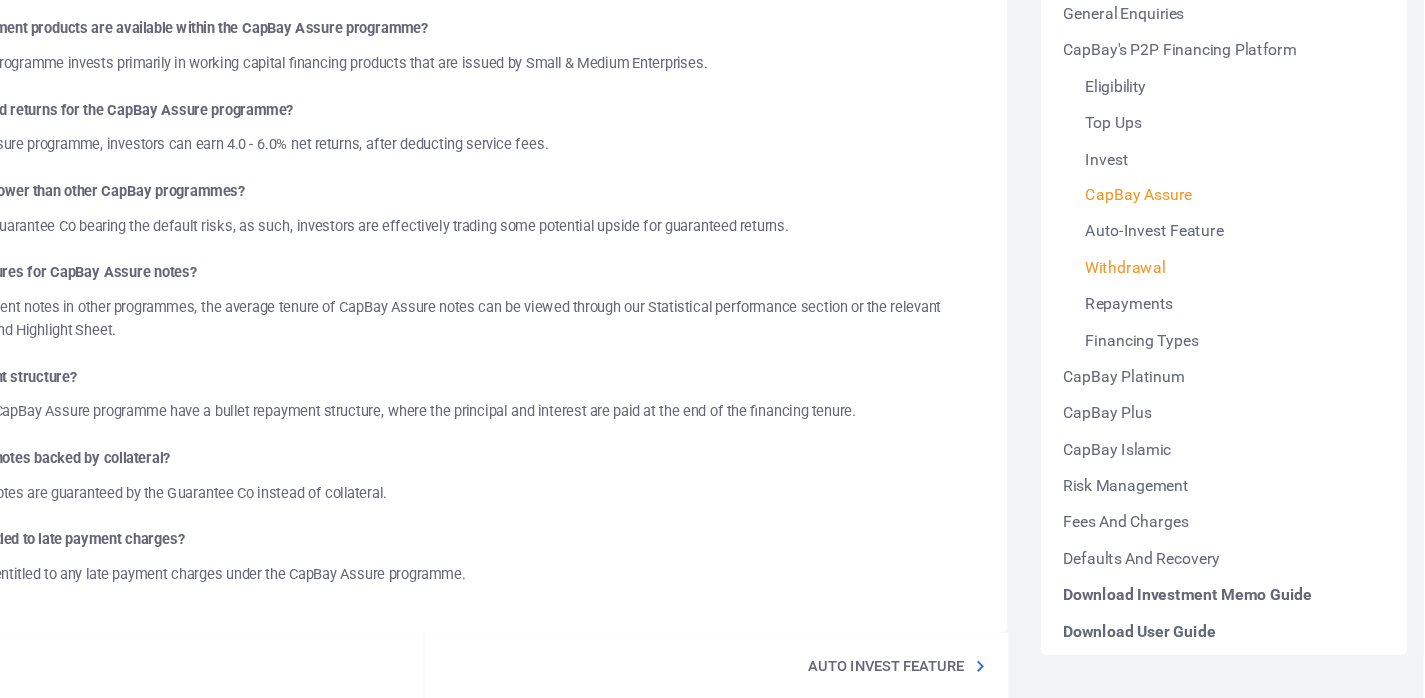 click on "Withdrawal" at bounding box center [1247, 315] 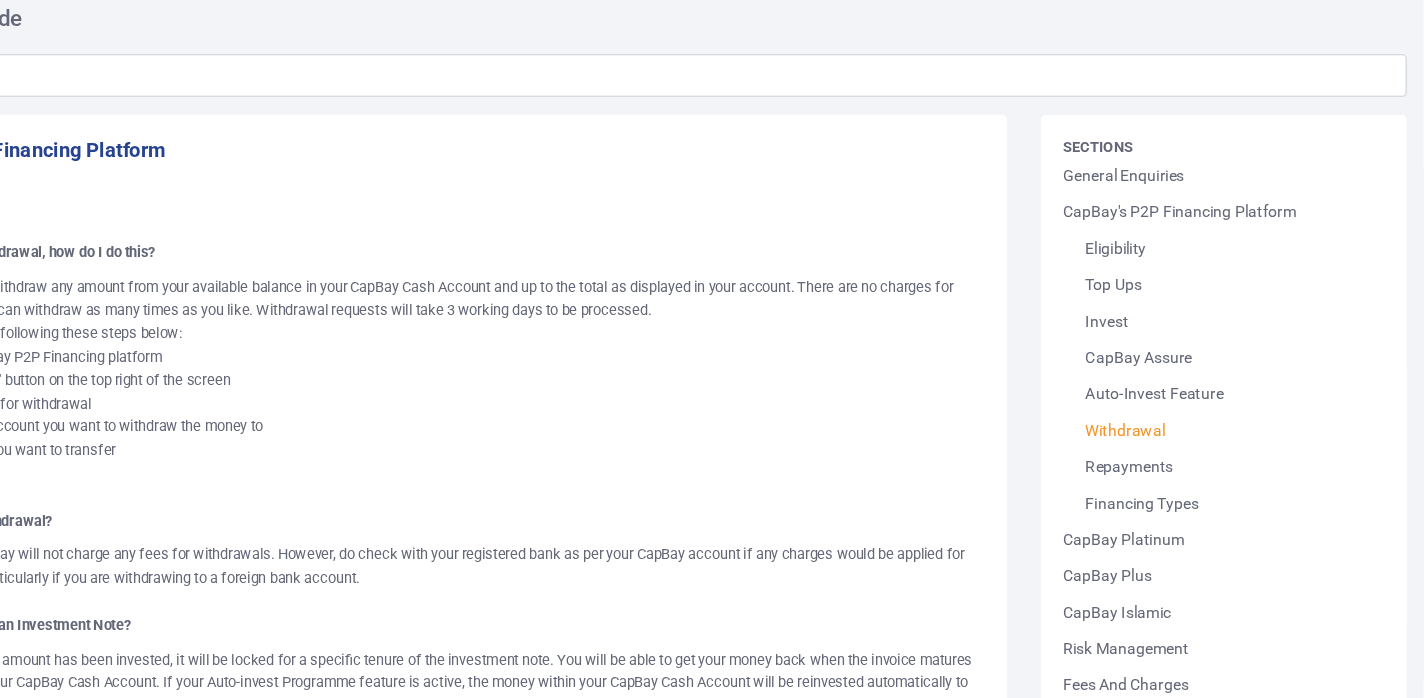 scroll, scrollTop: 58, scrollLeft: 0, axis: vertical 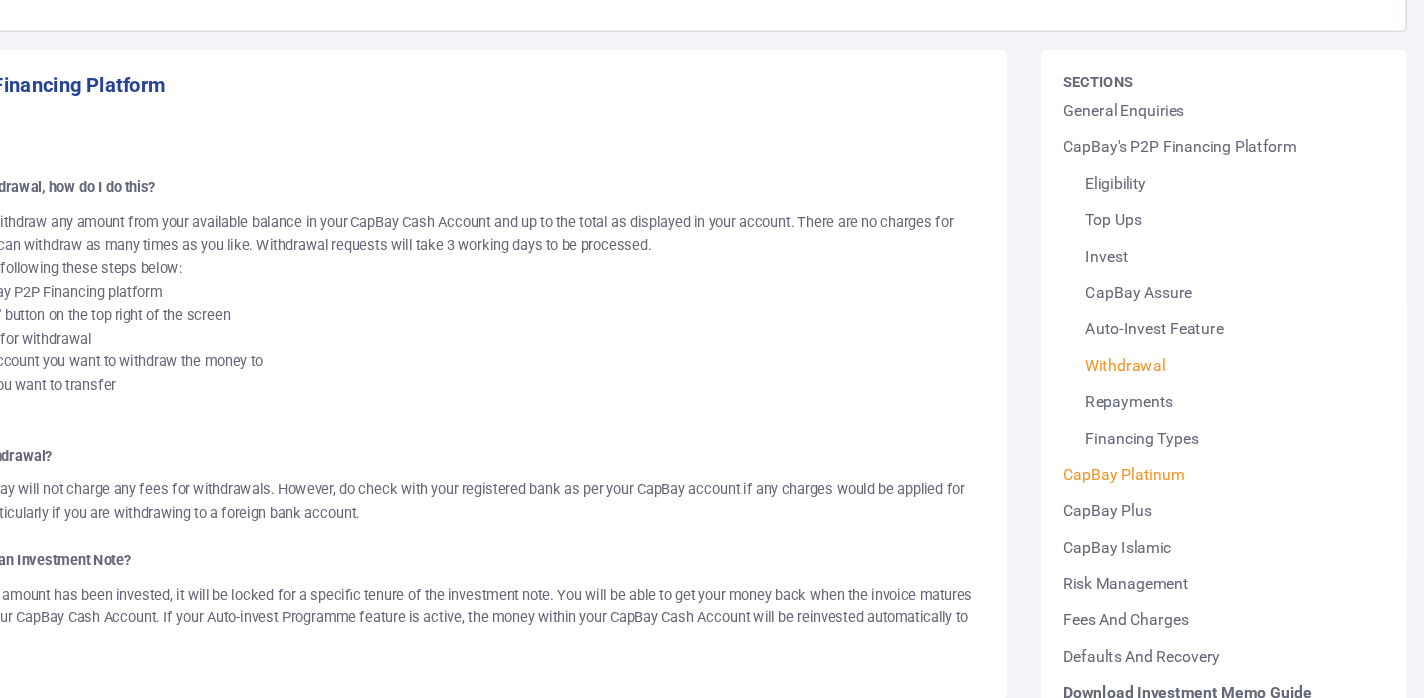 click on "CapBay Platinum" at bounding box center [1247, 498] 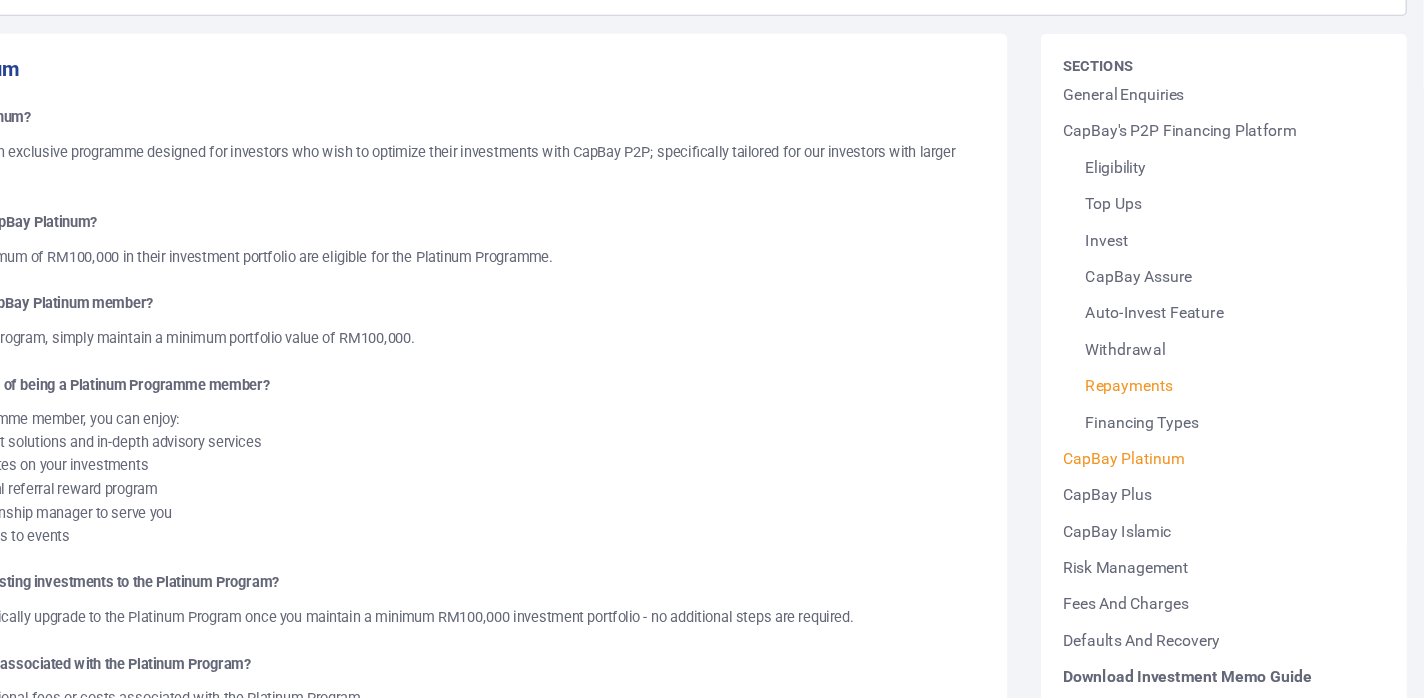 scroll, scrollTop: 164, scrollLeft: 0, axis: vertical 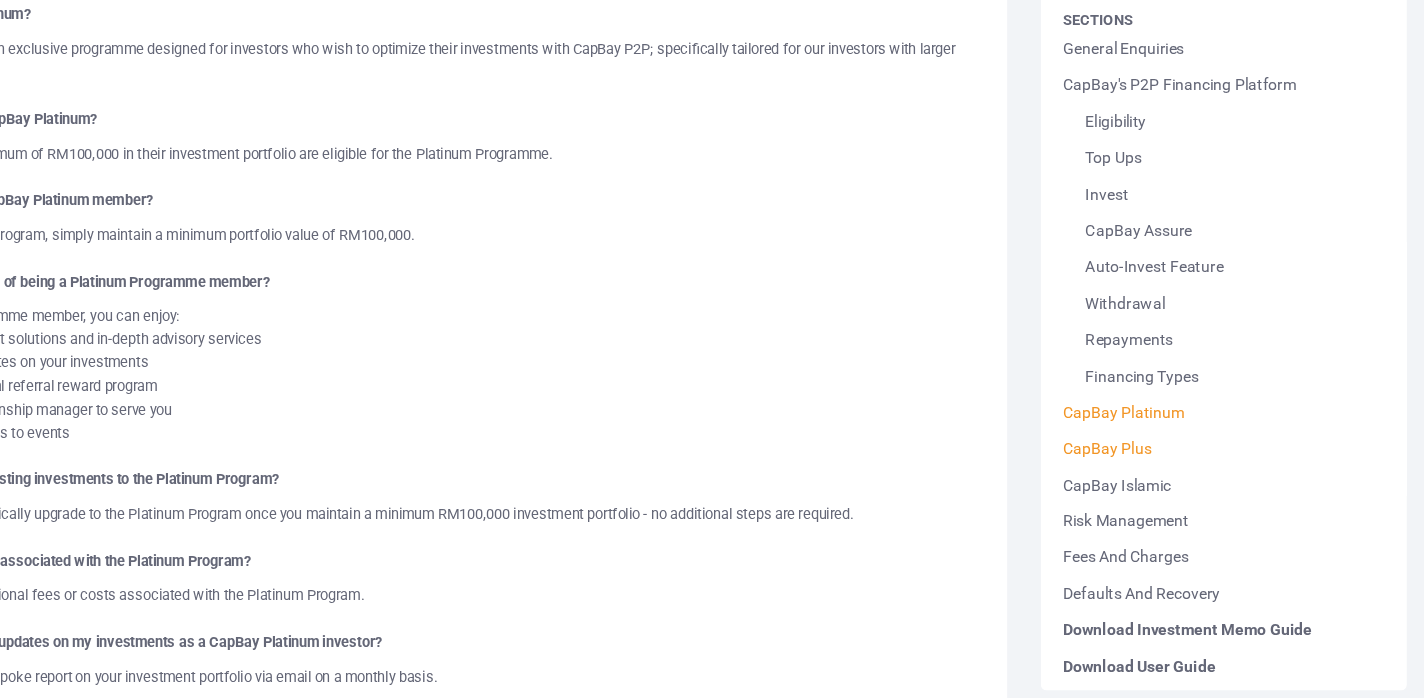 click on "CapBay Plus" at bounding box center [1247, 475] 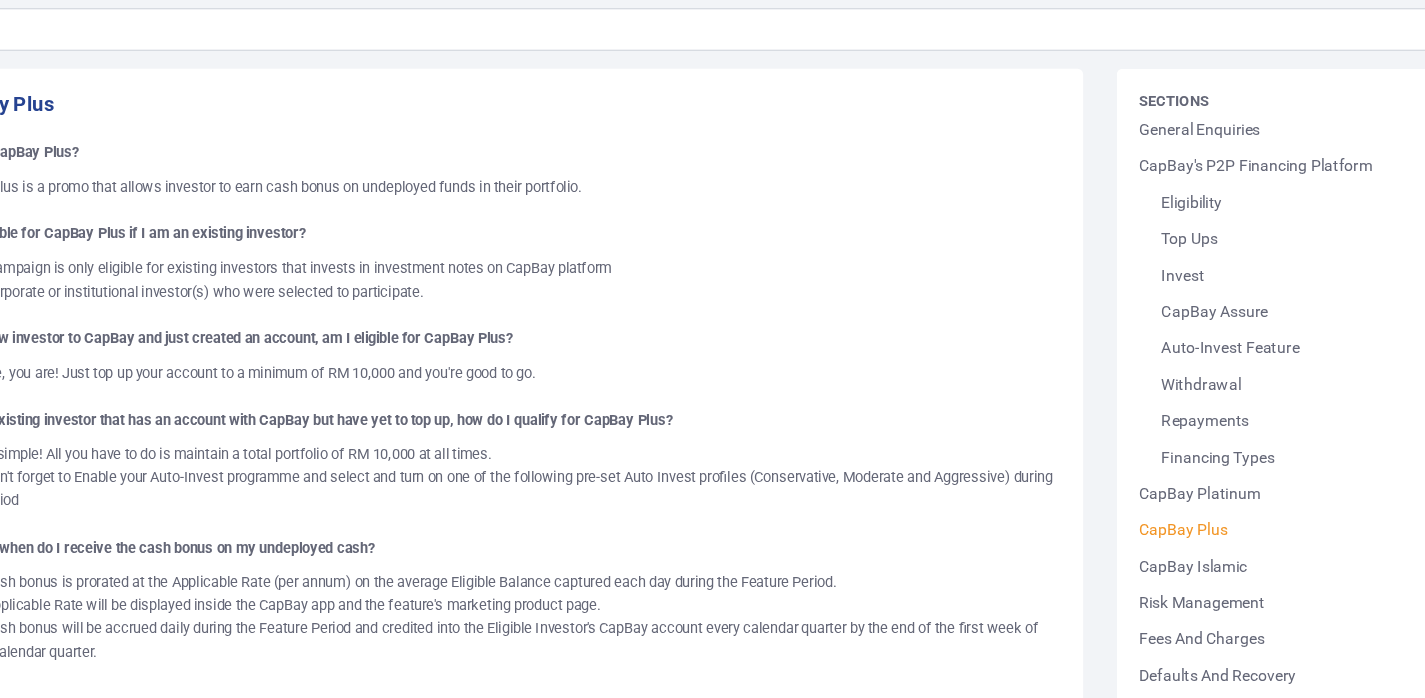 scroll, scrollTop: 44, scrollLeft: 0, axis: vertical 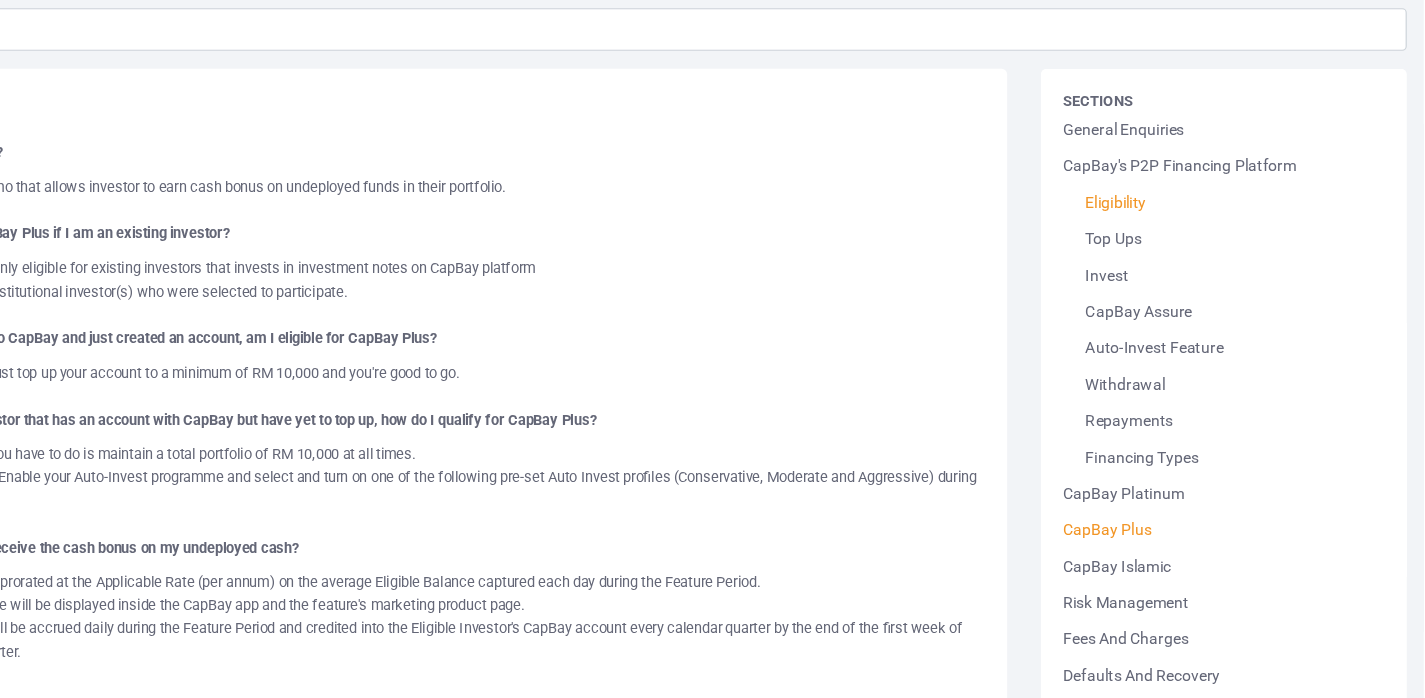 click on "Eligibility" at bounding box center [1247, 253] 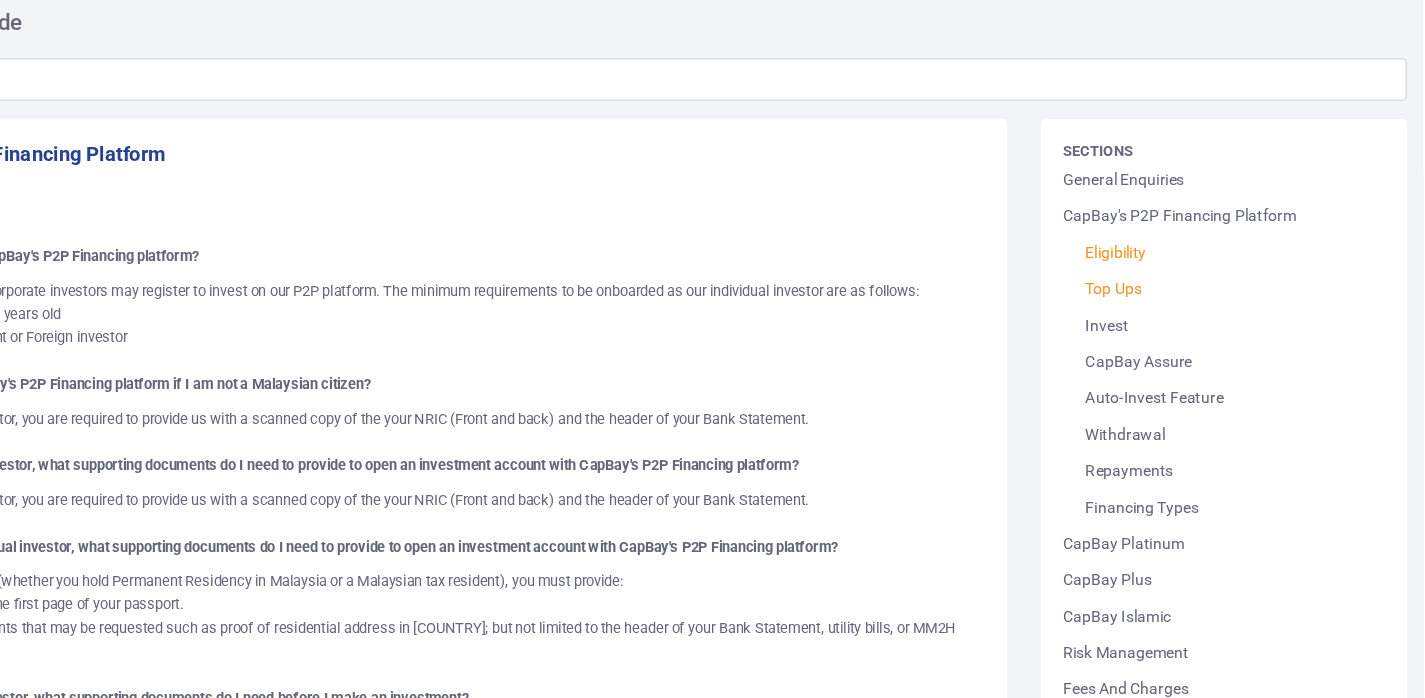 click on "Top Ups" at bounding box center (1247, 329) 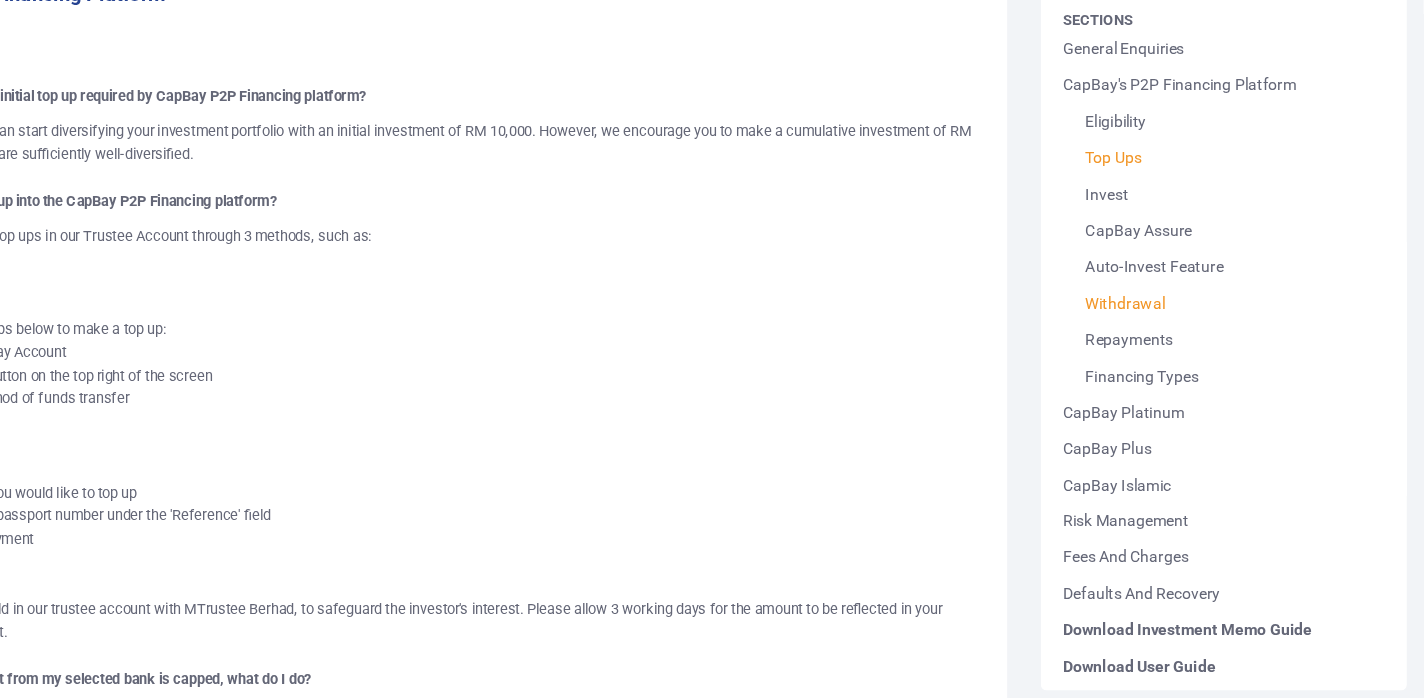 scroll, scrollTop: 431, scrollLeft: 0, axis: vertical 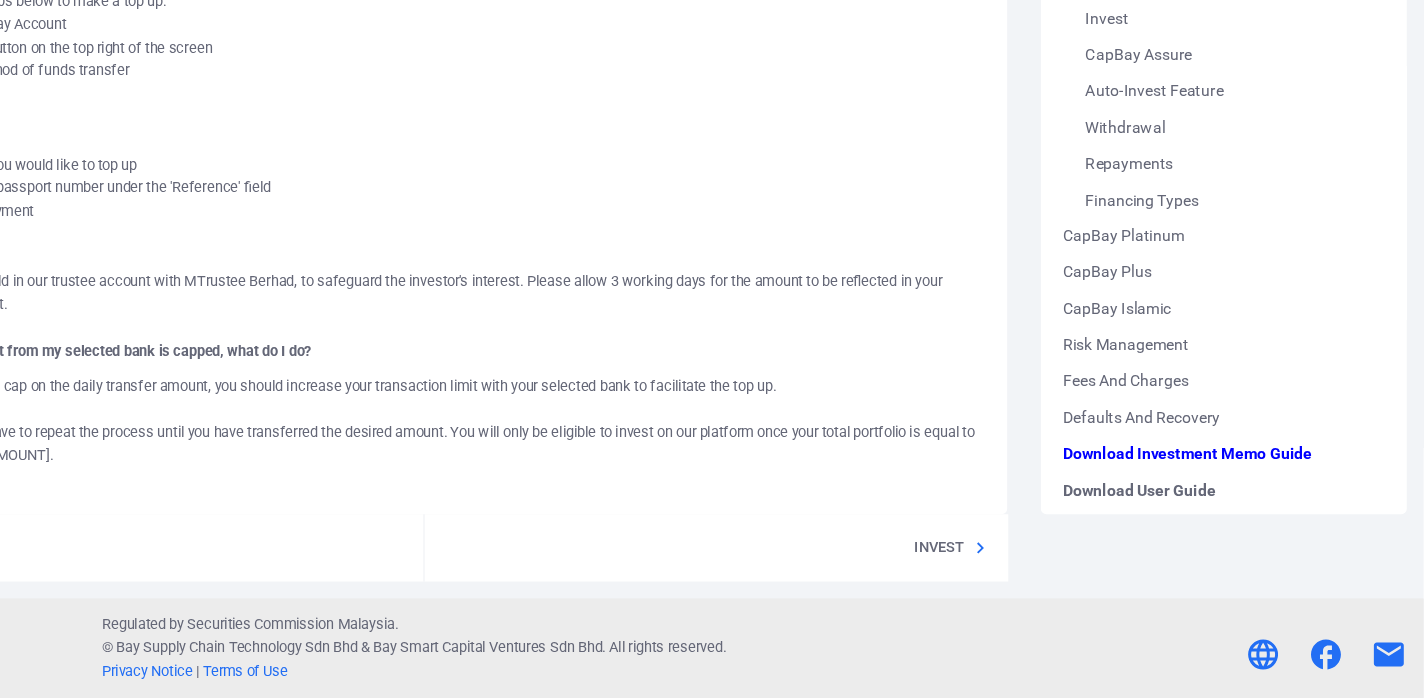 click on "Download Investment Memo Guide" at bounding box center [1247, 480] 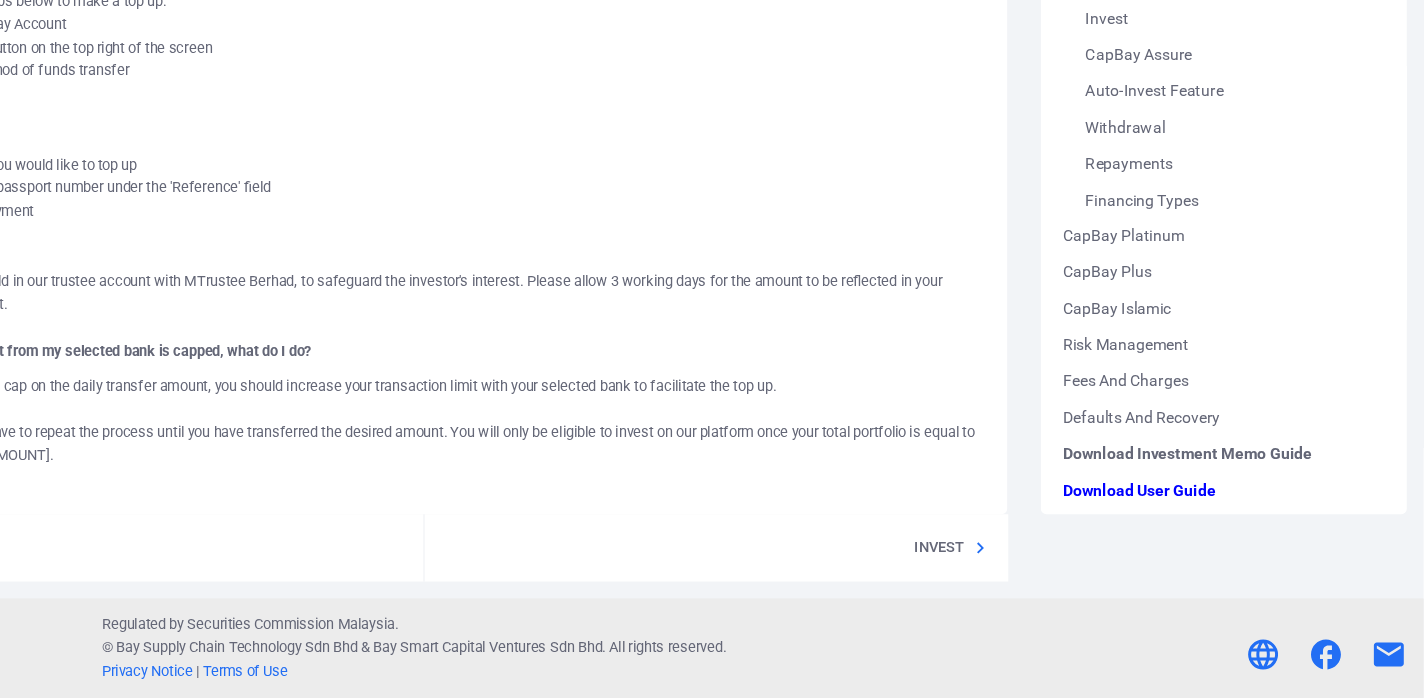 click on "Download User Guide" at bounding box center (1247, 513) 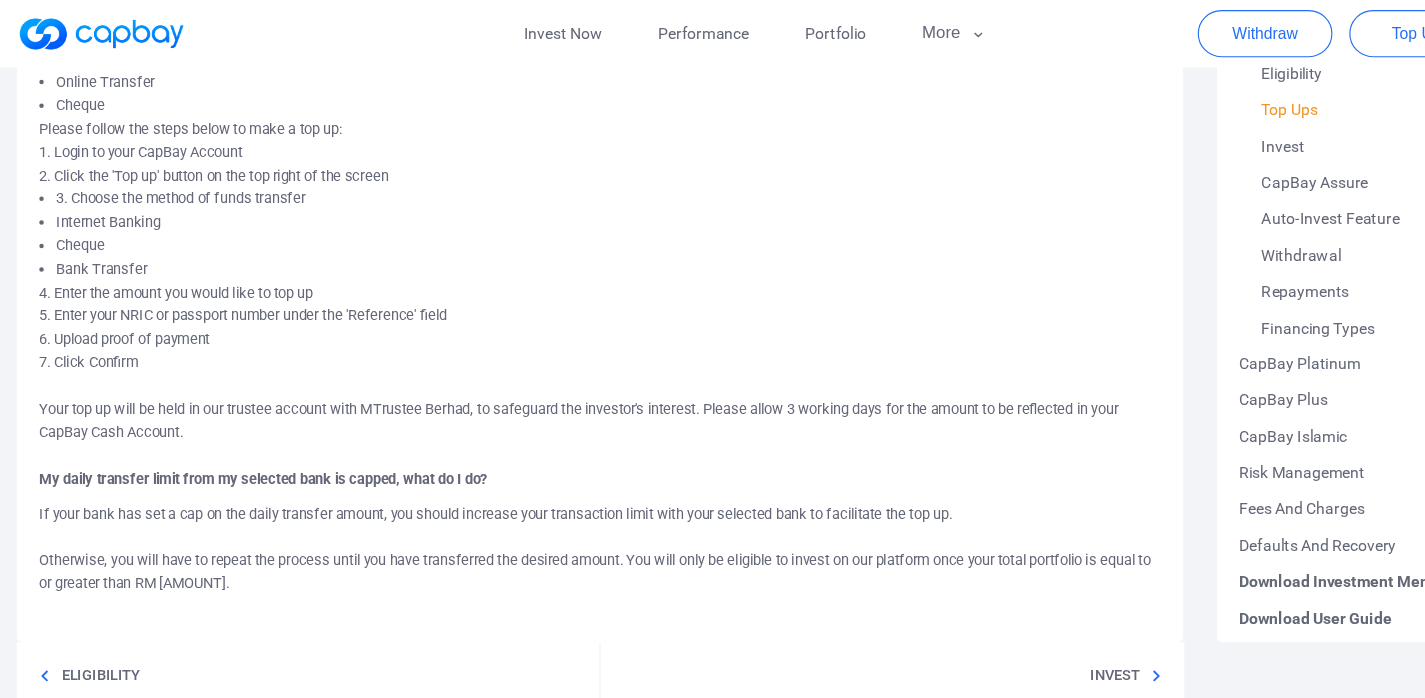 scroll, scrollTop: 0, scrollLeft: 0, axis: both 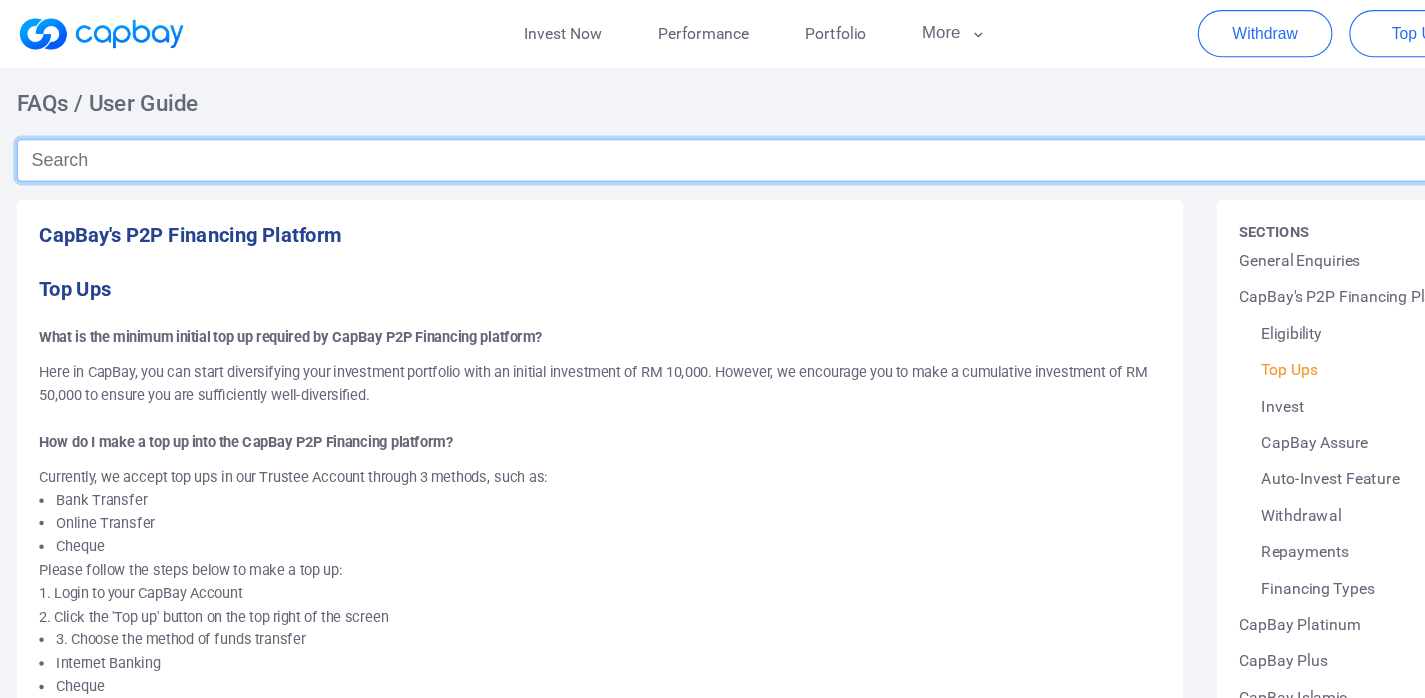 click at bounding box center (712, 143) 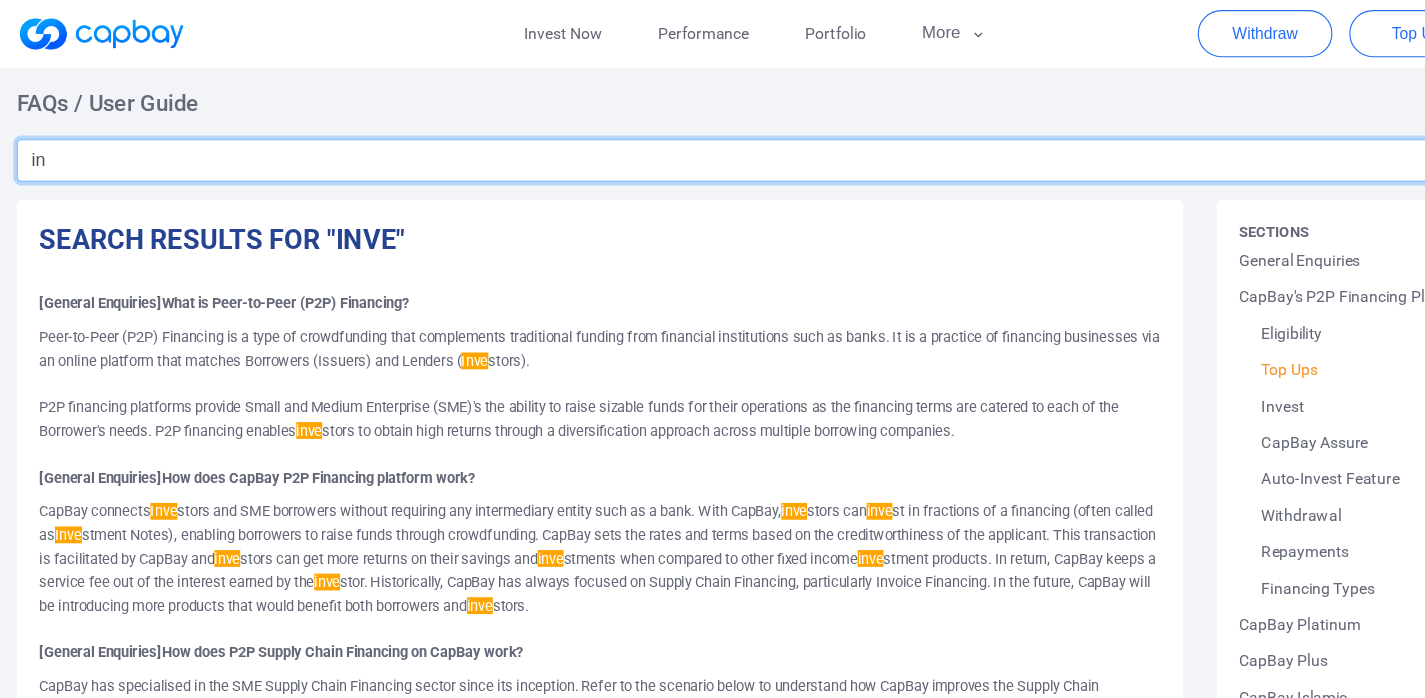 type on "i" 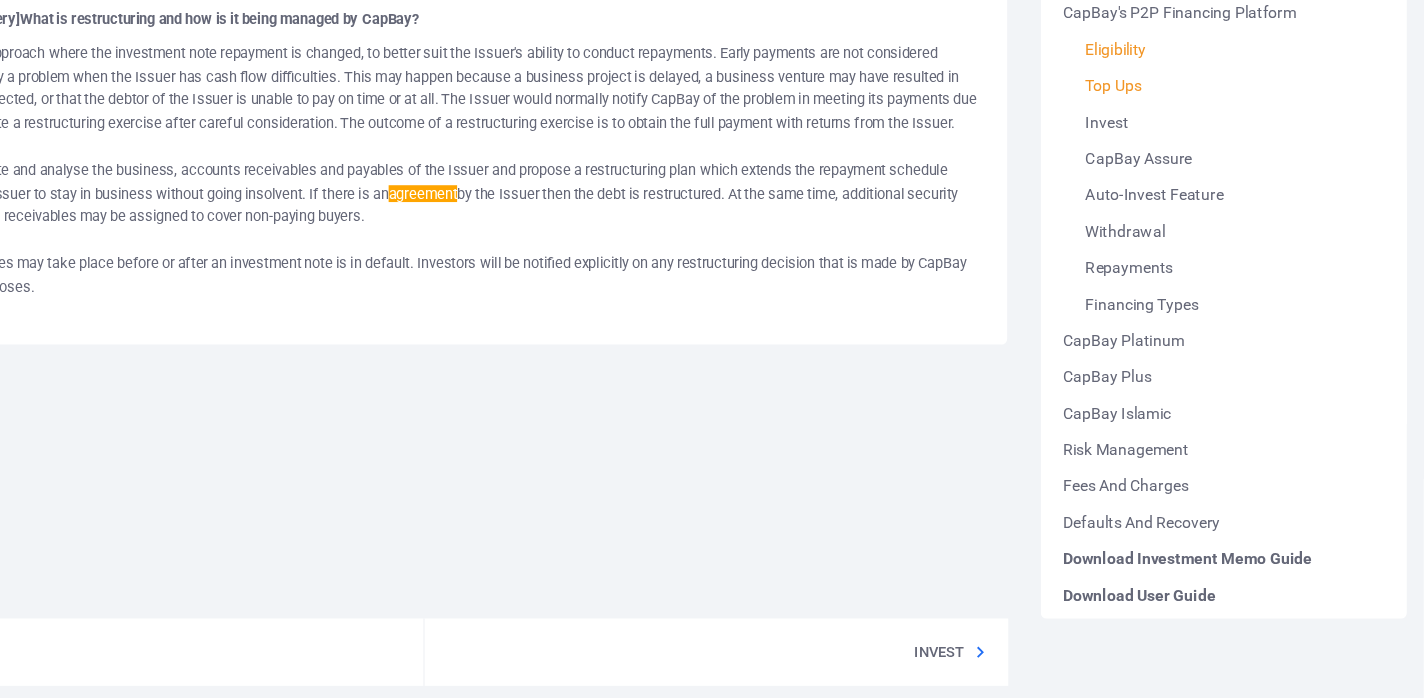 scroll, scrollTop: 271, scrollLeft: 0, axis: vertical 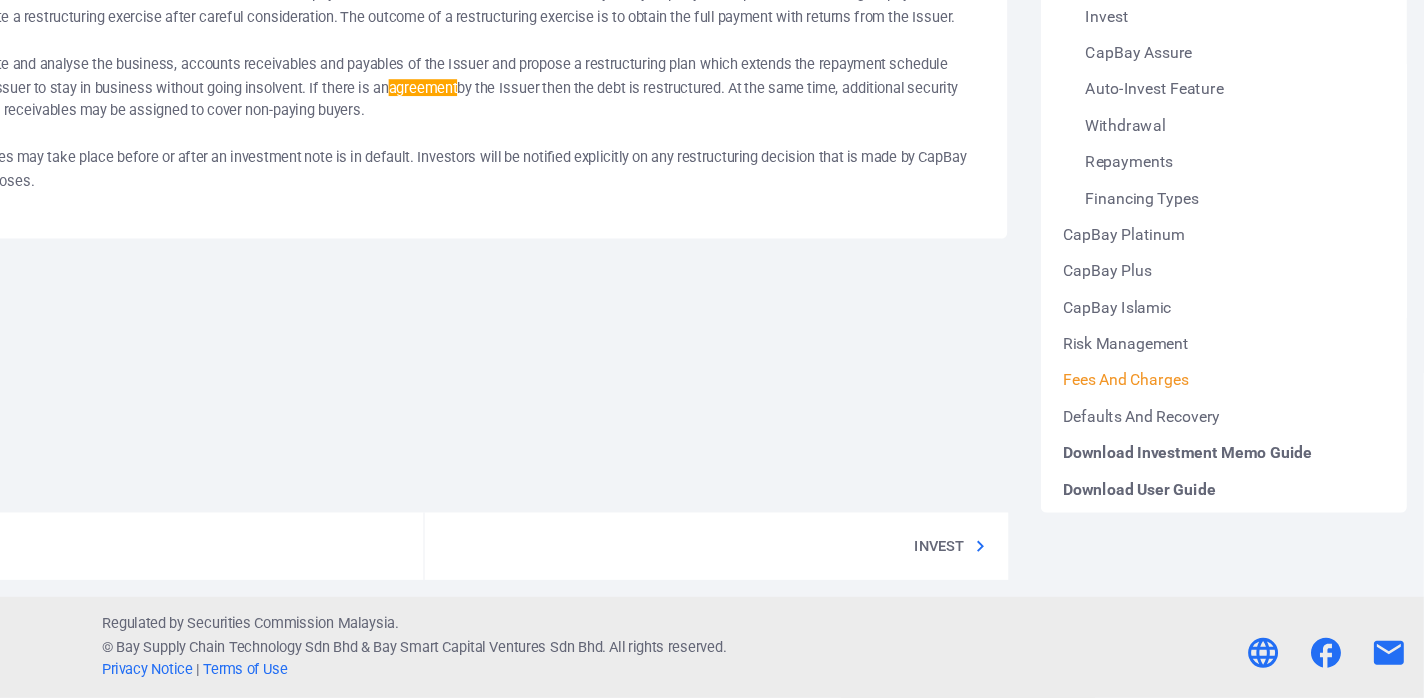 type on "agreement" 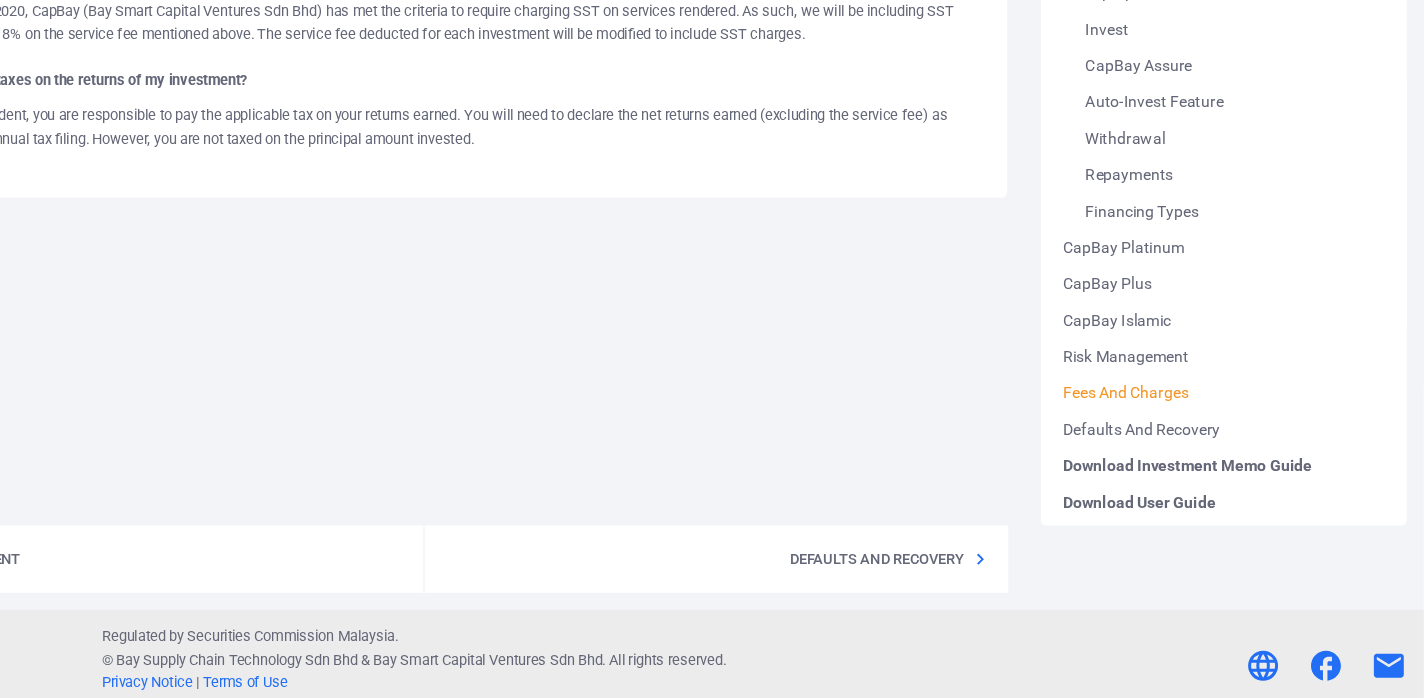 scroll, scrollTop: 0, scrollLeft: 0, axis: both 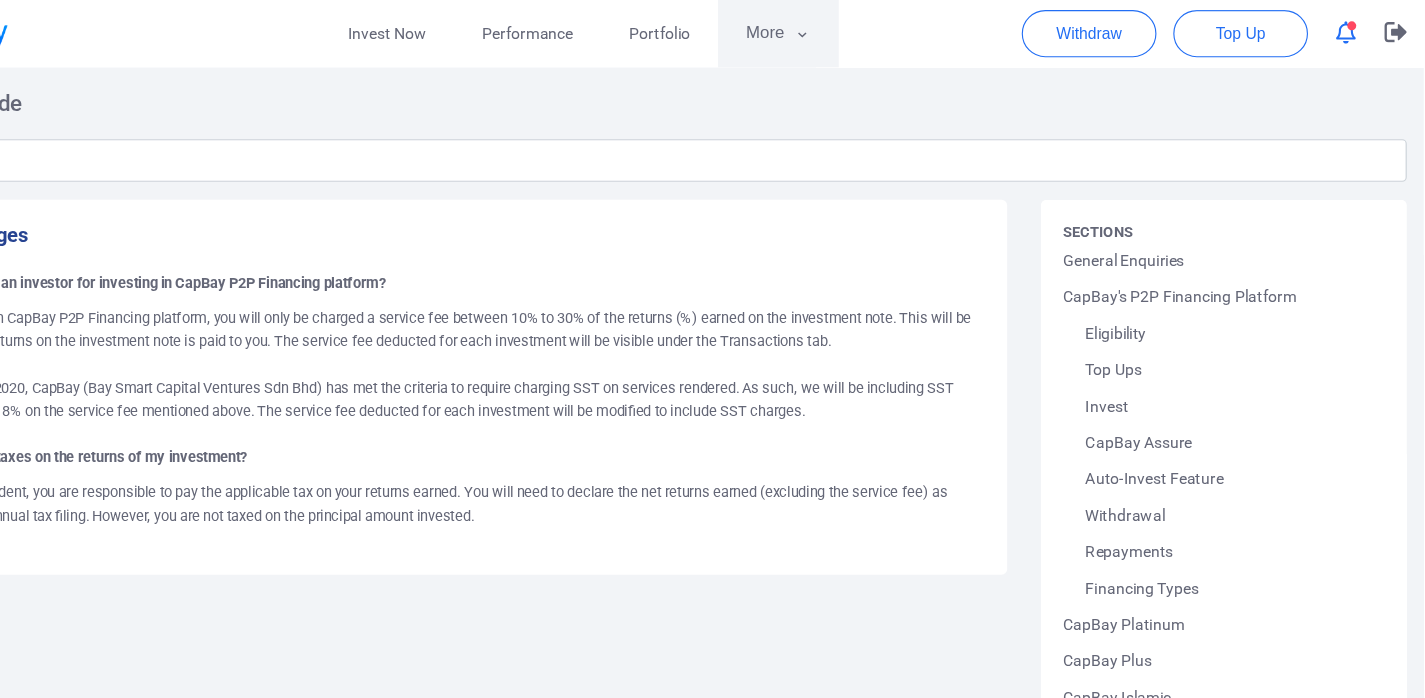 click on "More" at bounding box center (849, 30) 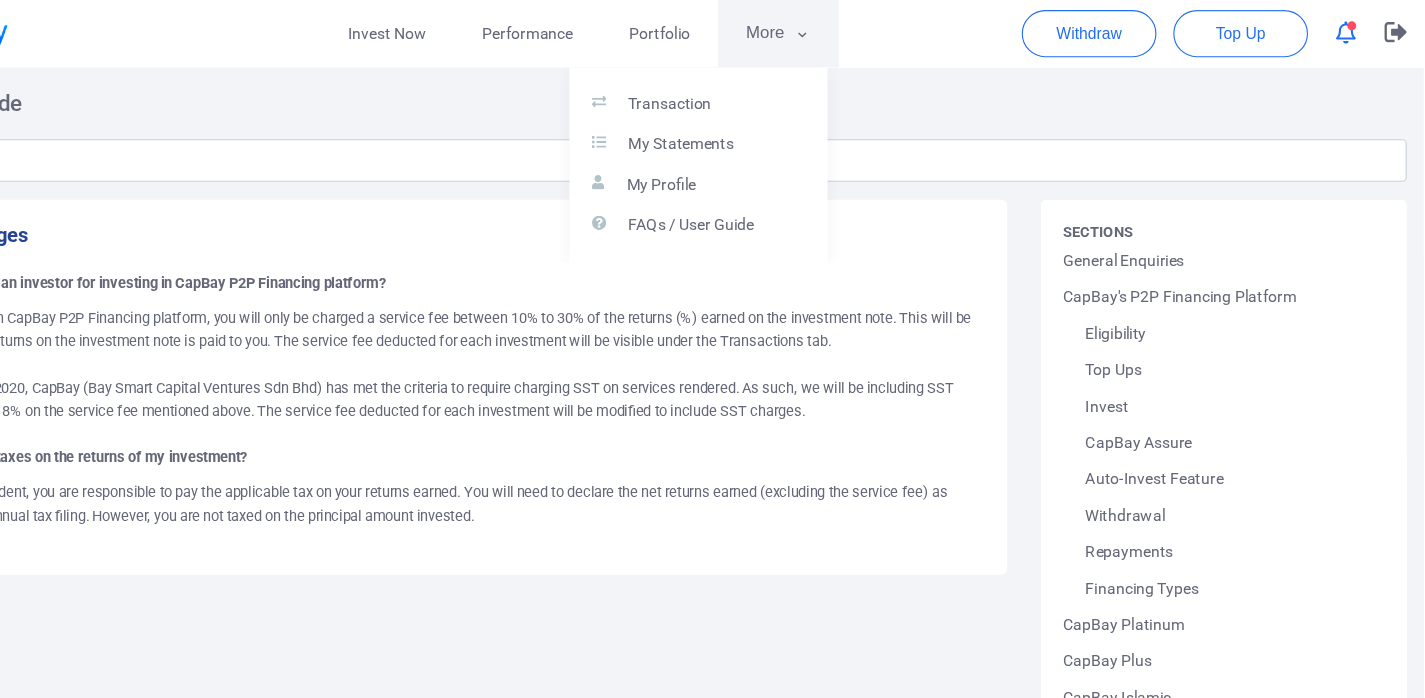 click at bounding box center [712, 349] 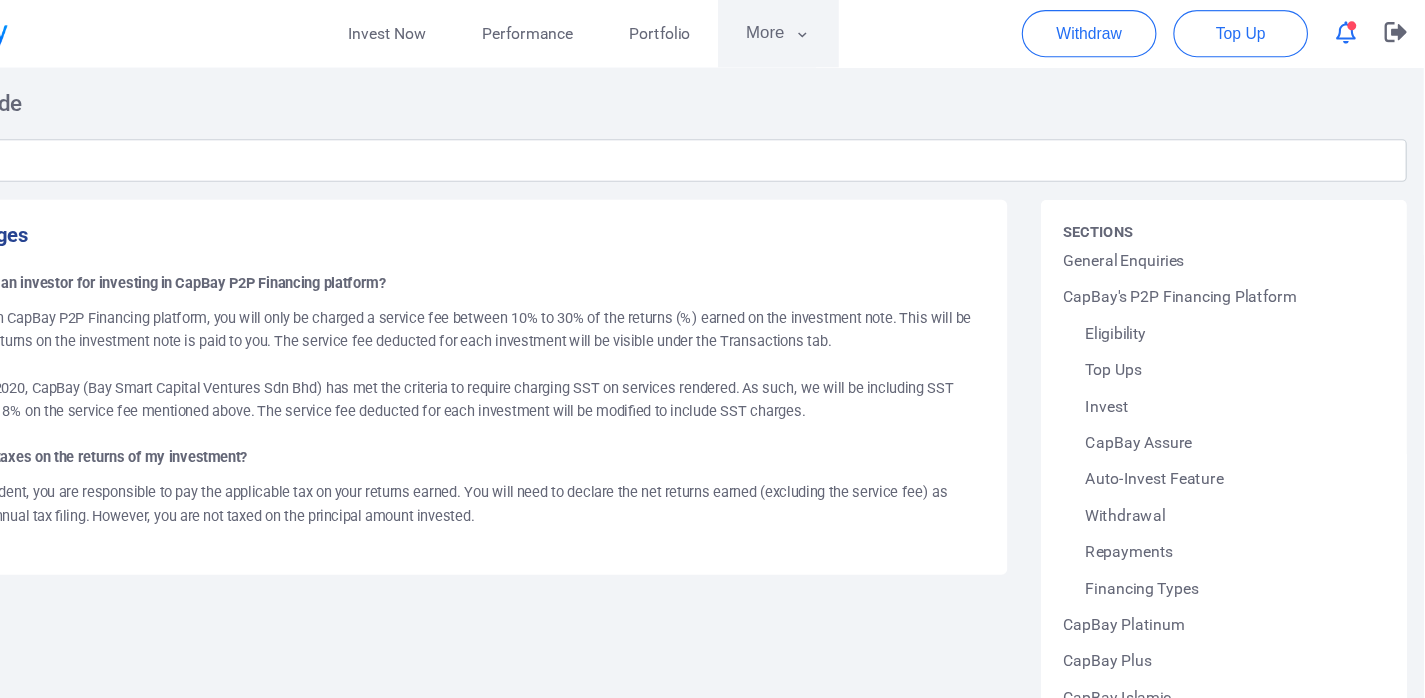 click on "More" at bounding box center (849, 30) 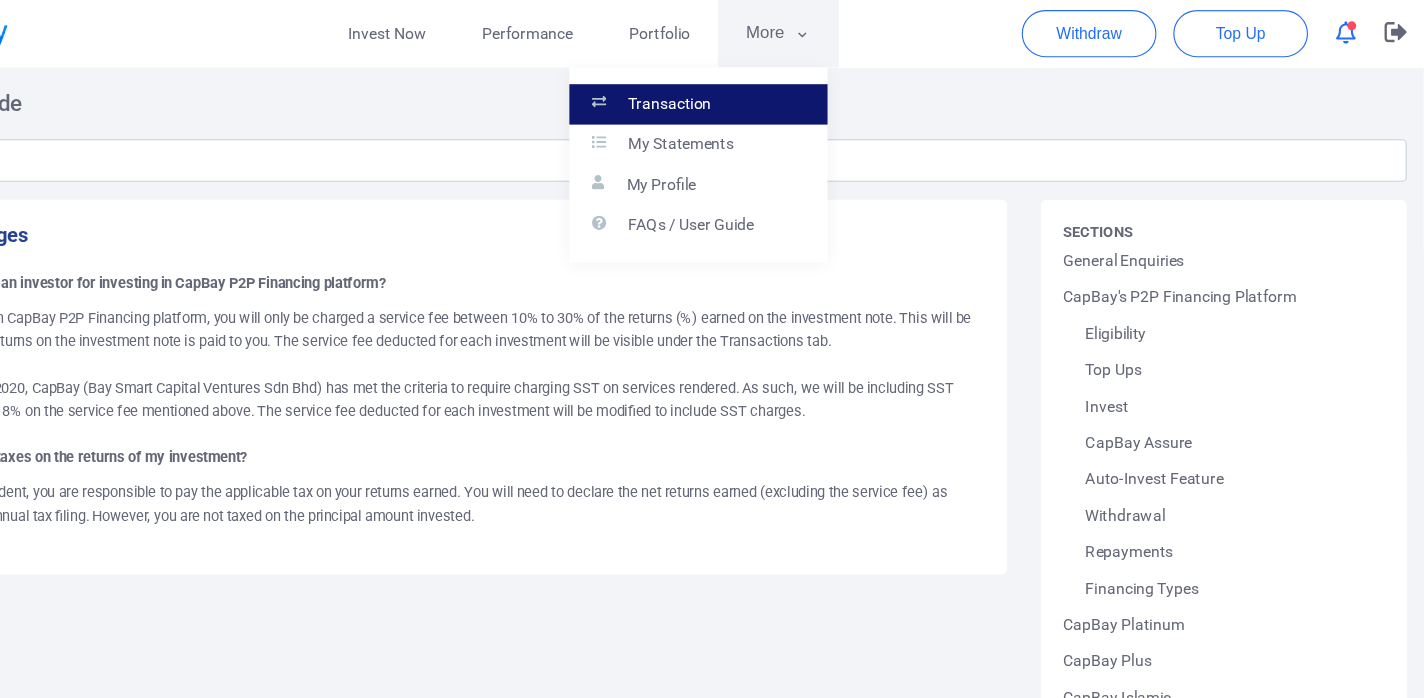 scroll, scrollTop: 0, scrollLeft: 0, axis: both 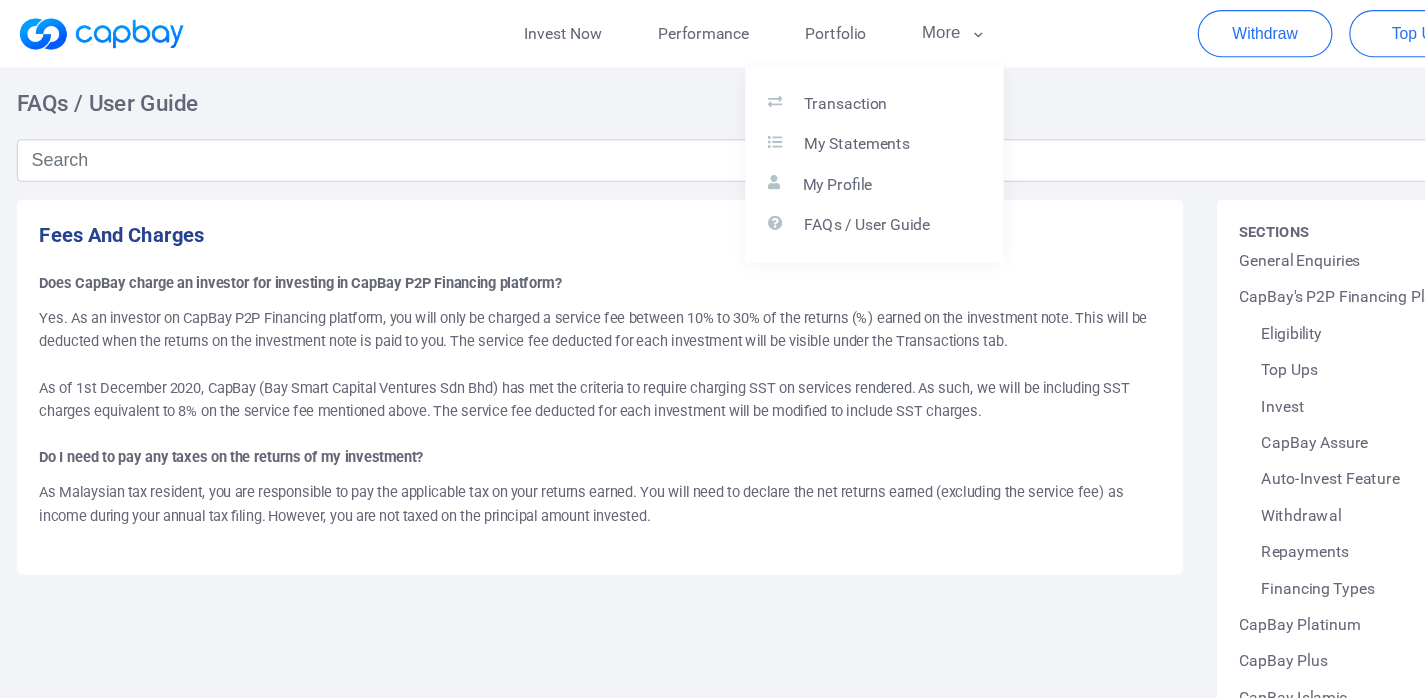 click at bounding box center [712, 349] 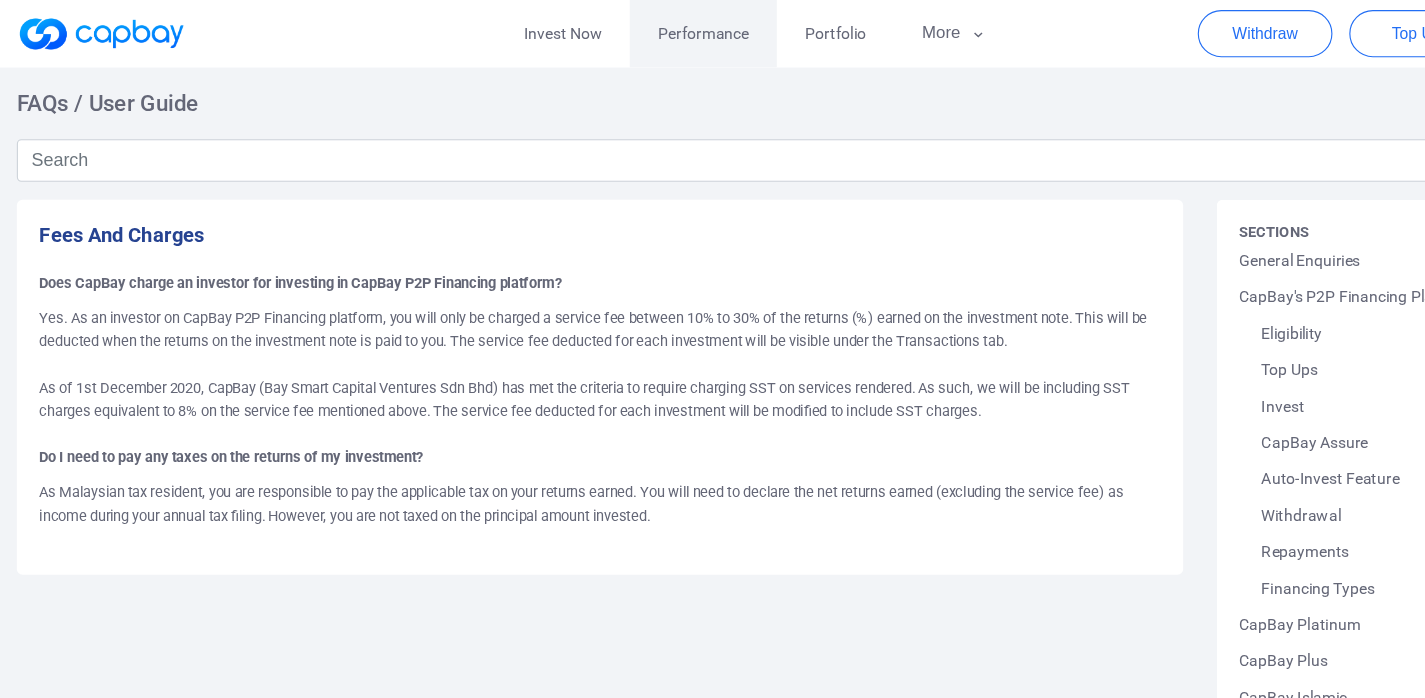 click on "Performance" at bounding box center (626, 30) 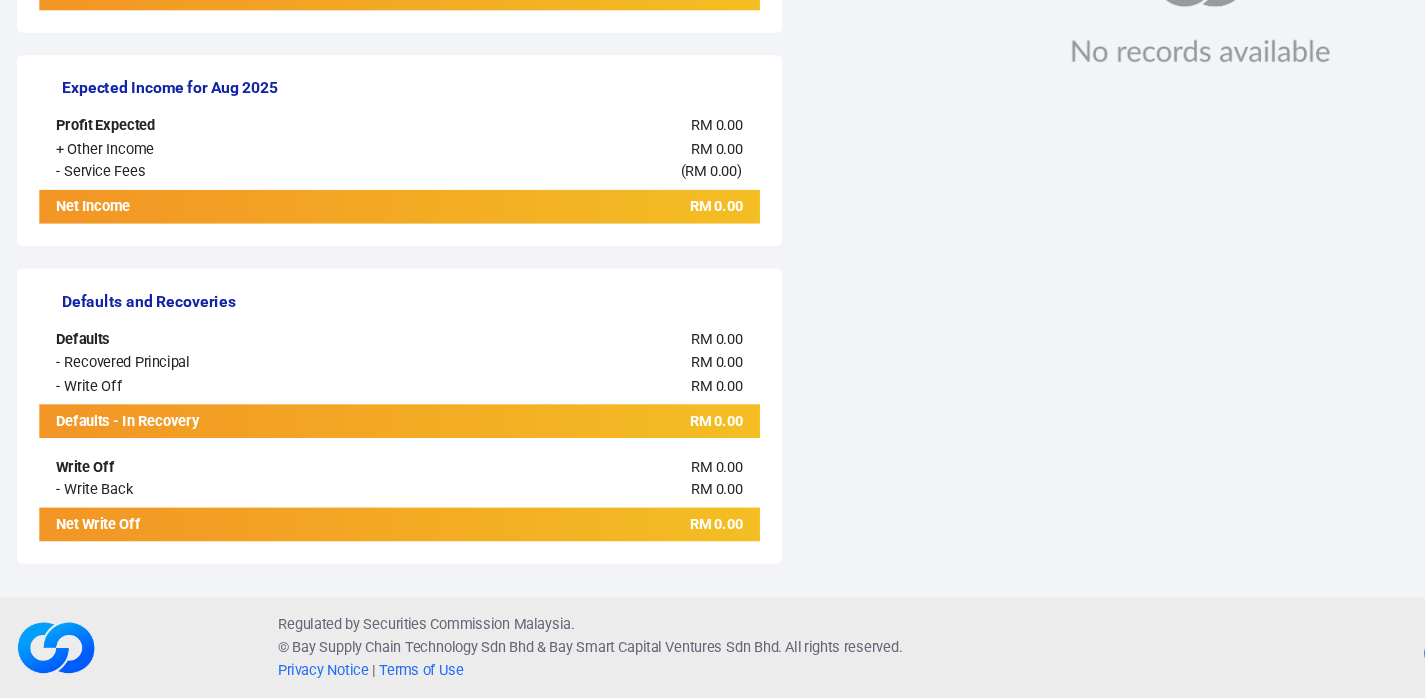 scroll, scrollTop: 0, scrollLeft: 0, axis: both 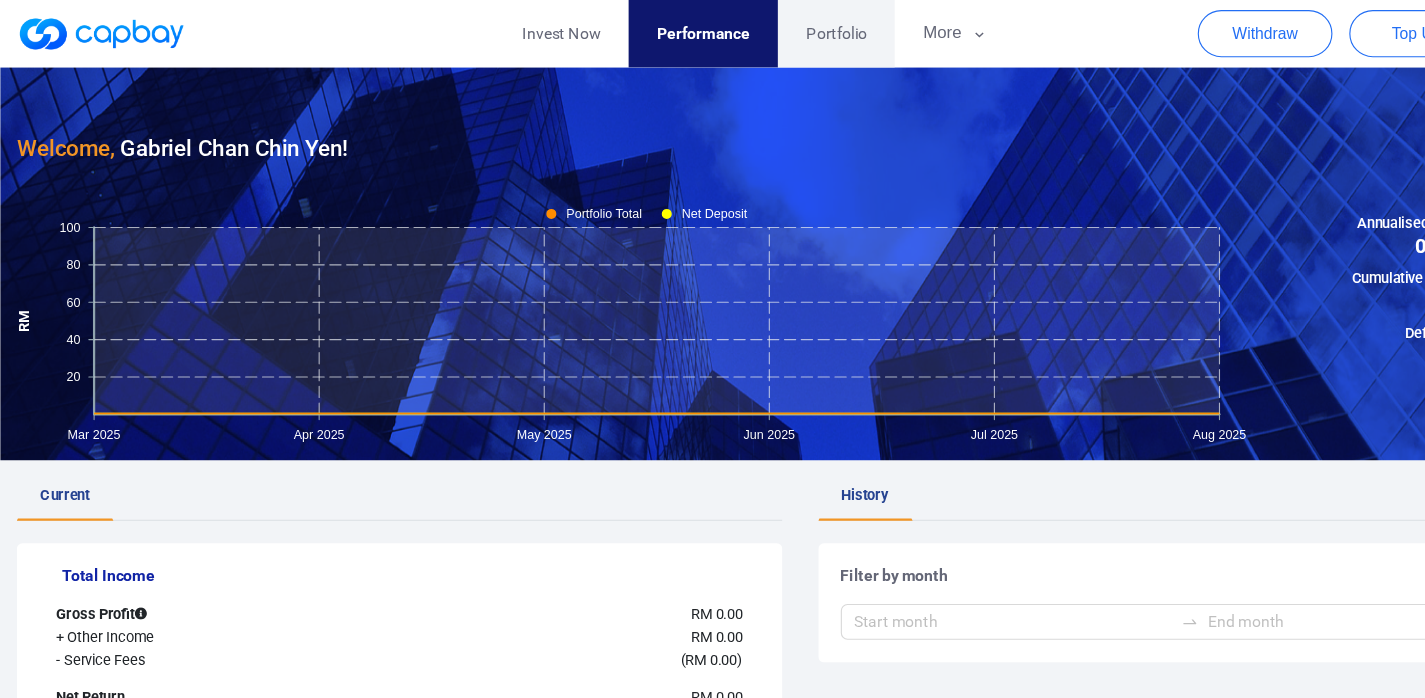 click on "Portfolio" at bounding box center [745, 30] 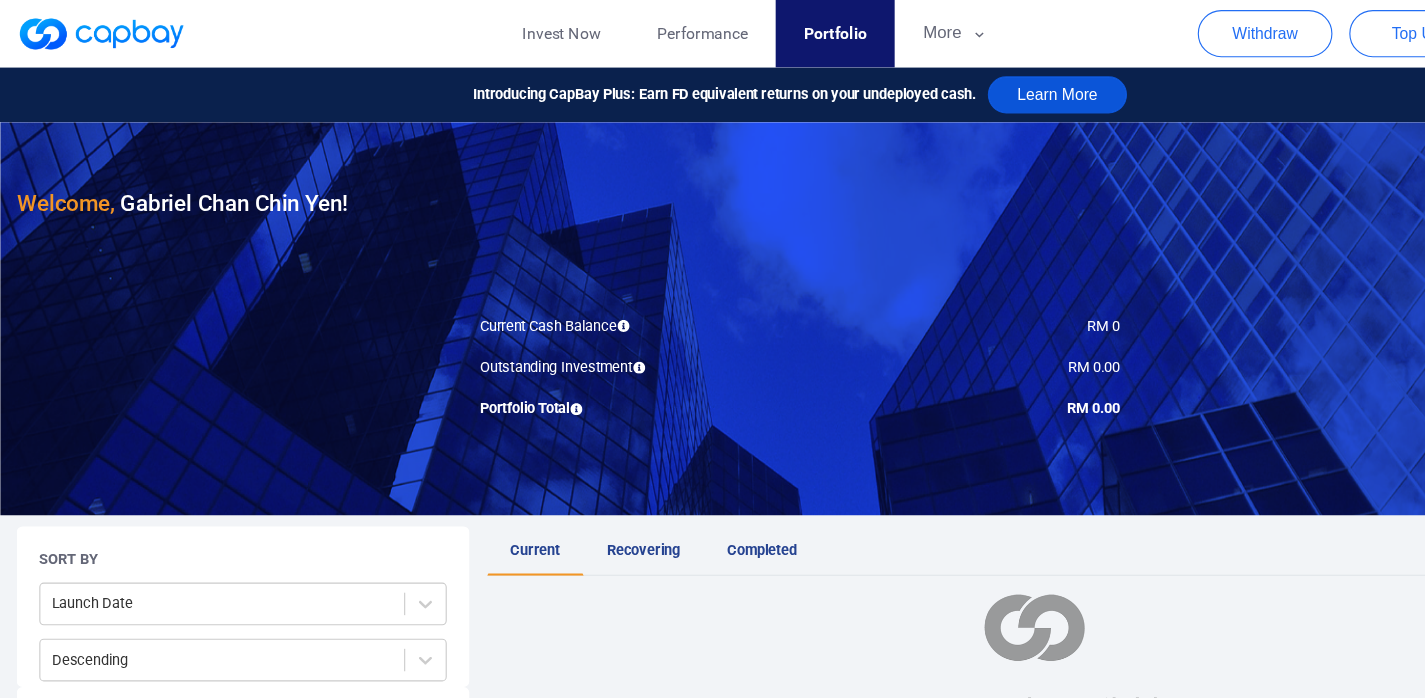 click on "Learn More" at bounding box center (942, 84) 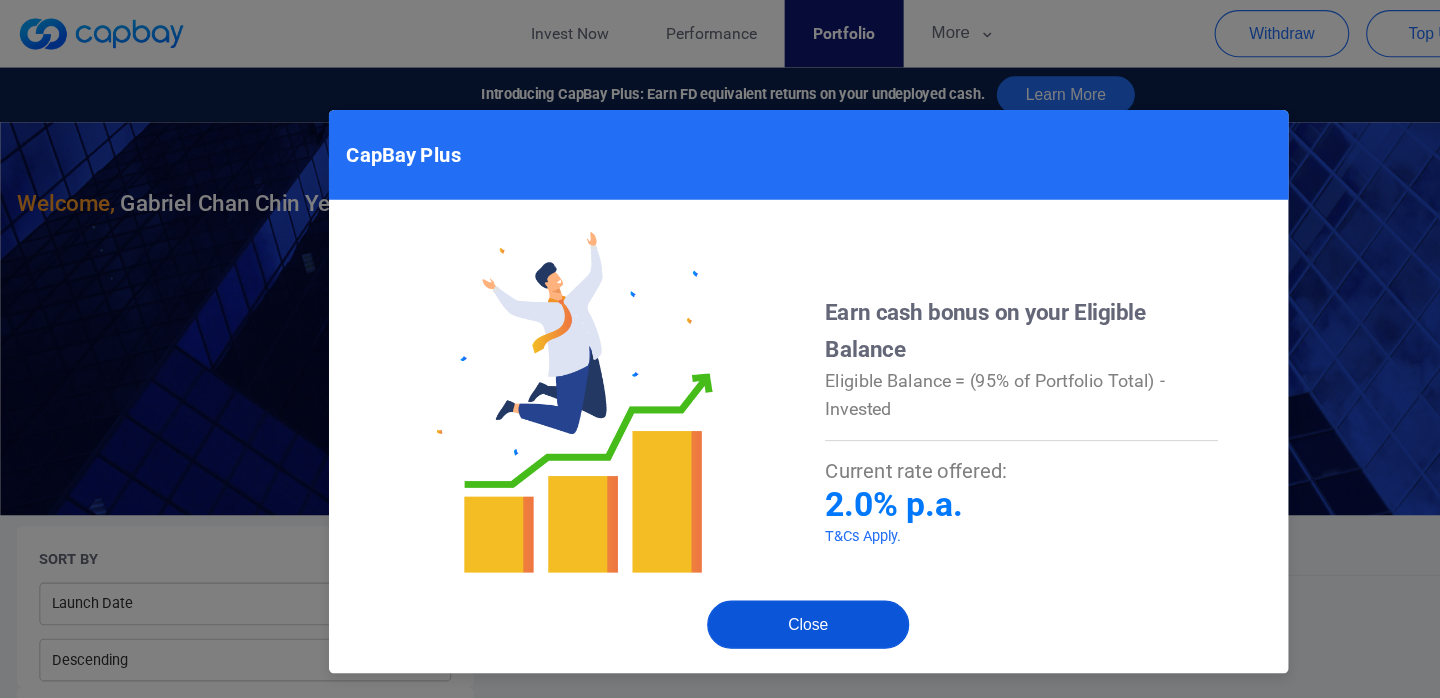 click on "Close" at bounding box center [720, 556] 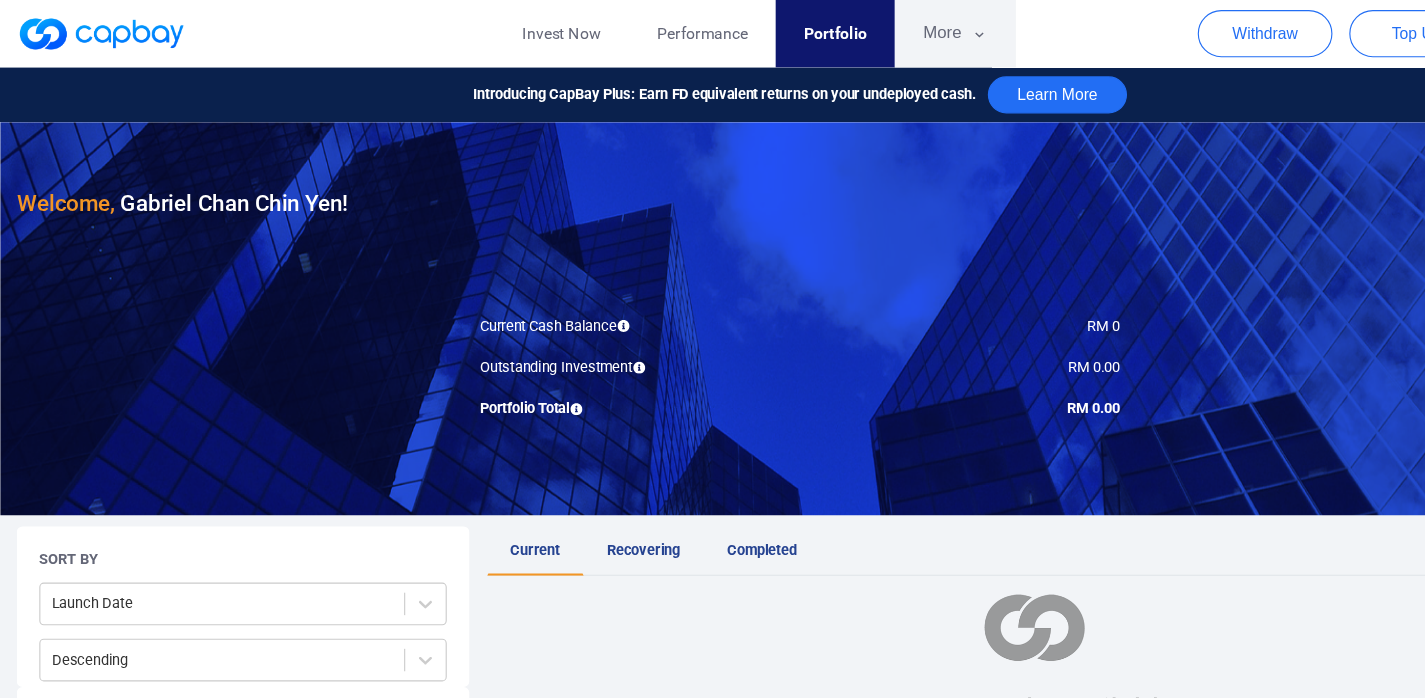 click 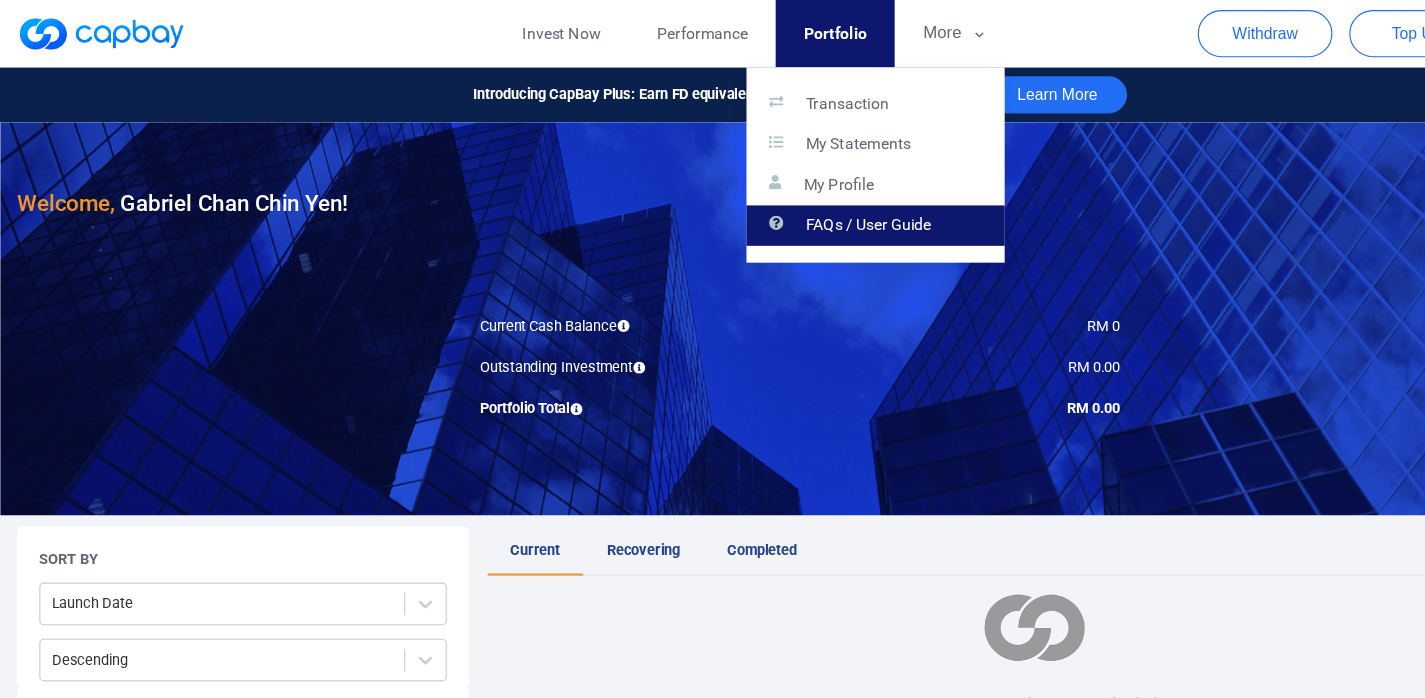 click on "FAQs / User Guide" at bounding box center (774, 201) 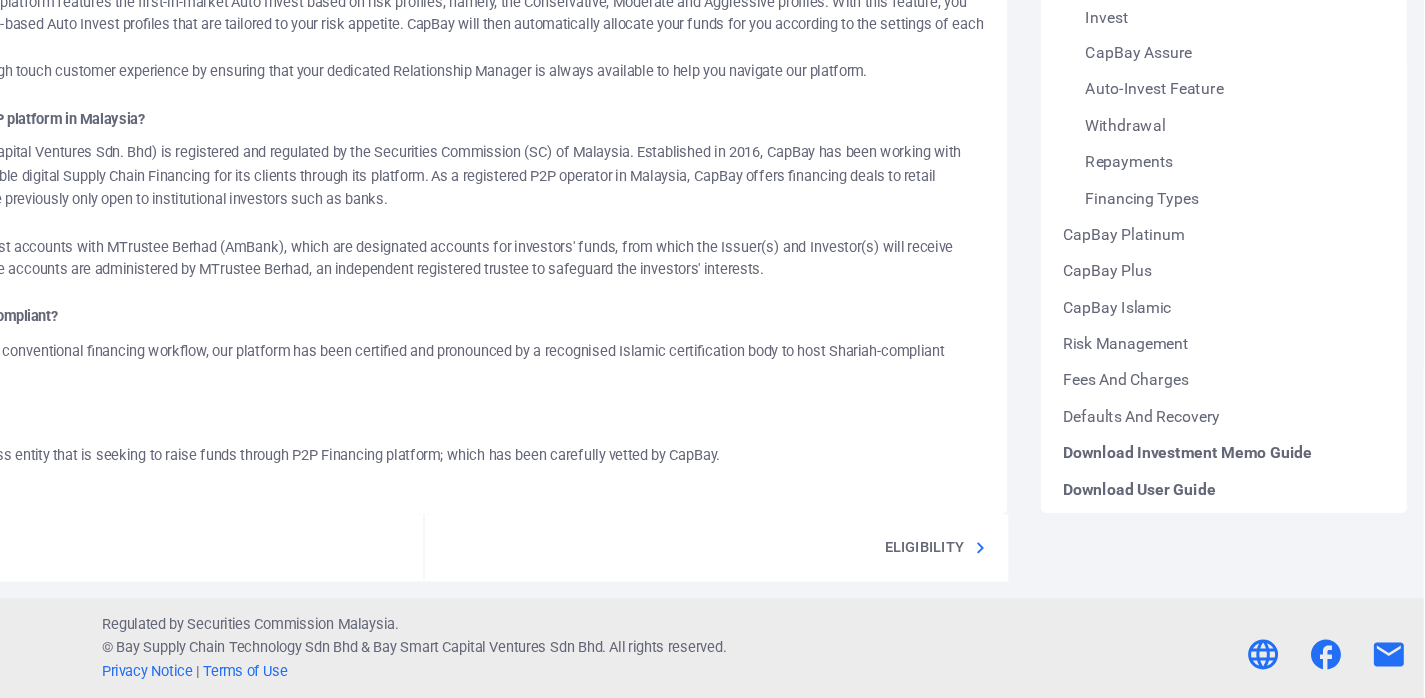 scroll, scrollTop: 953, scrollLeft: 0, axis: vertical 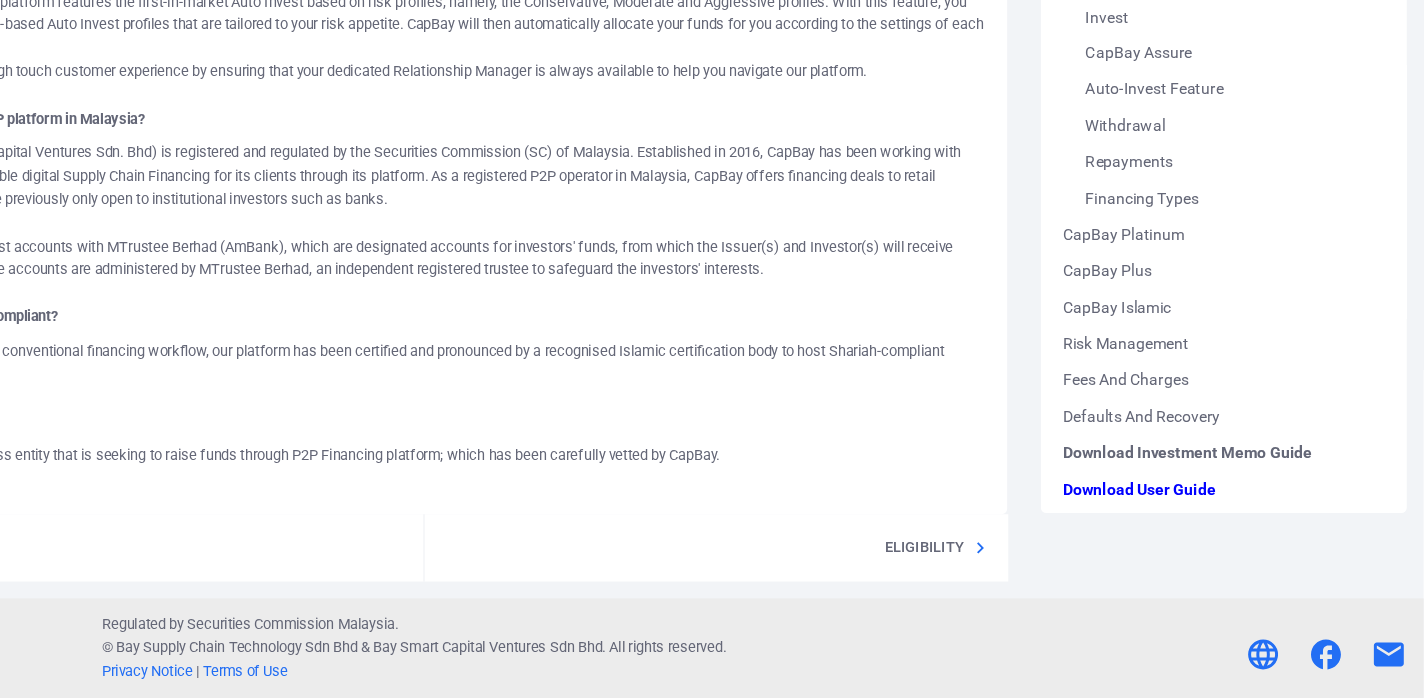 click on "Download User Guide" at bounding box center [1247, 512] 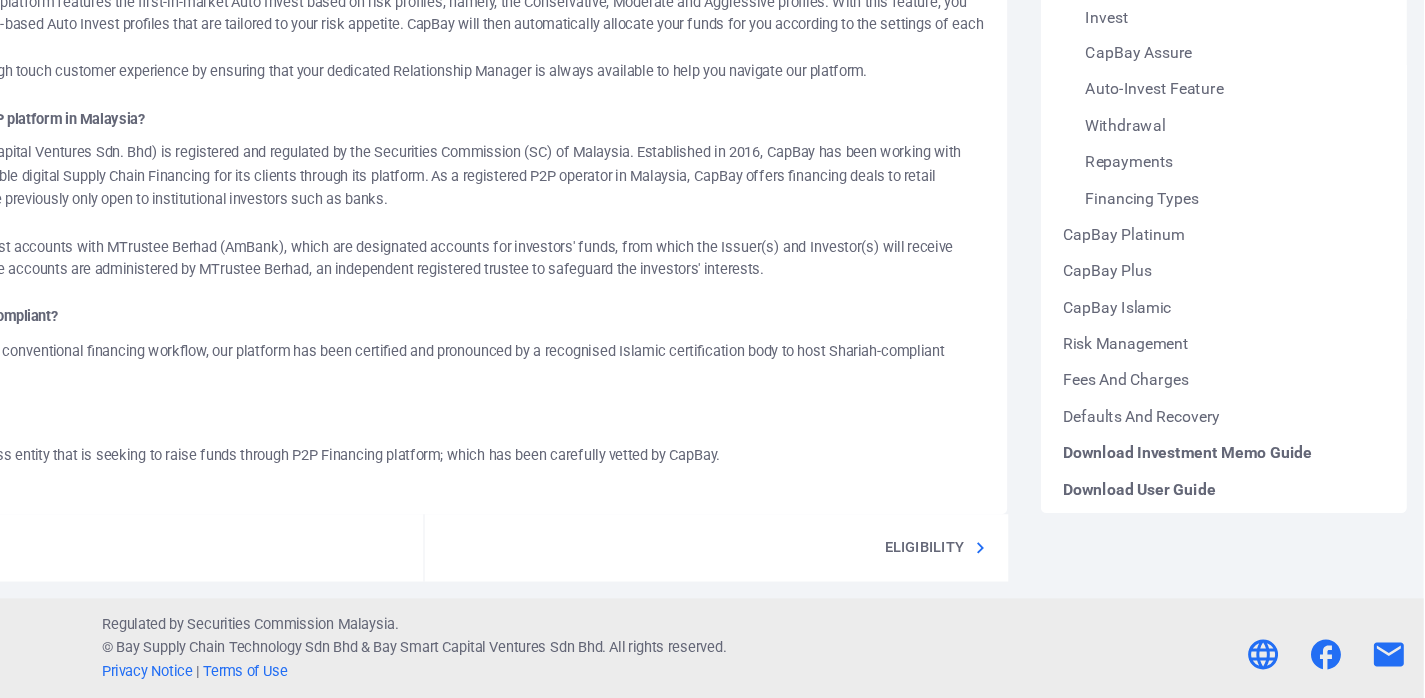click on "CapBay (Bay Smart Capital Ventures Sdn. Bhd) is registered and regulated by the Securities Commission (SC) of Malaysia. Established in 2016, CapBay has been working with multiple banks to enable digital Supply Chain Financing for its clients through its platform. As a registered P2P operator in Malaysia, CapBay offers financing deals to retail investors, which were previously only open to institutional investors such as banks. CapBay maintains trust accounts with MTrustee Berhad (AmBank), which are designated accounts for investors' funds, from which the Issuer(s) and Investor(s) will receive their payments. These accounts are administered by MTrustee Berhad, an independent registered trustee to safeguard the investors' interests." at bounding box center (534, 275) 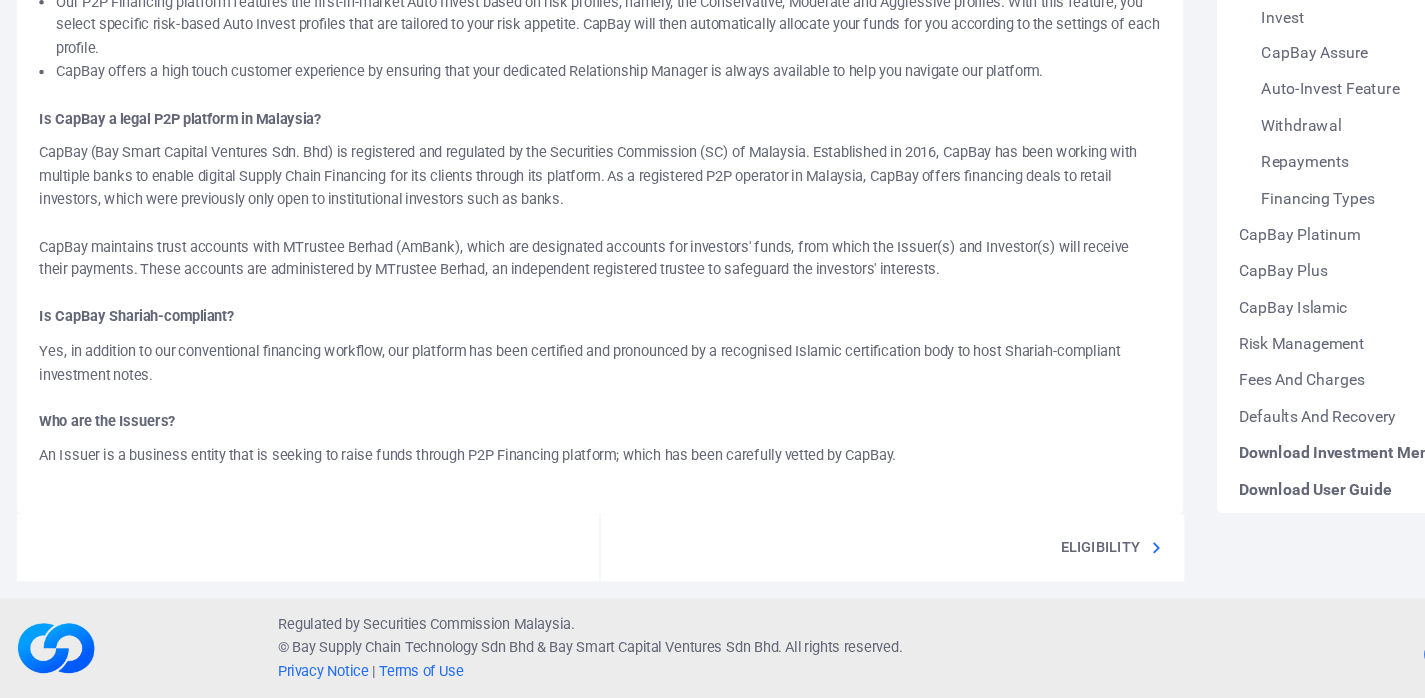 scroll, scrollTop: 0, scrollLeft: 0, axis: both 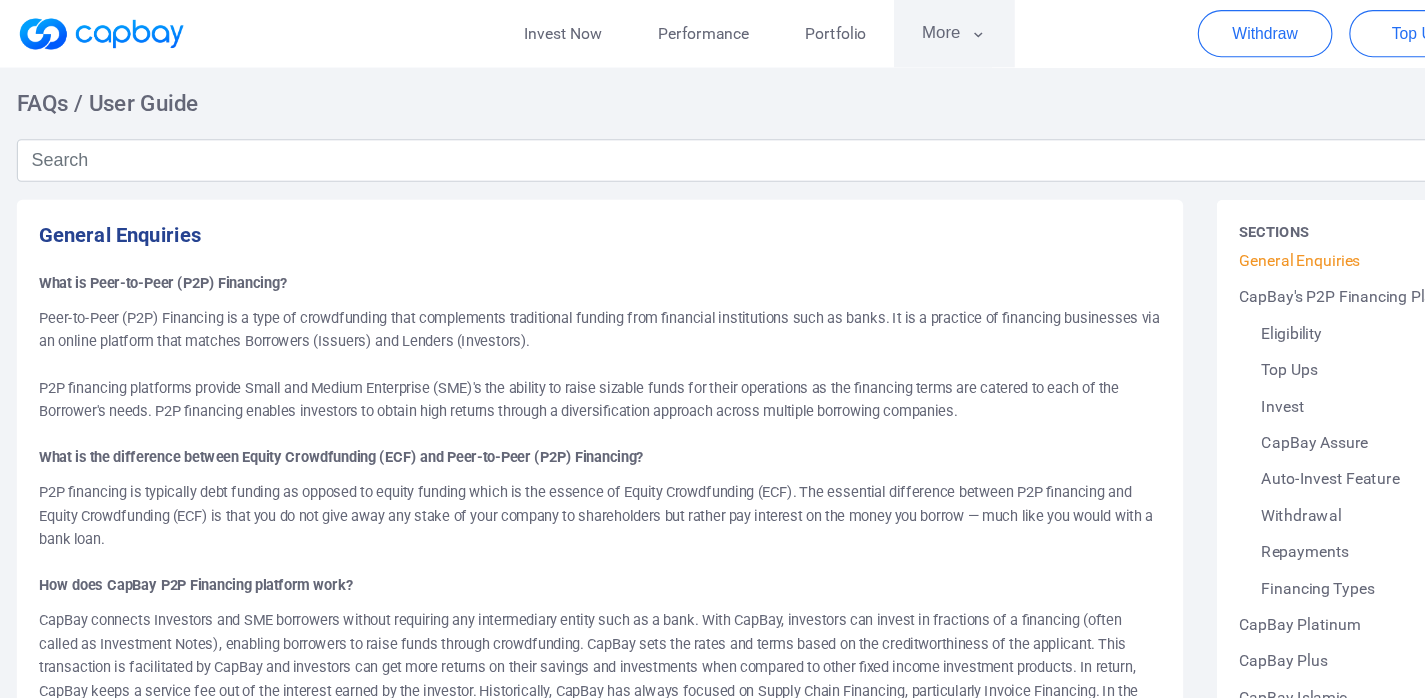 click on "More" at bounding box center (849, 30) 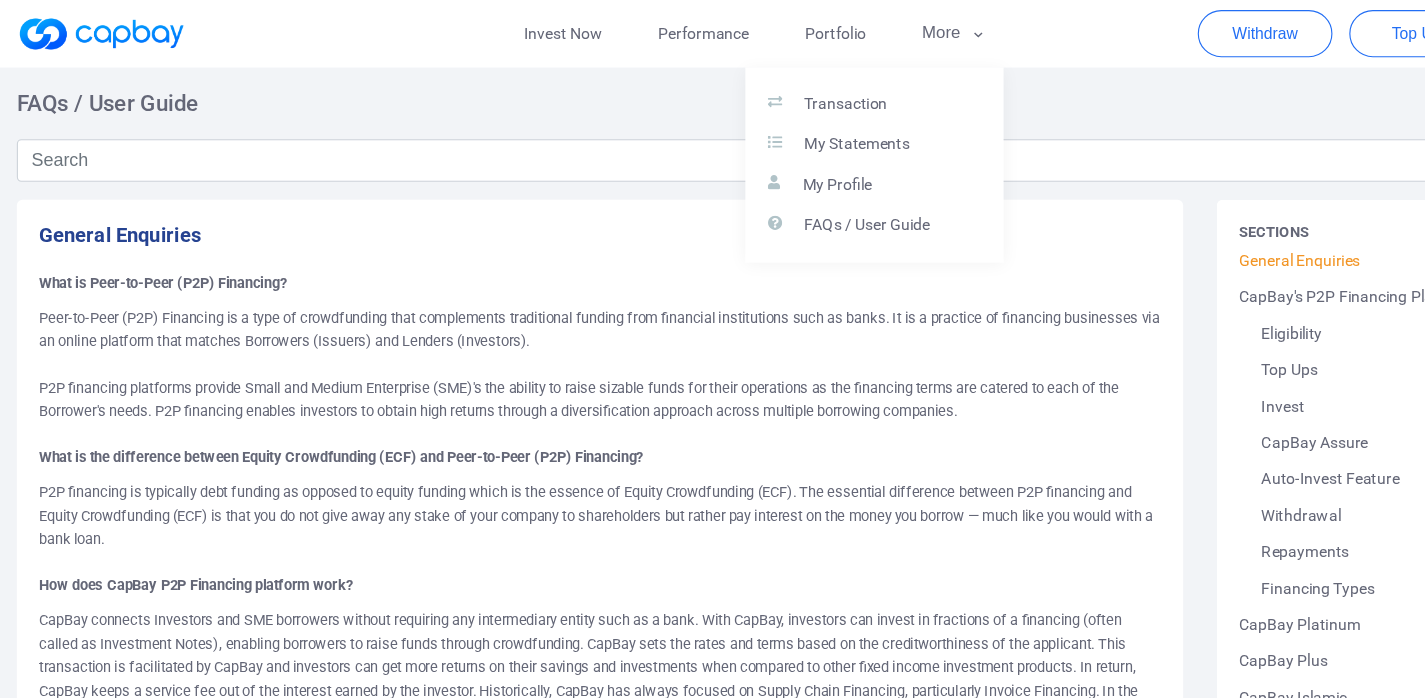 click at bounding box center [712, 349] 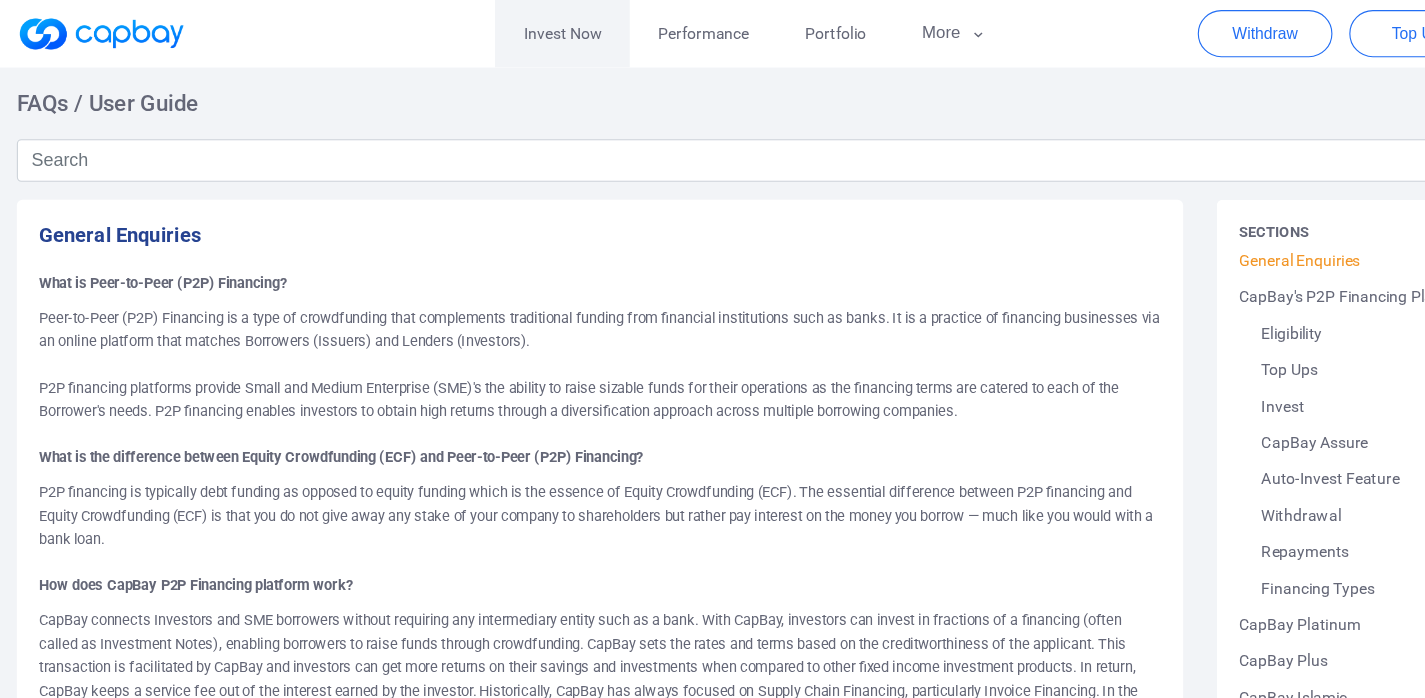 click on "Invest Now" at bounding box center [501, 30] 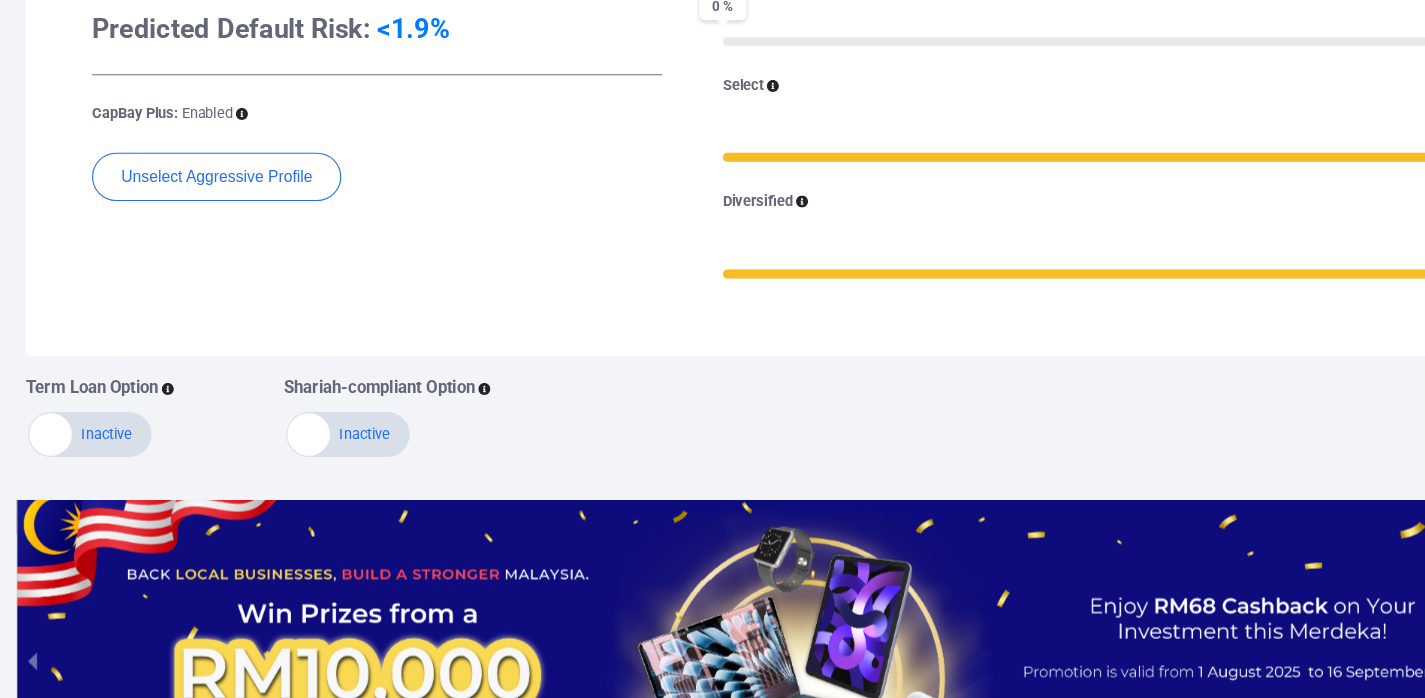 scroll, scrollTop: 871, scrollLeft: 0, axis: vertical 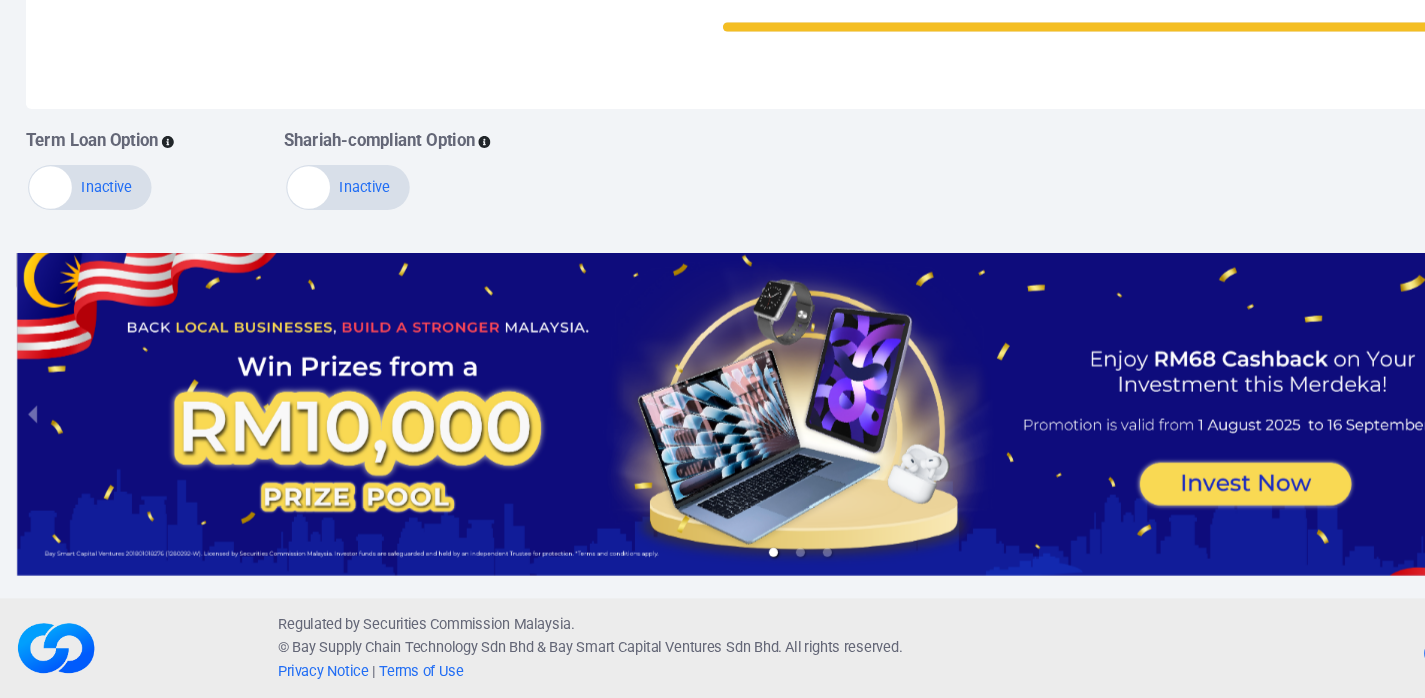 click at bounding box center [275, 243] 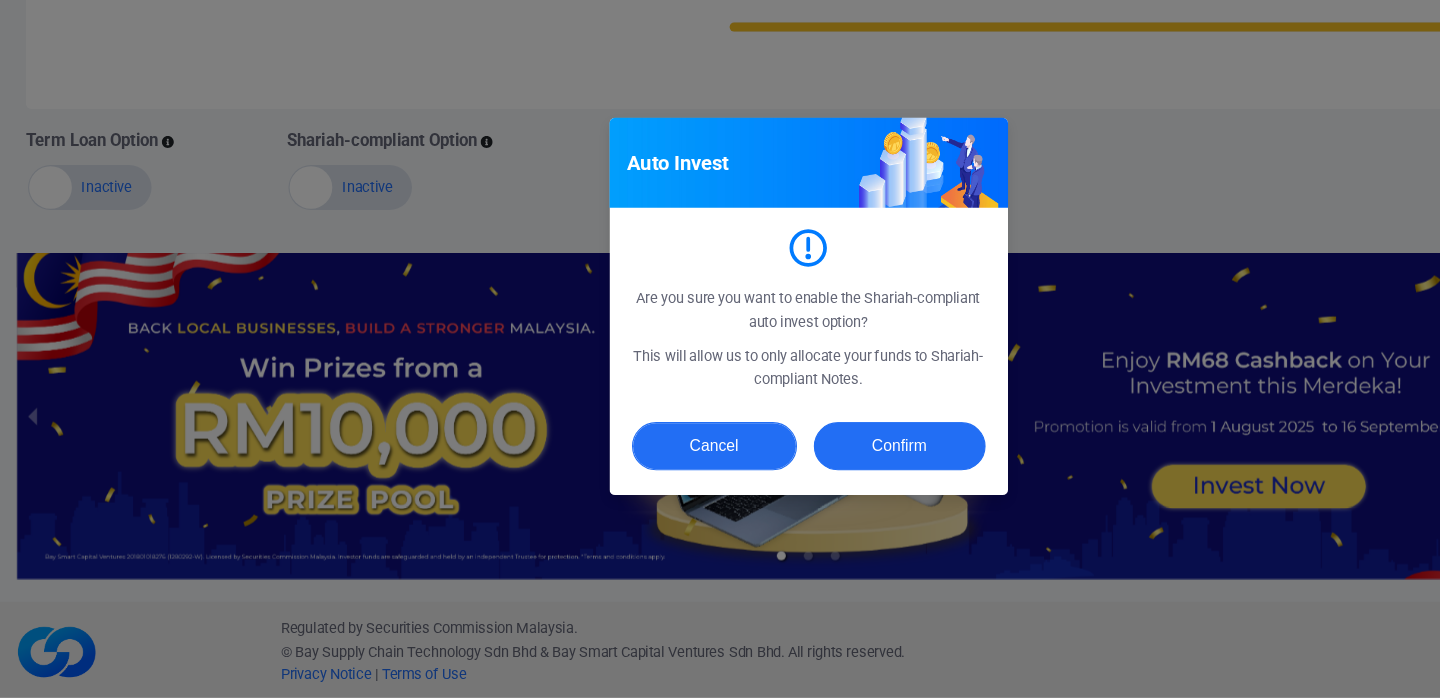 click on "Cancel" at bounding box center [636, 473] 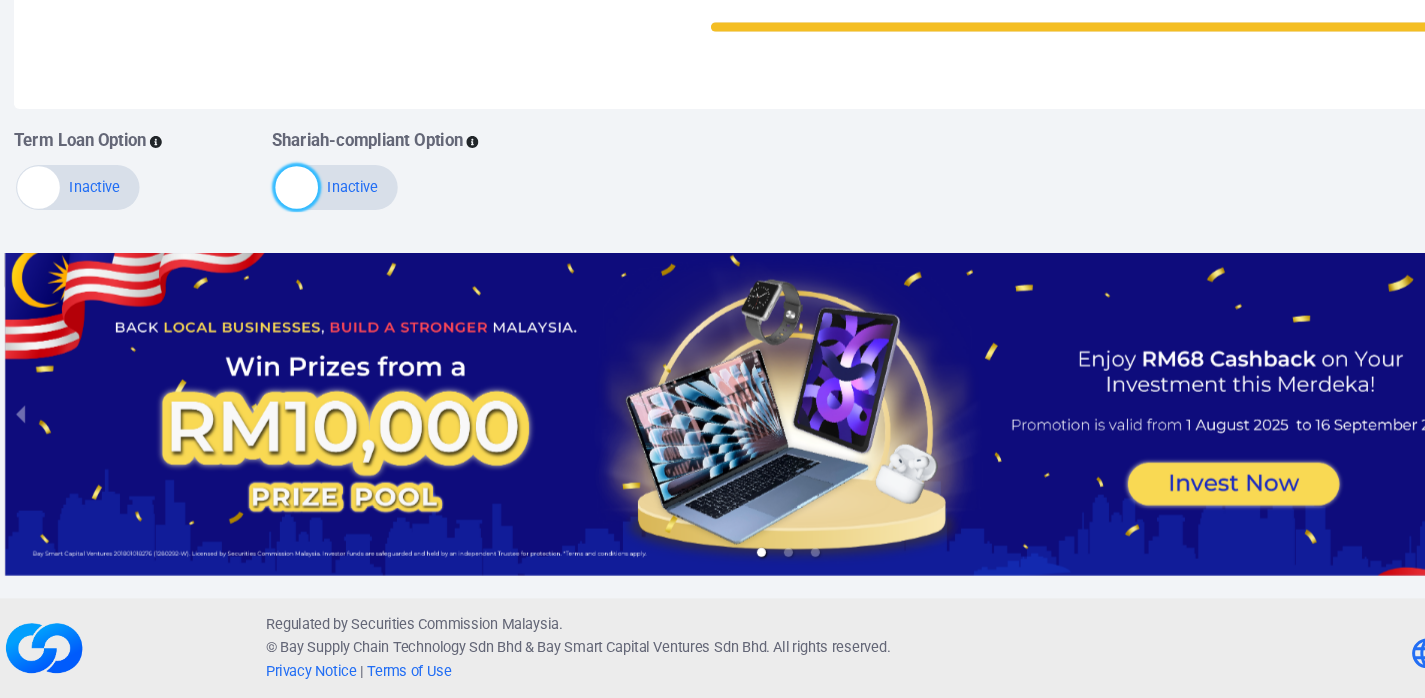 scroll, scrollTop: 871, scrollLeft: 0, axis: vertical 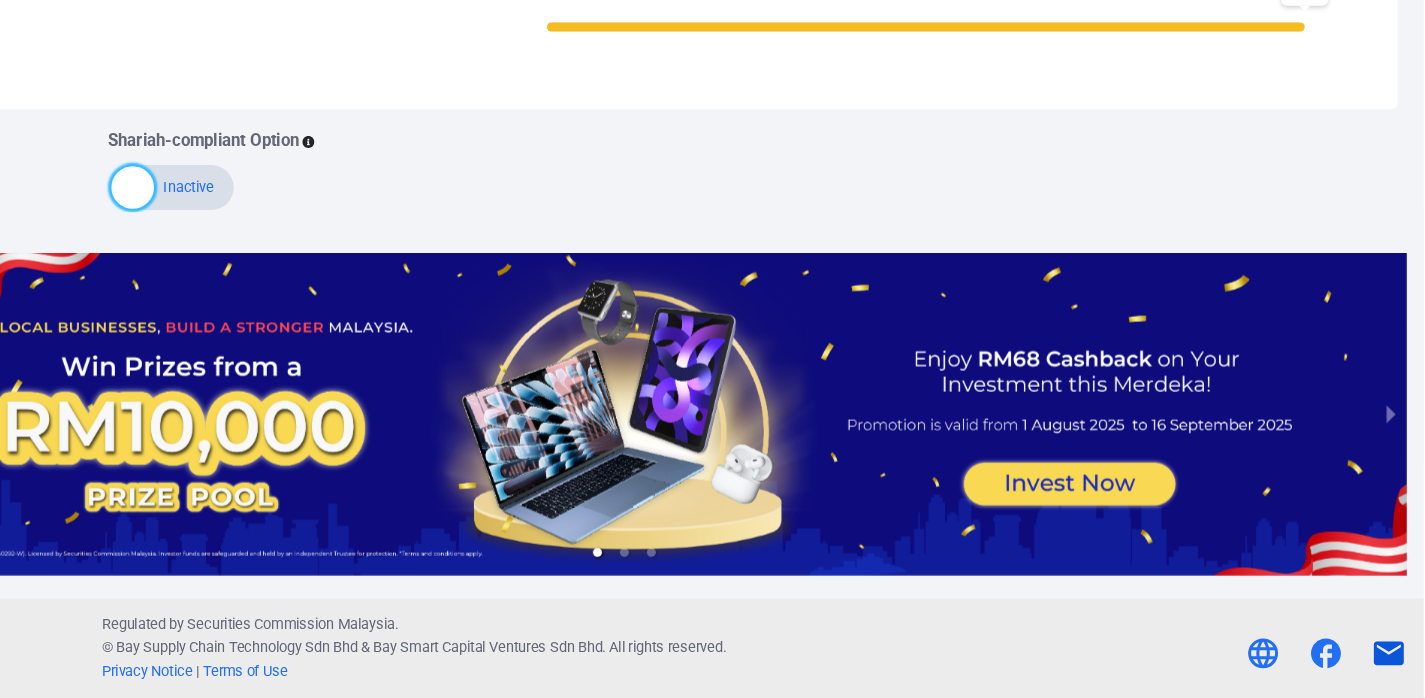 click 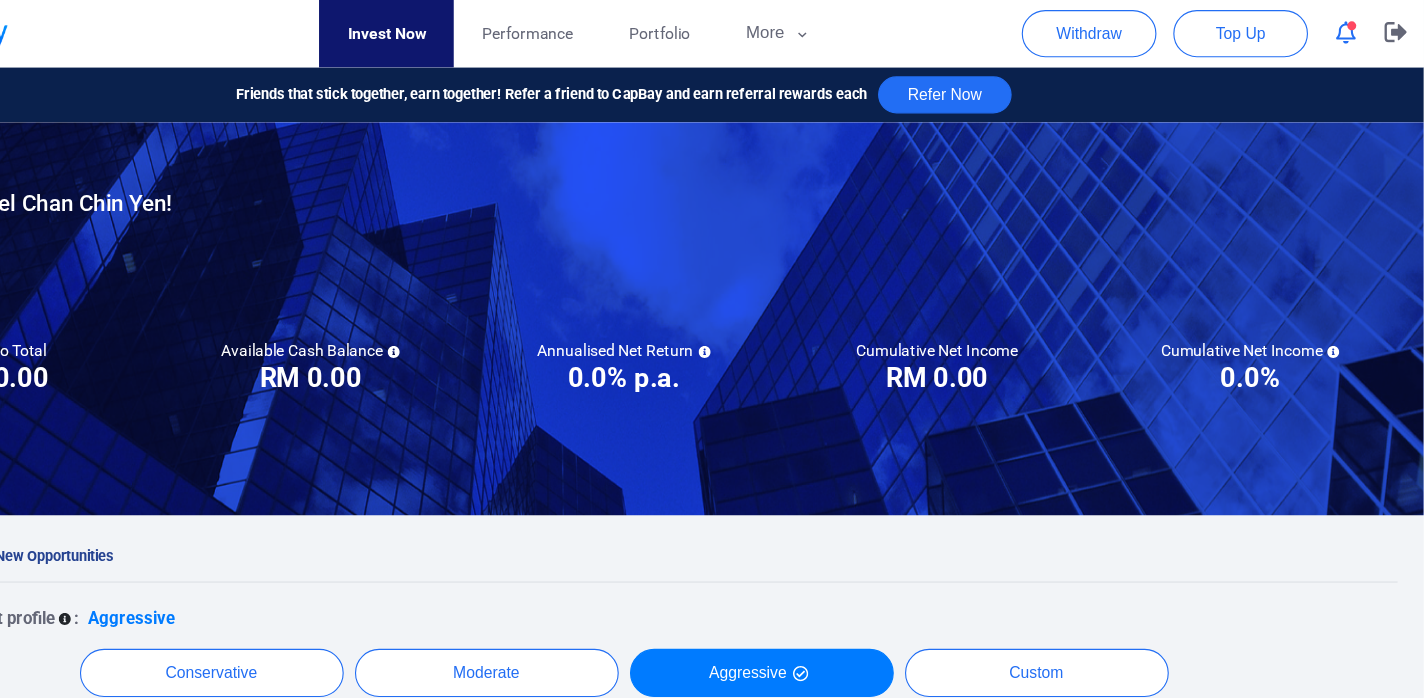 scroll, scrollTop: 0, scrollLeft: 0, axis: both 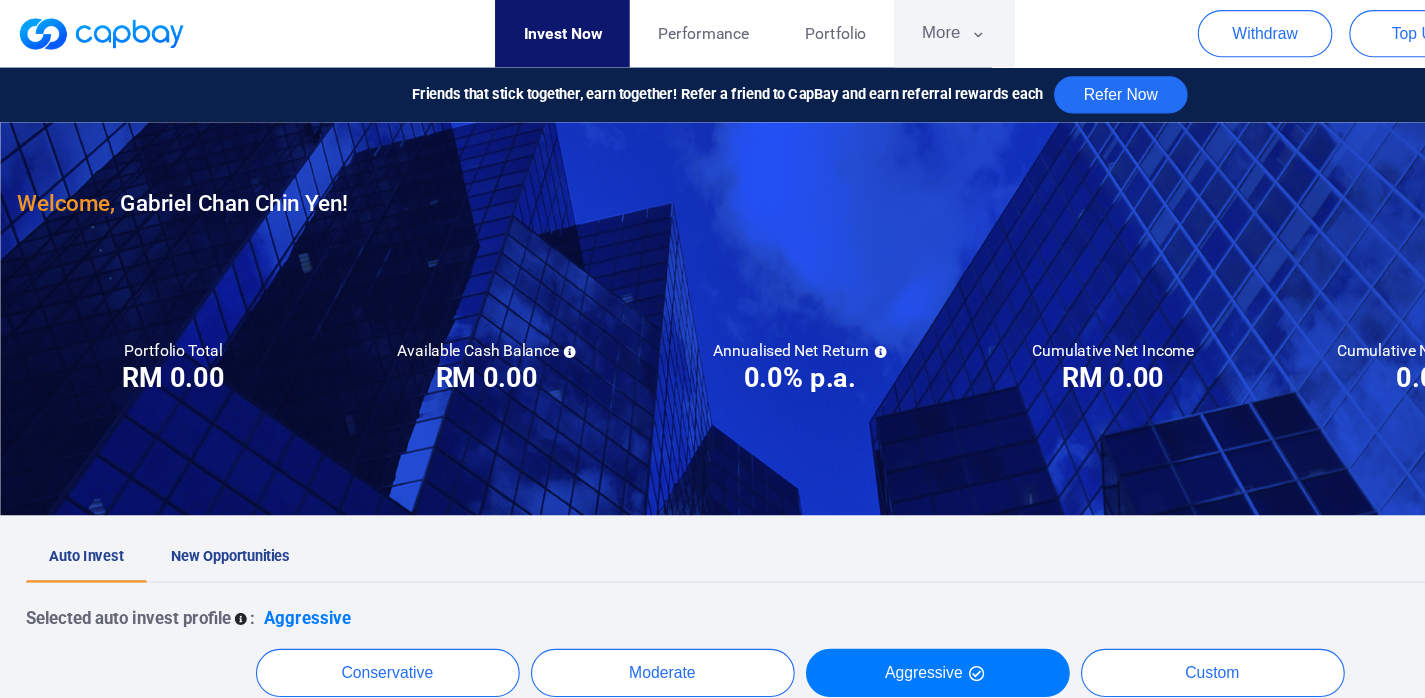 click on "More" at bounding box center (849, 30) 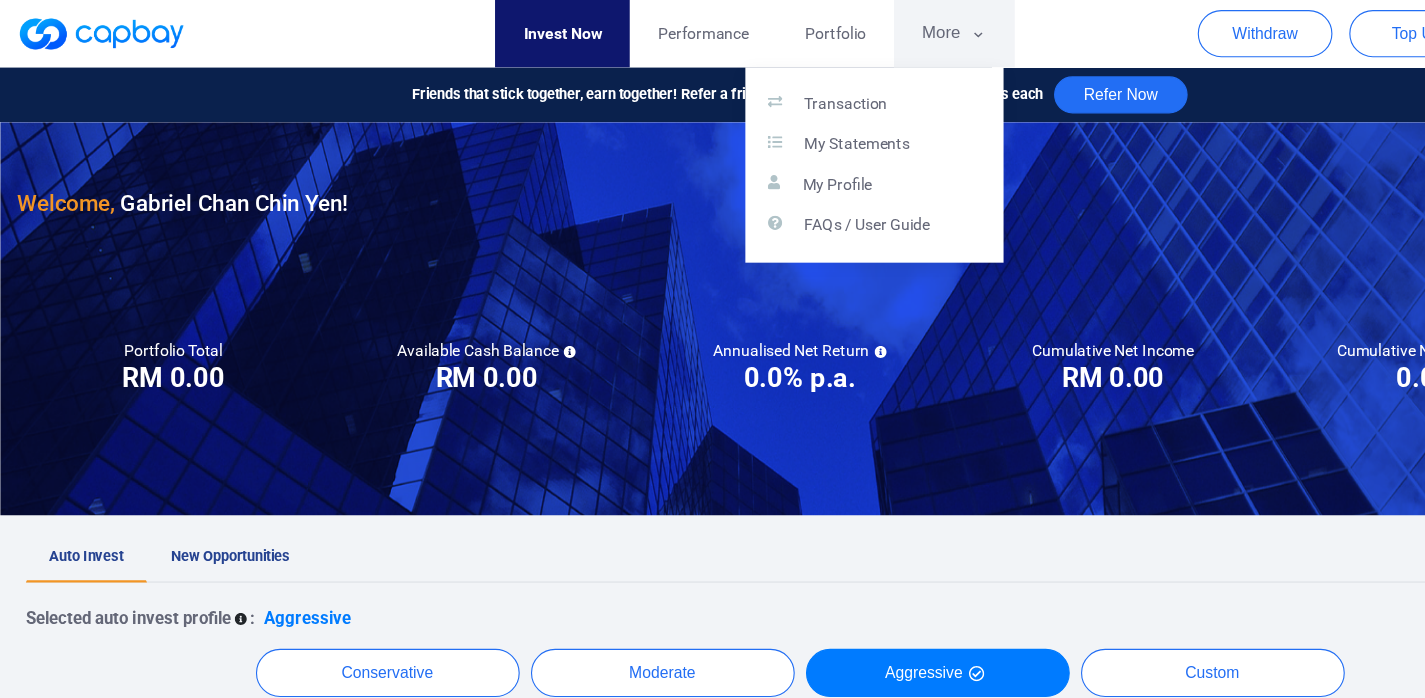click at bounding box center (712, 349) 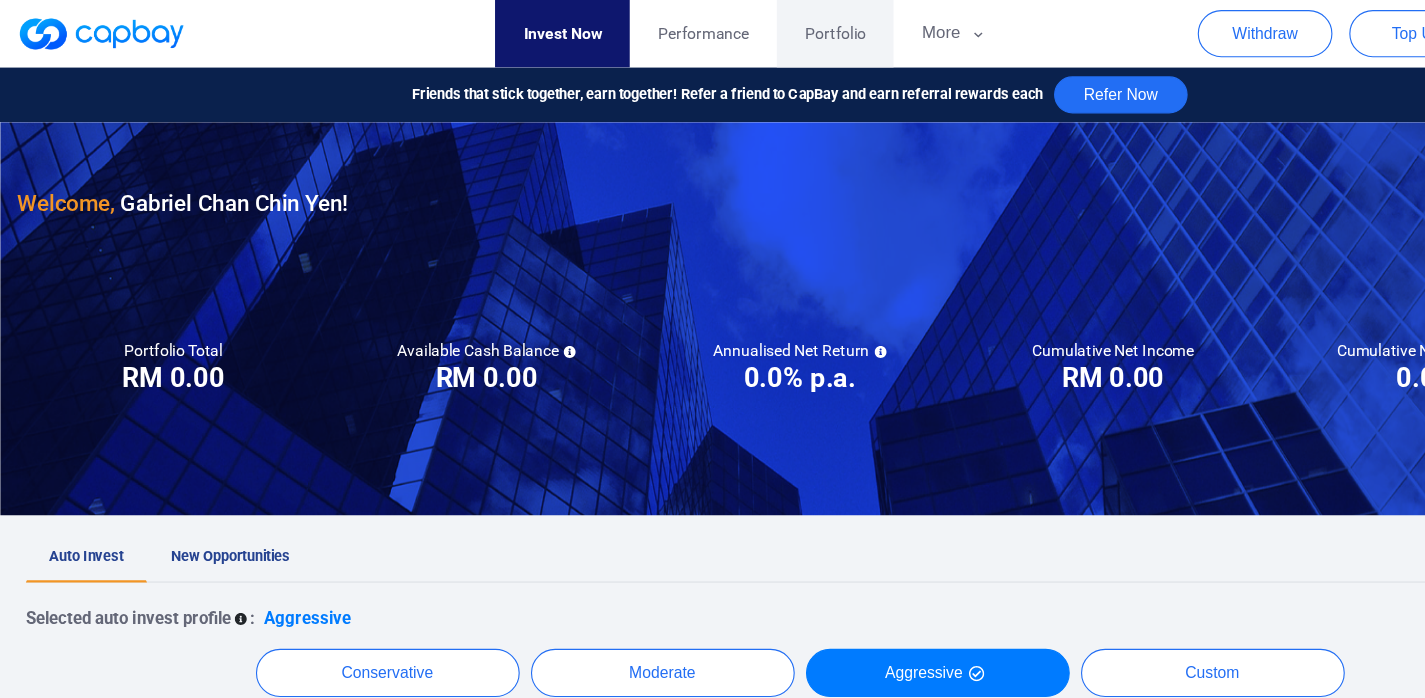 click on "Portfolio" at bounding box center (744, 30) 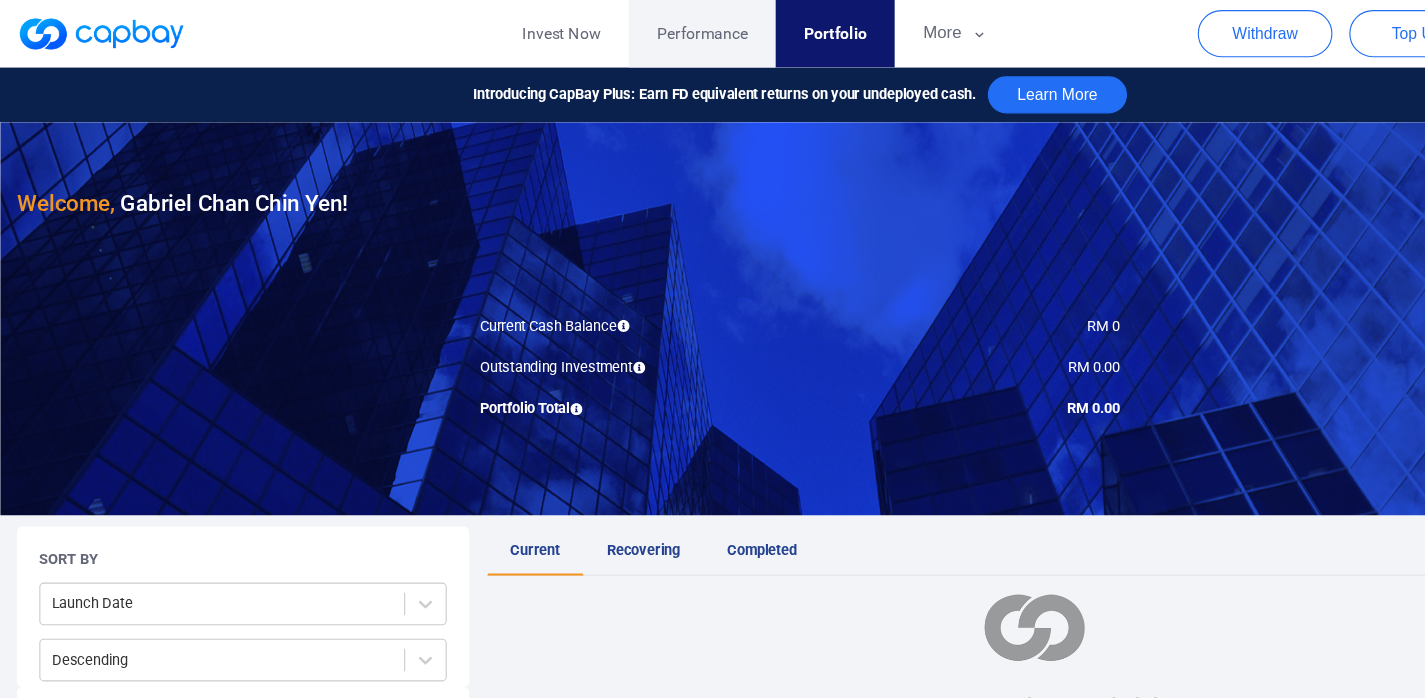 click on "Performance" at bounding box center [625, 30] 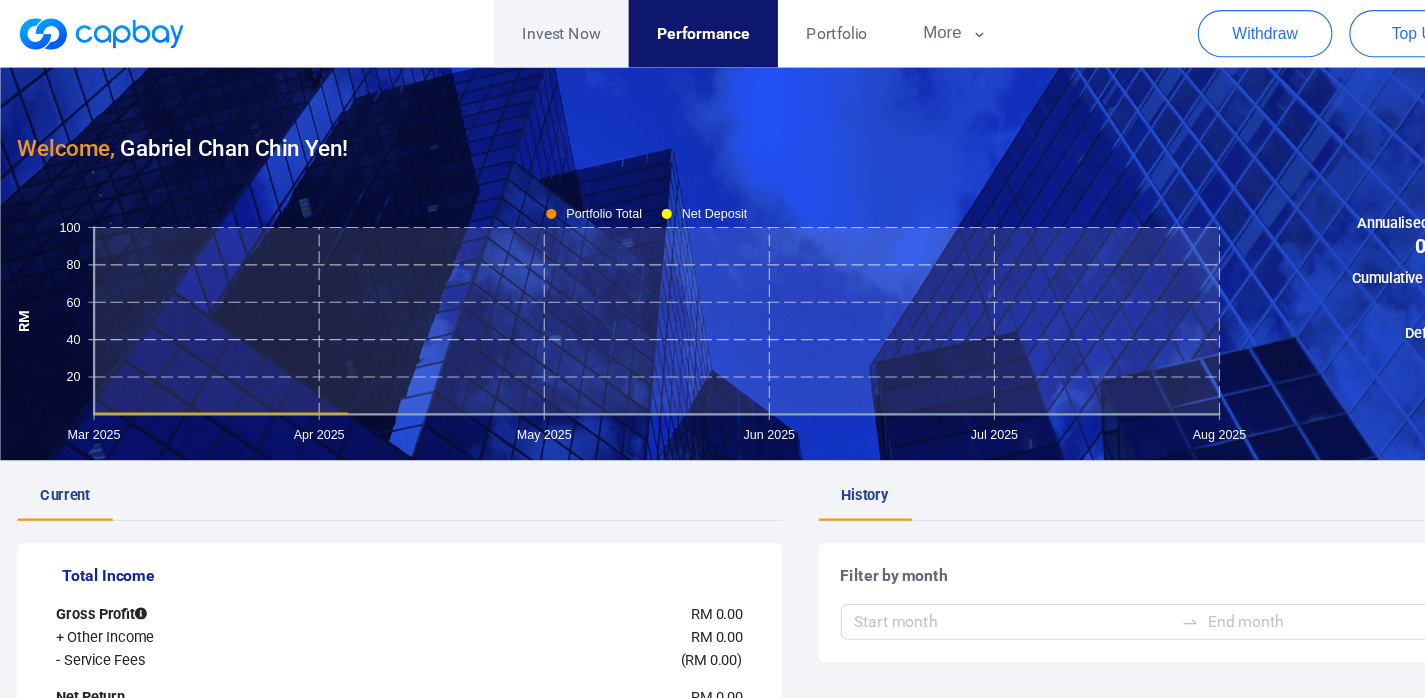 click on "Invest Now" at bounding box center (500, 30) 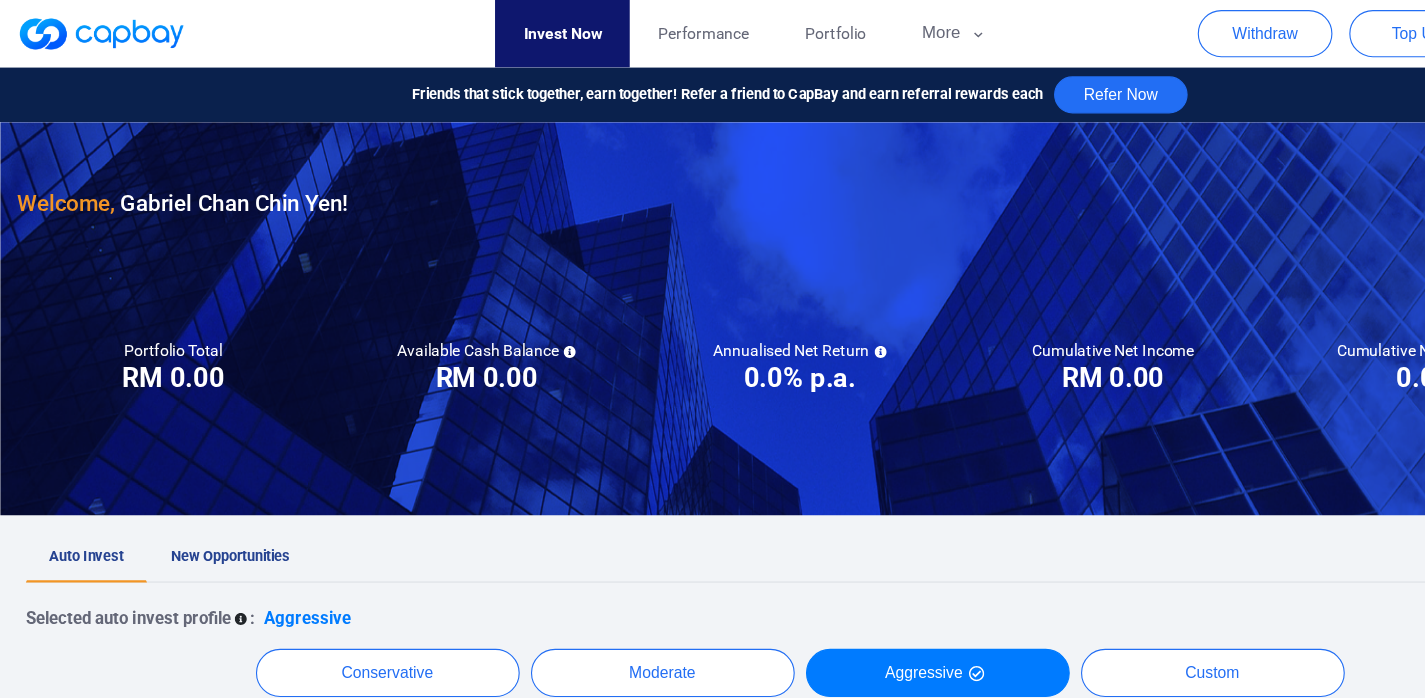 scroll, scrollTop: 496, scrollLeft: 0, axis: vertical 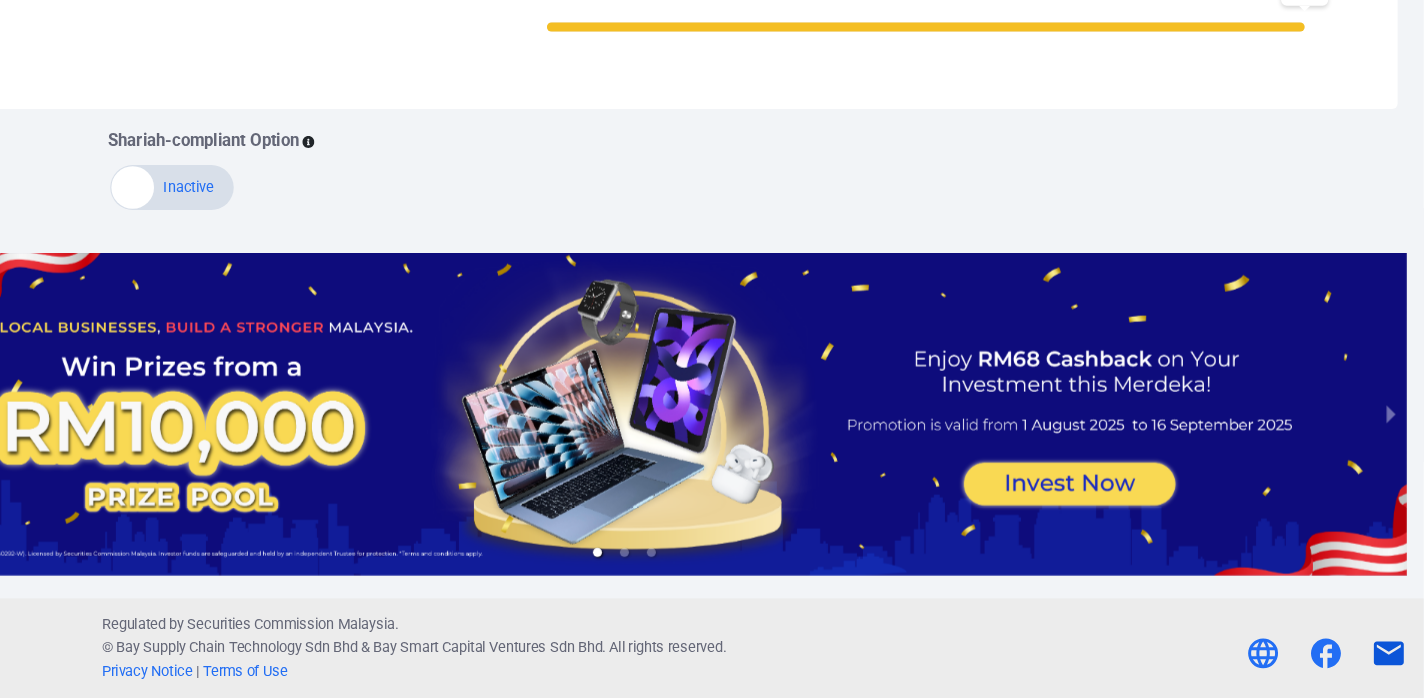 click 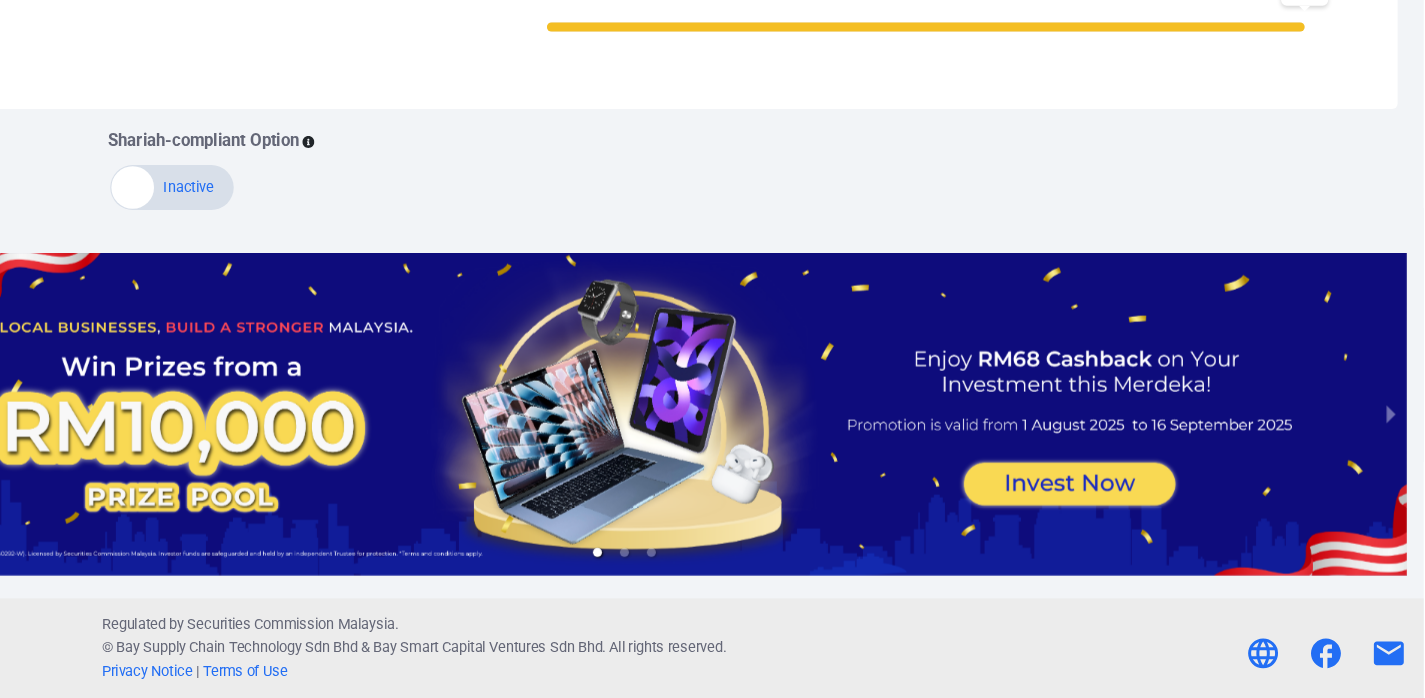 scroll, scrollTop: 871, scrollLeft: 0, axis: vertical 